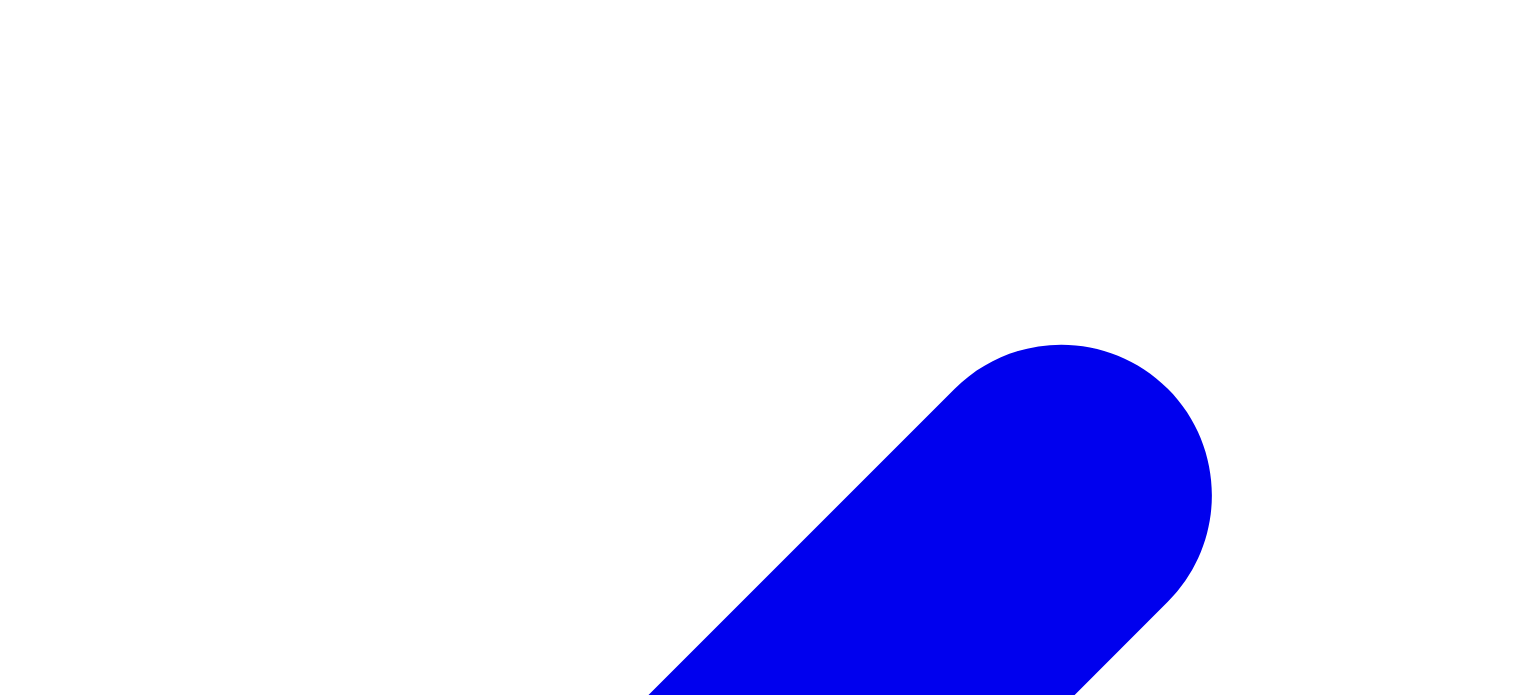 scroll, scrollTop: 572, scrollLeft: 0, axis: vertical 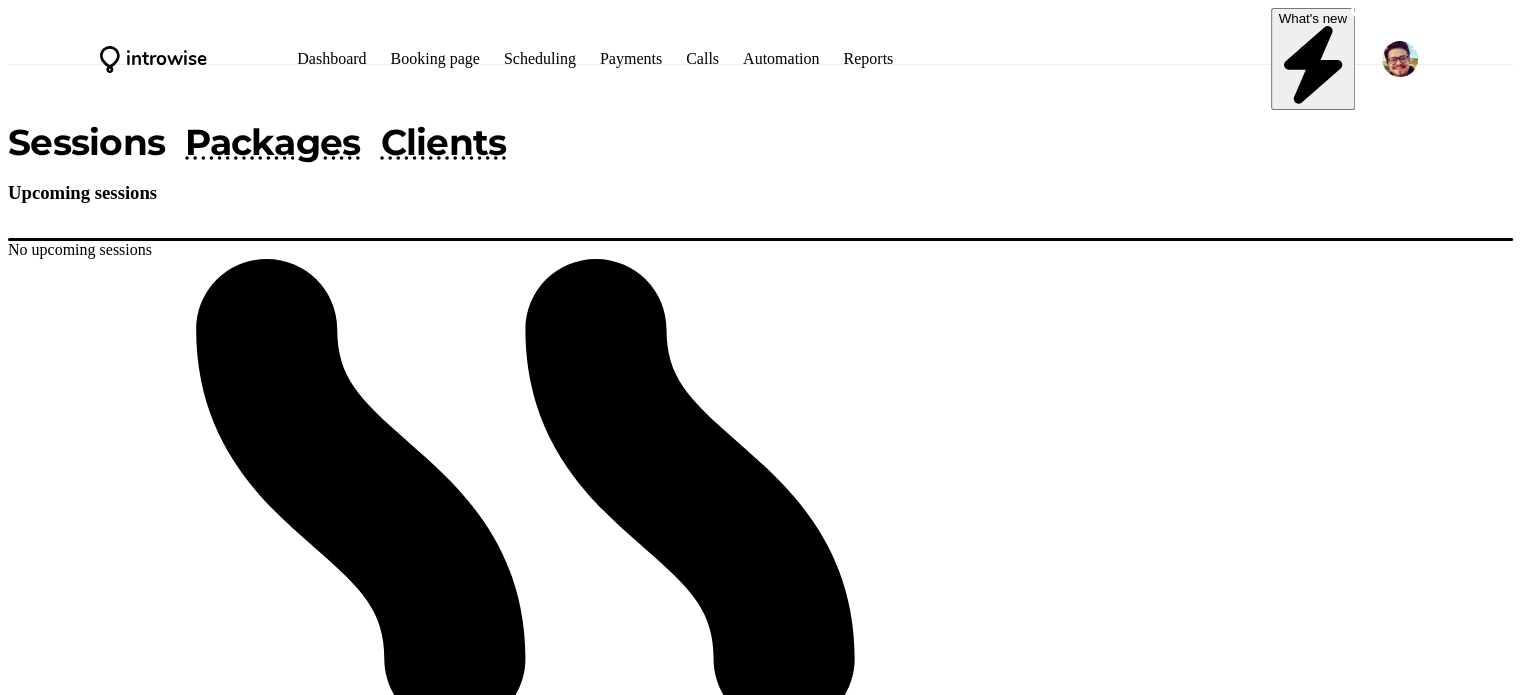 click on "Scheduling" at bounding box center (540, 58) 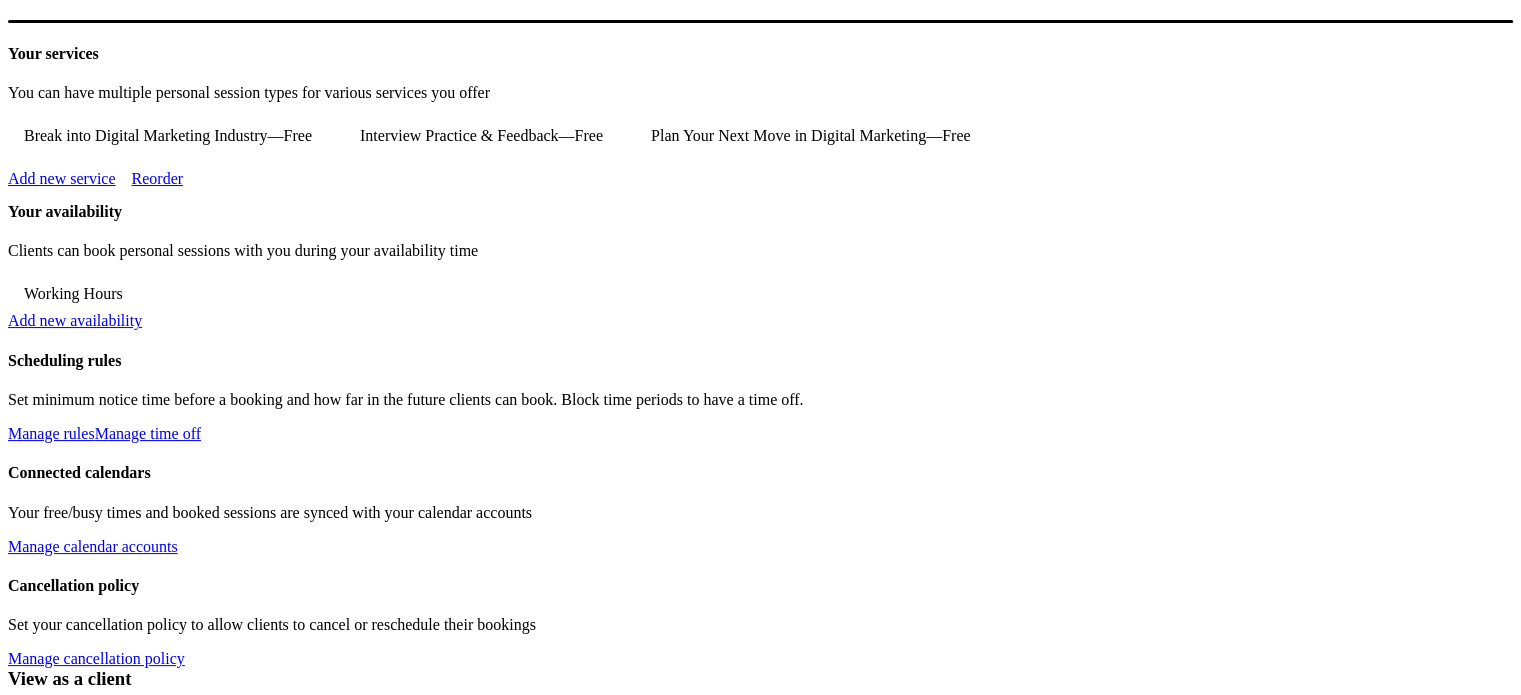 scroll, scrollTop: 438, scrollLeft: 0, axis: vertical 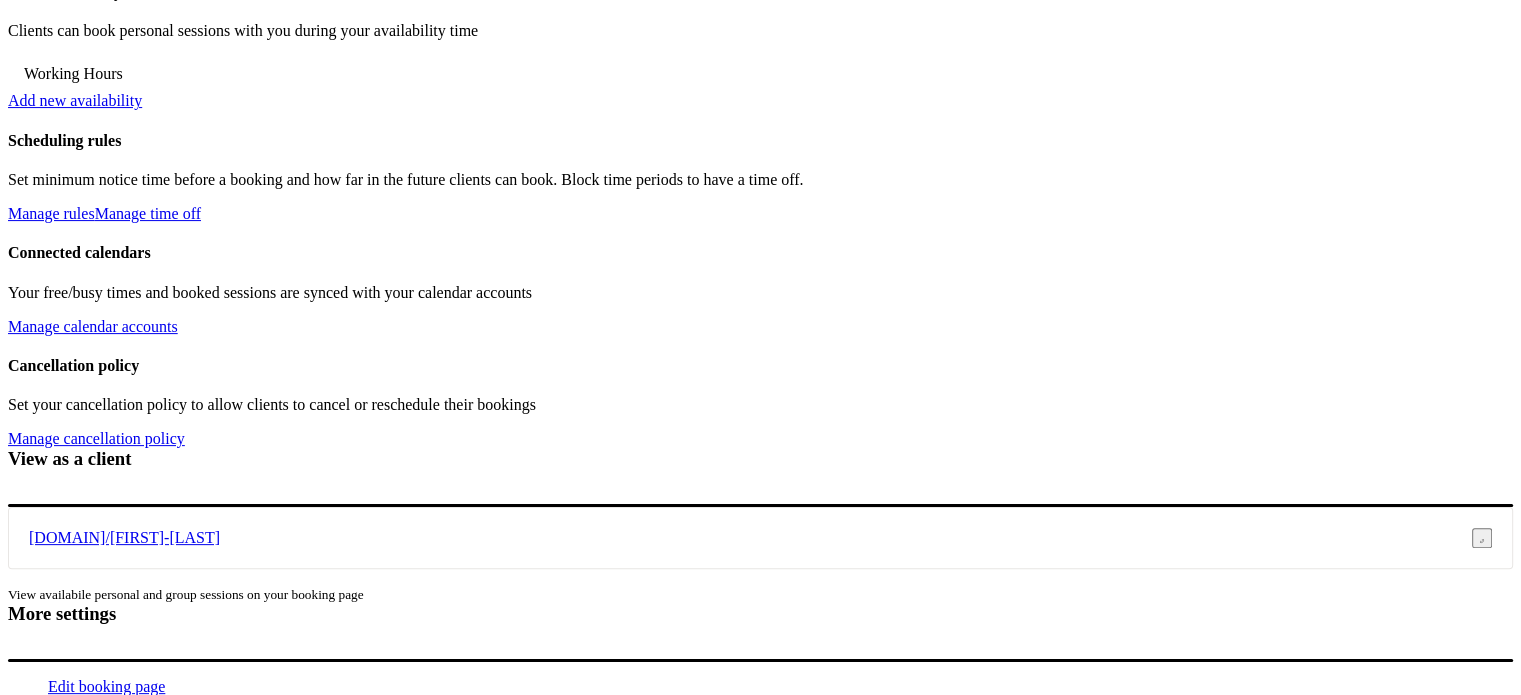 click on "Working Hours" at bounding box center (73, 74) 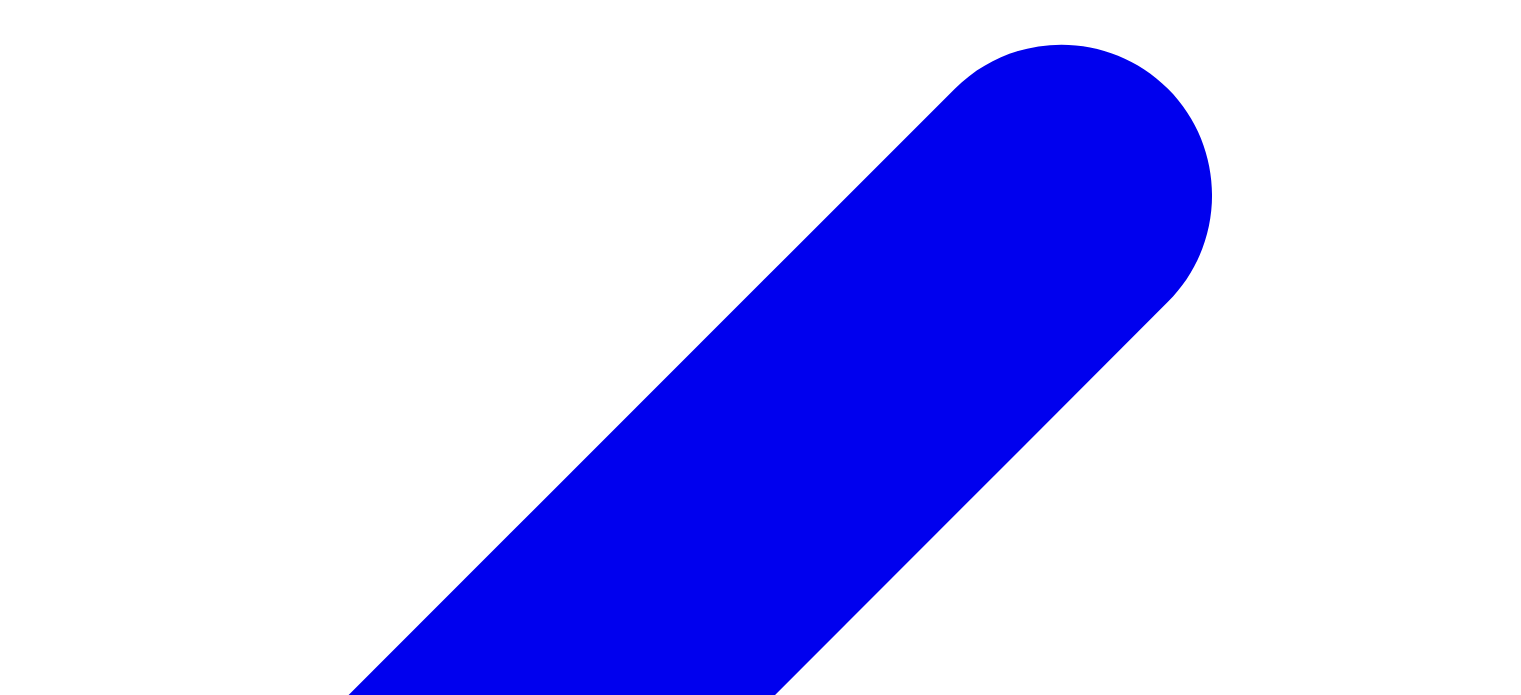 scroll, scrollTop: 413, scrollLeft: 0, axis: vertical 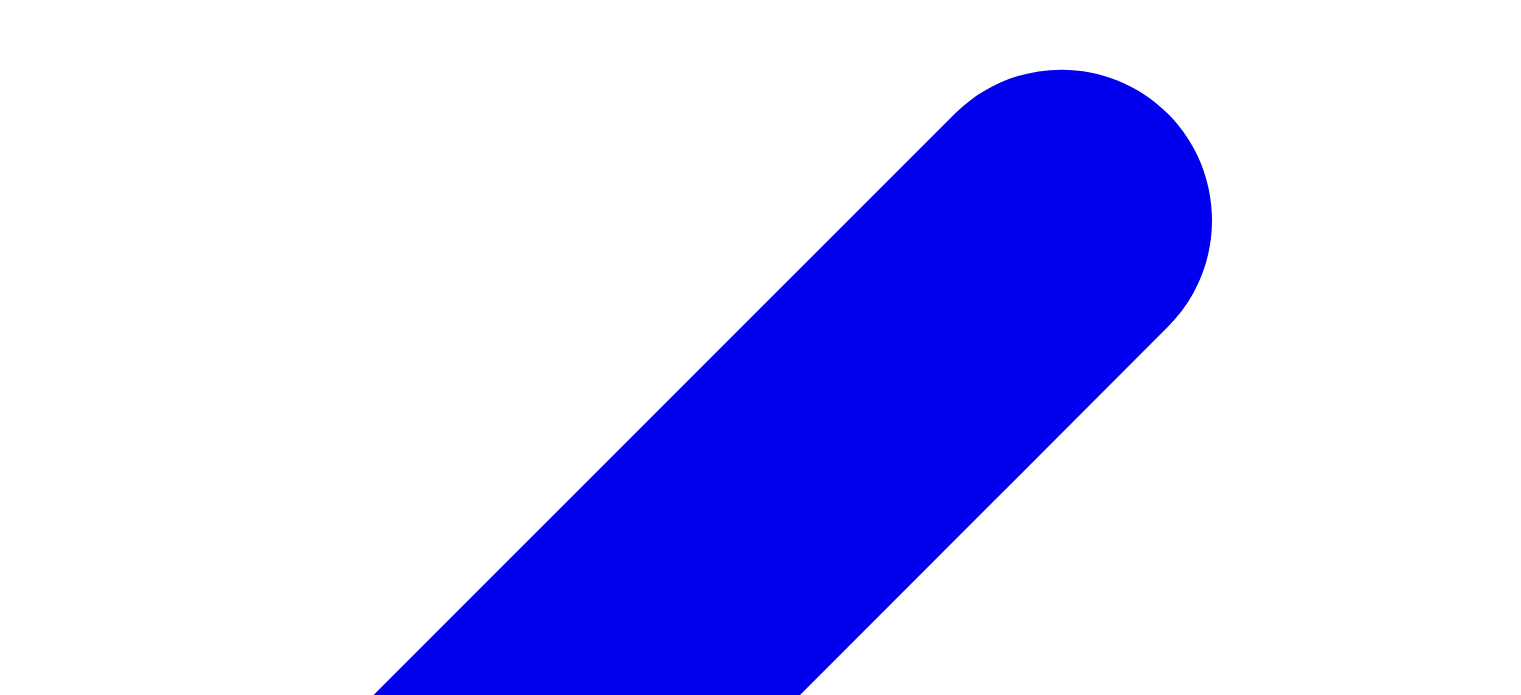 click at bounding box center [176, 2743] 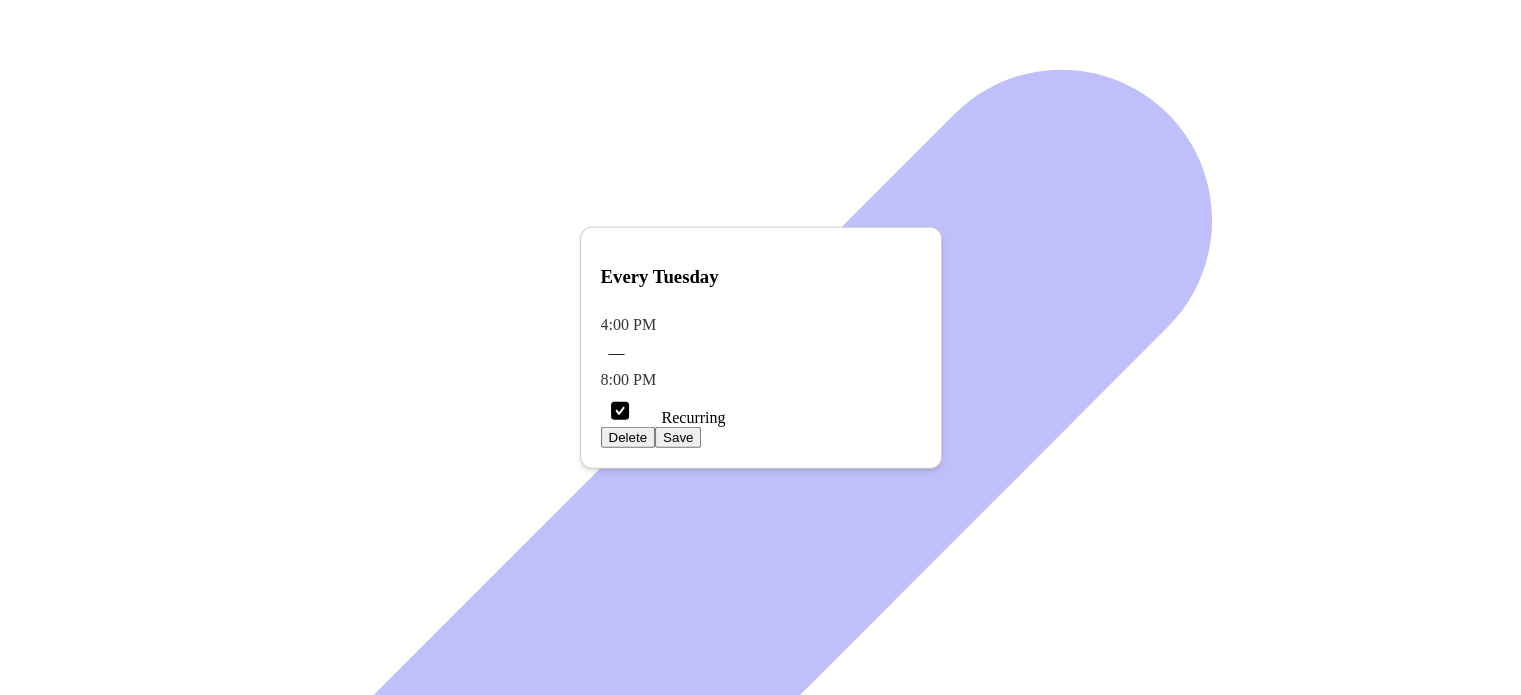 click on "Delete" at bounding box center [628, 437] 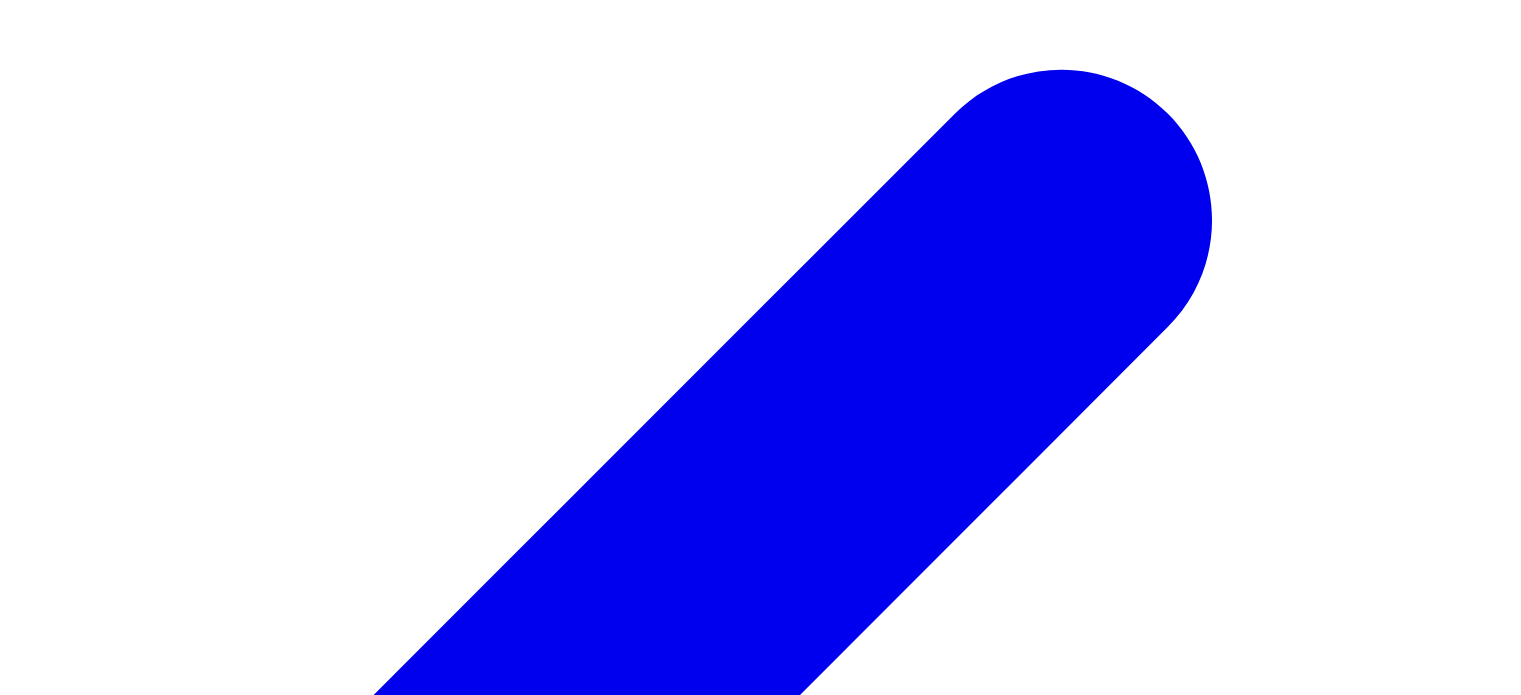 scroll, scrollTop: 996, scrollLeft: 0, axis: vertical 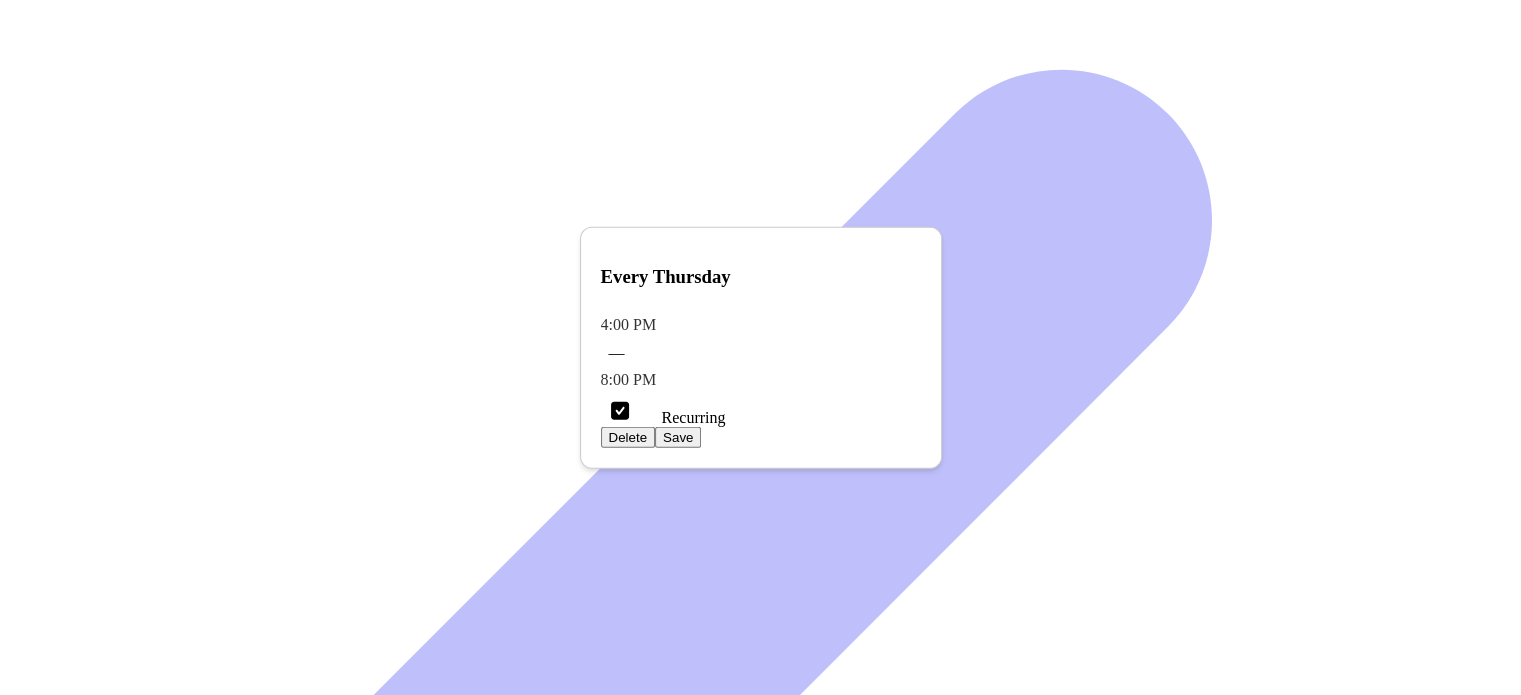 click on "Recurring" at bounding box center (679, 417) 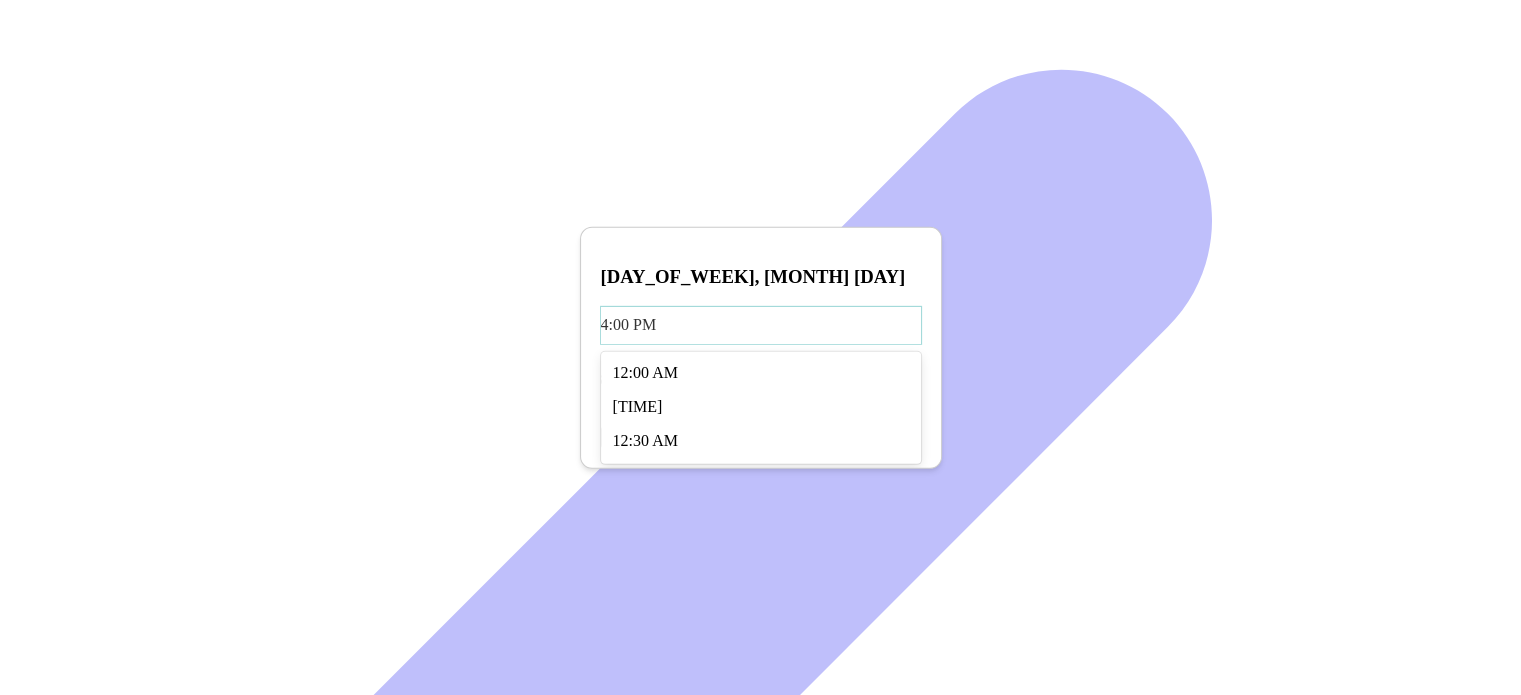 click on "4:00 PM" at bounding box center [761, 325] 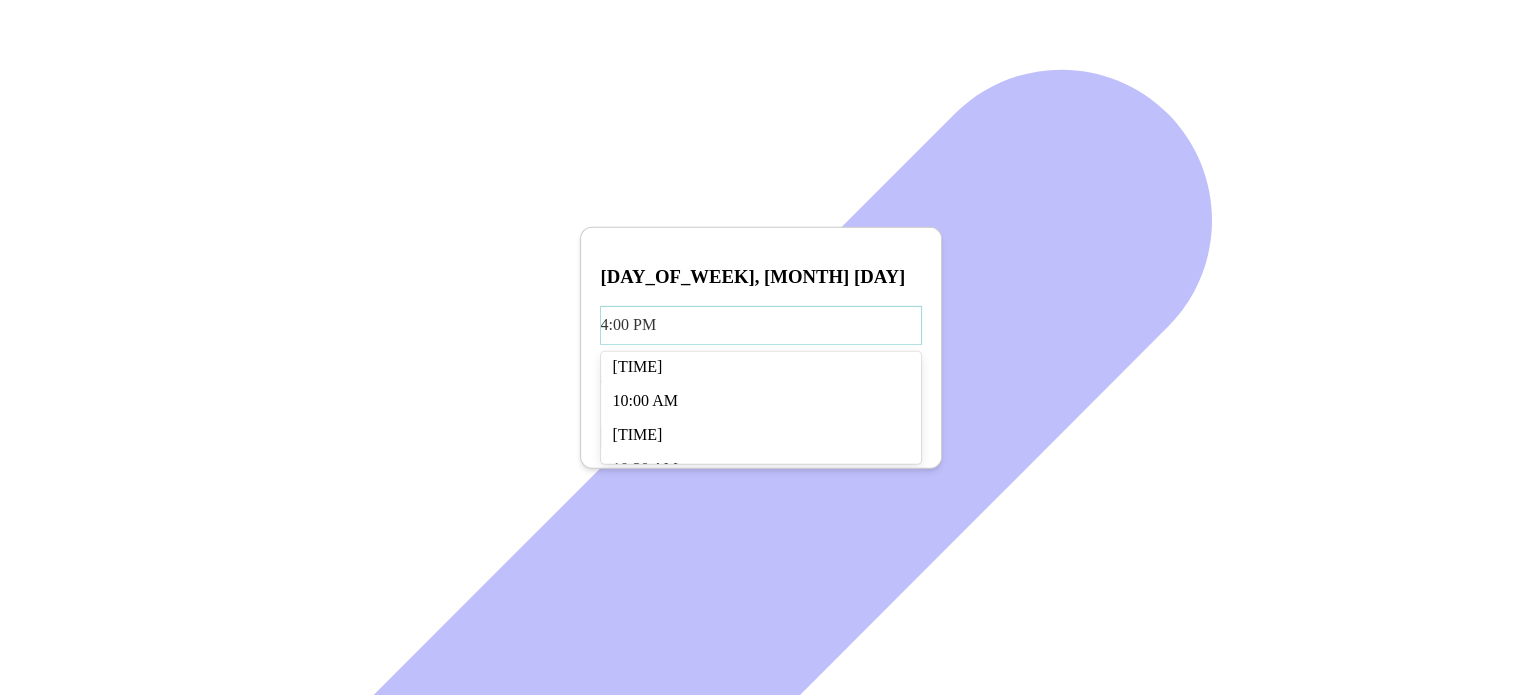 scroll, scrollTop: 1326, scrollLeft: 0, axis: vertical 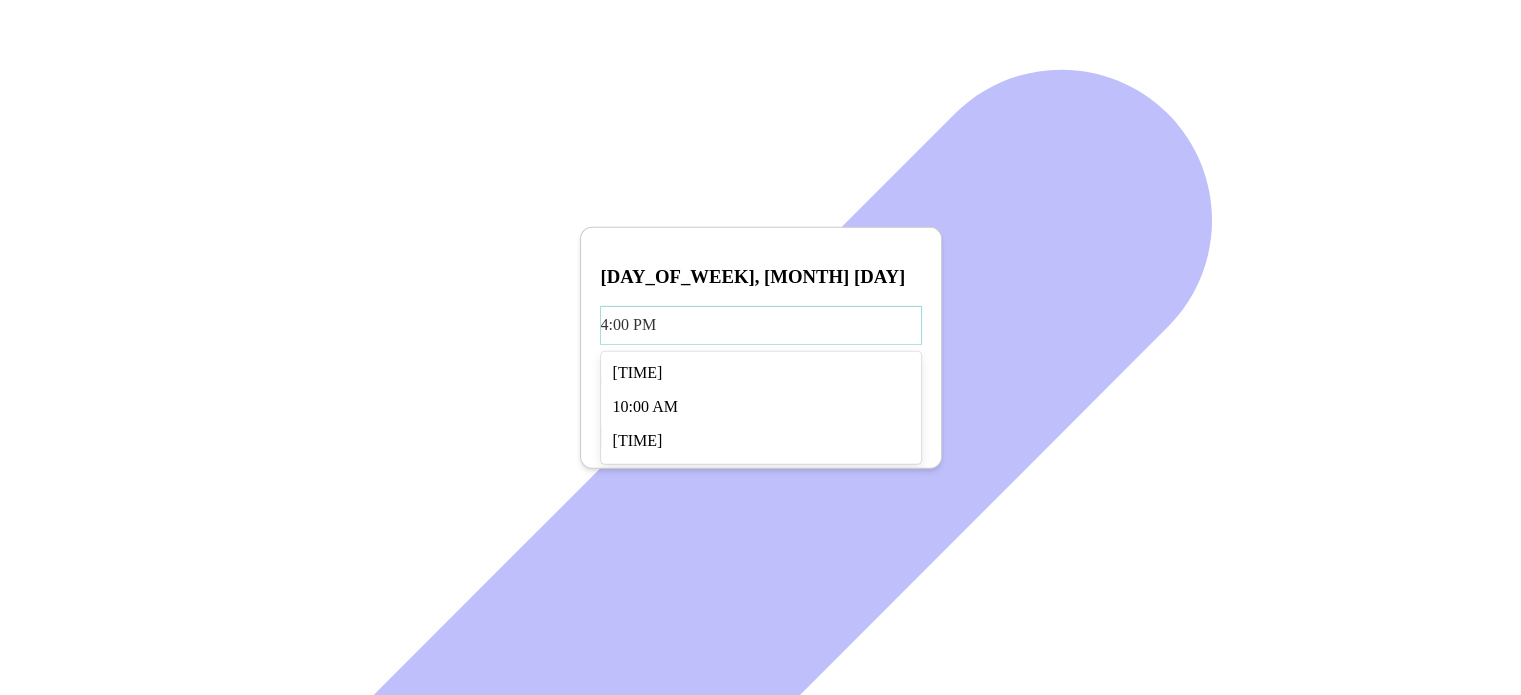 click on "8:00 AM" at bounding box center [761, 135] 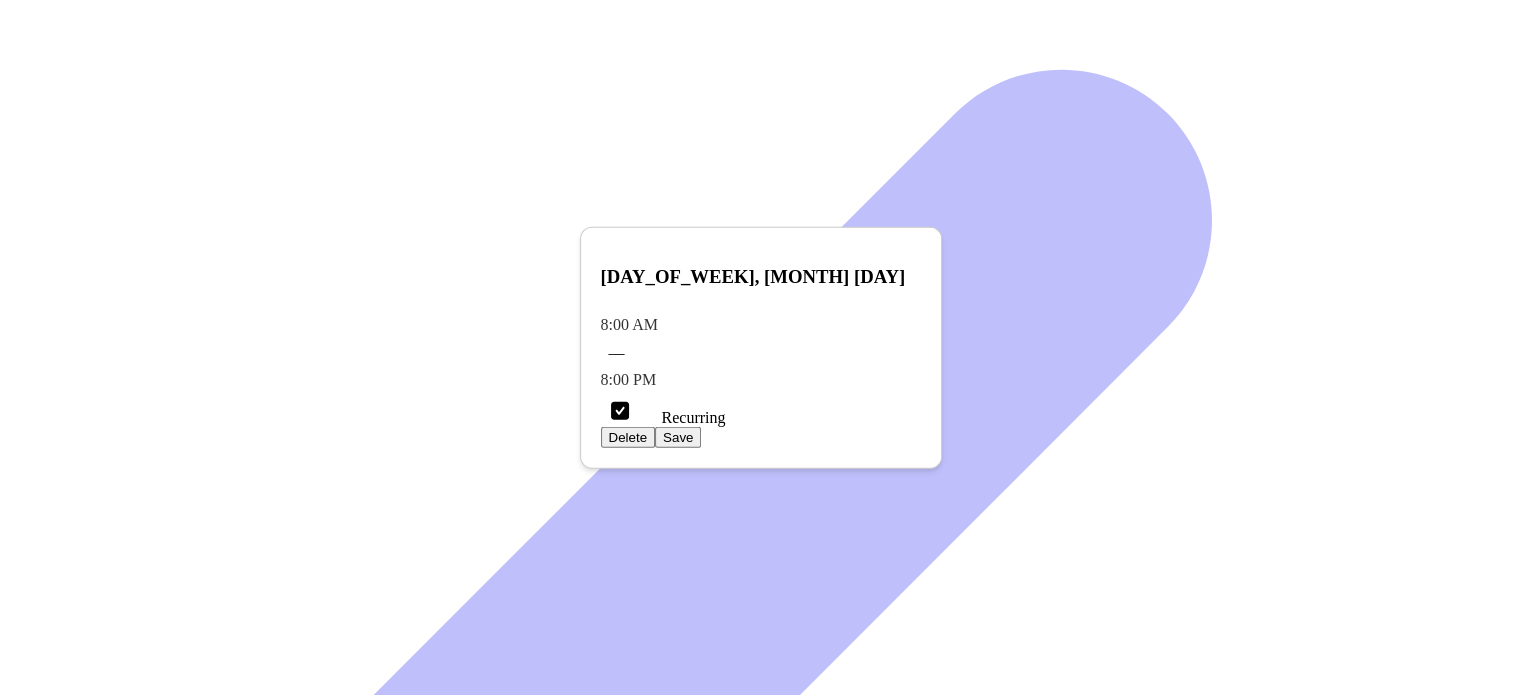 click on "Save" at bounding box center (678, 437) 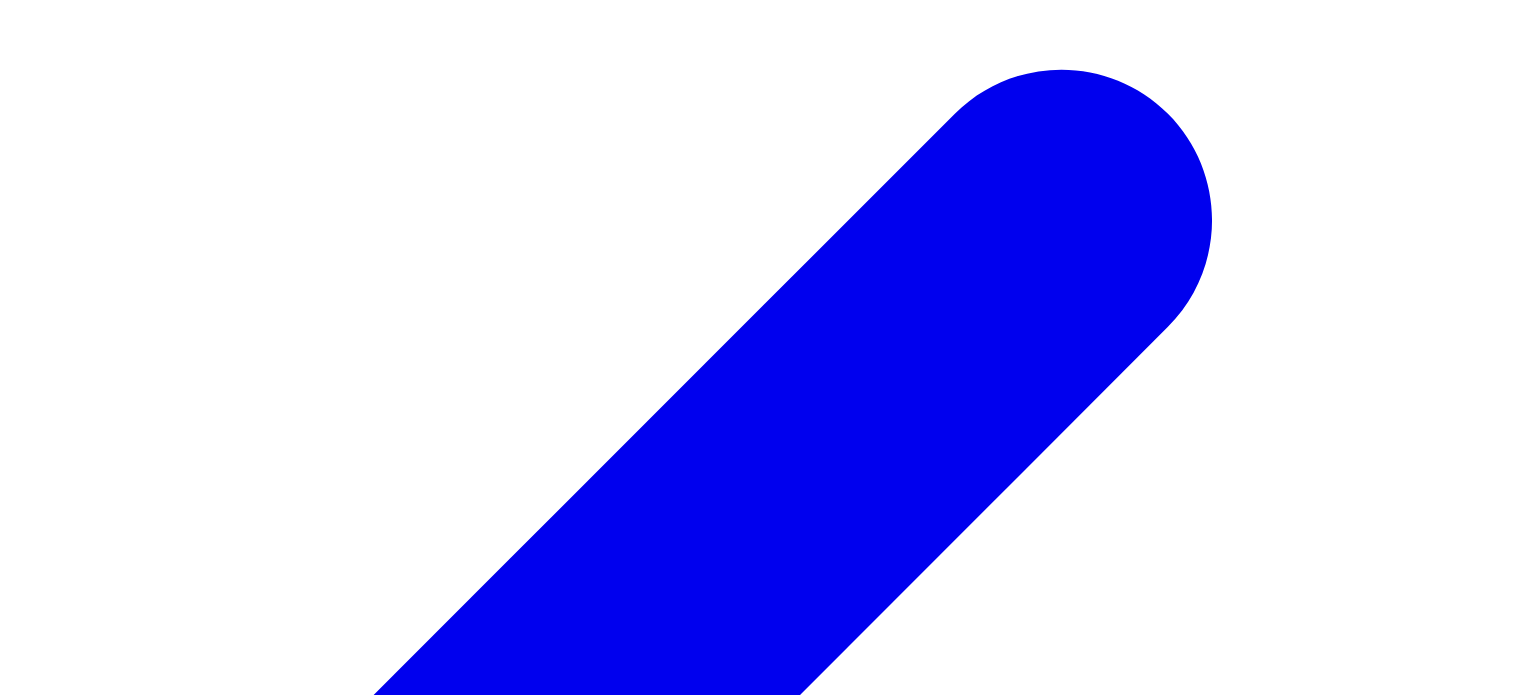 scroll, scrollTop: 1072, scrollLeft: 0, axis: vertical 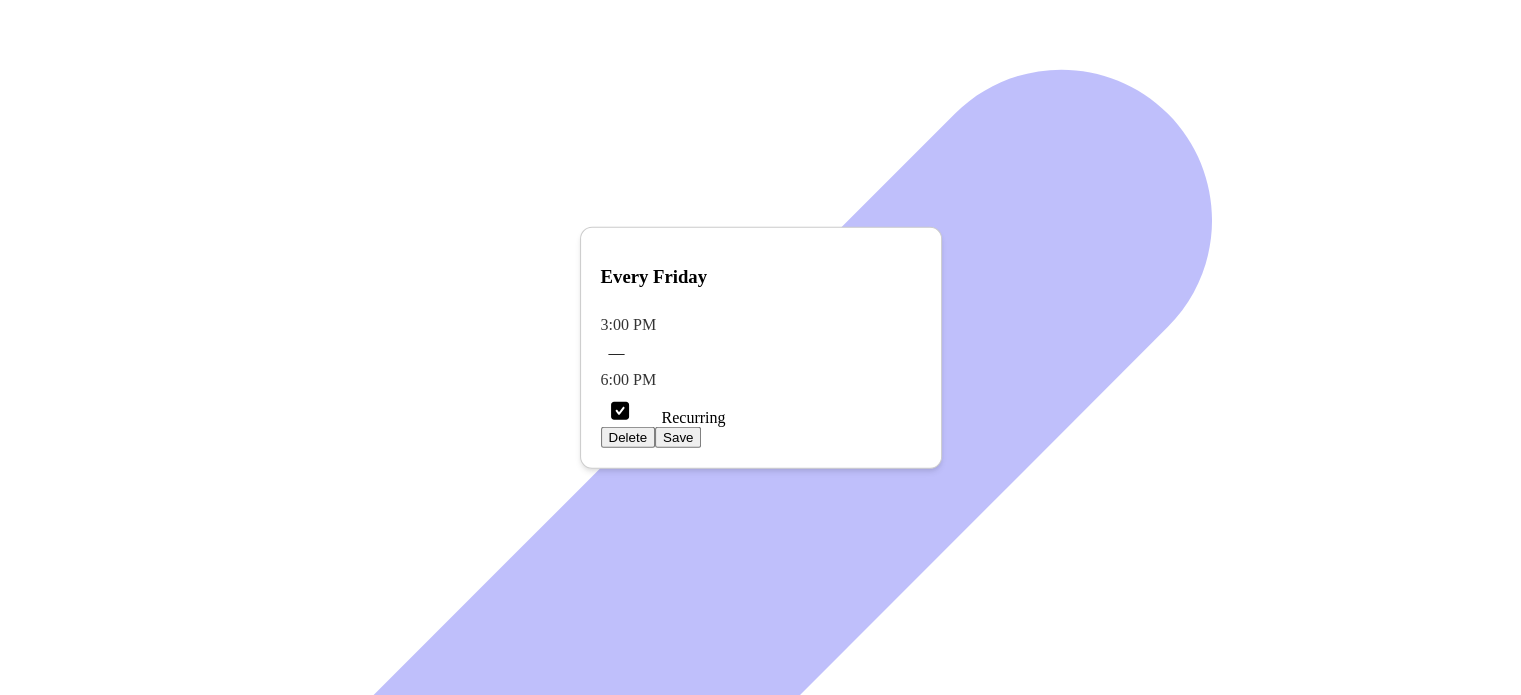 click on "Recurring" at bounding box center [679, 417] 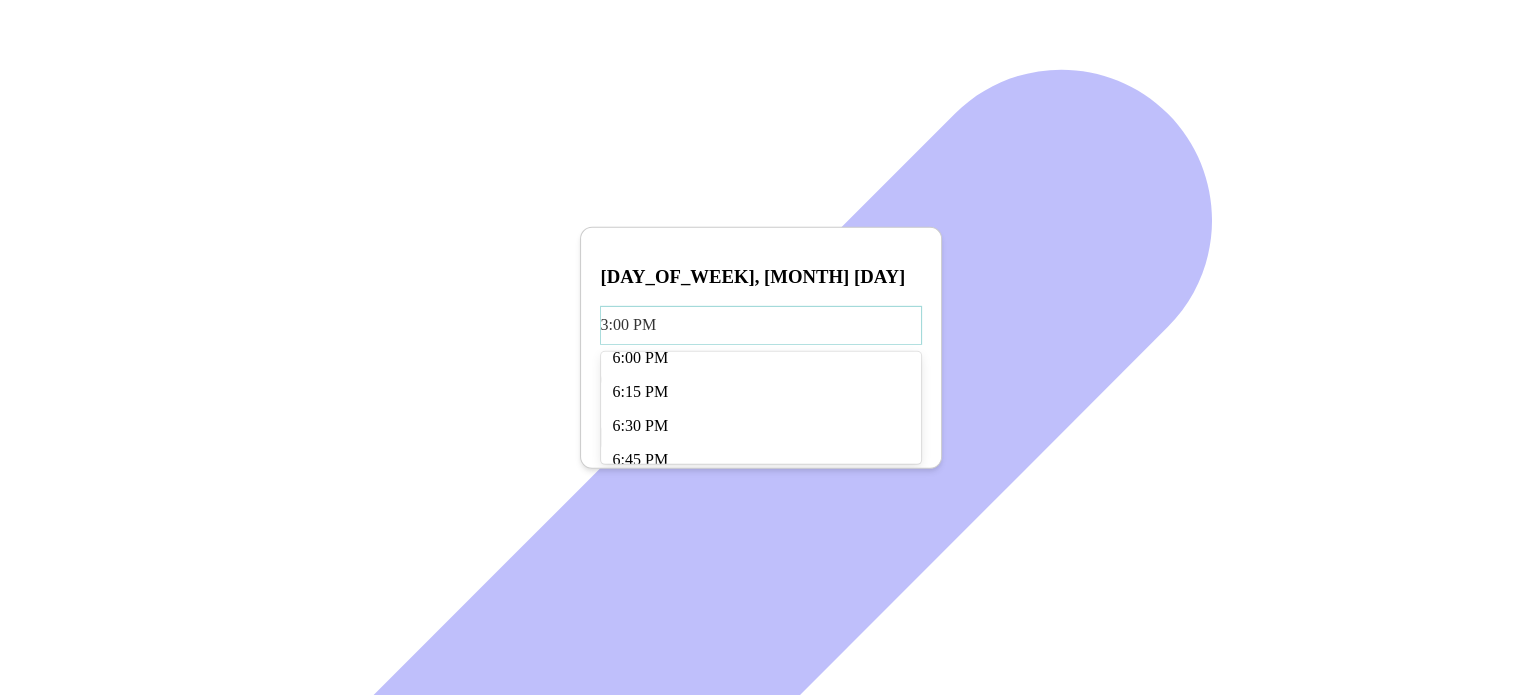 click on "3:00 PM" at bounding box center [761, 325] 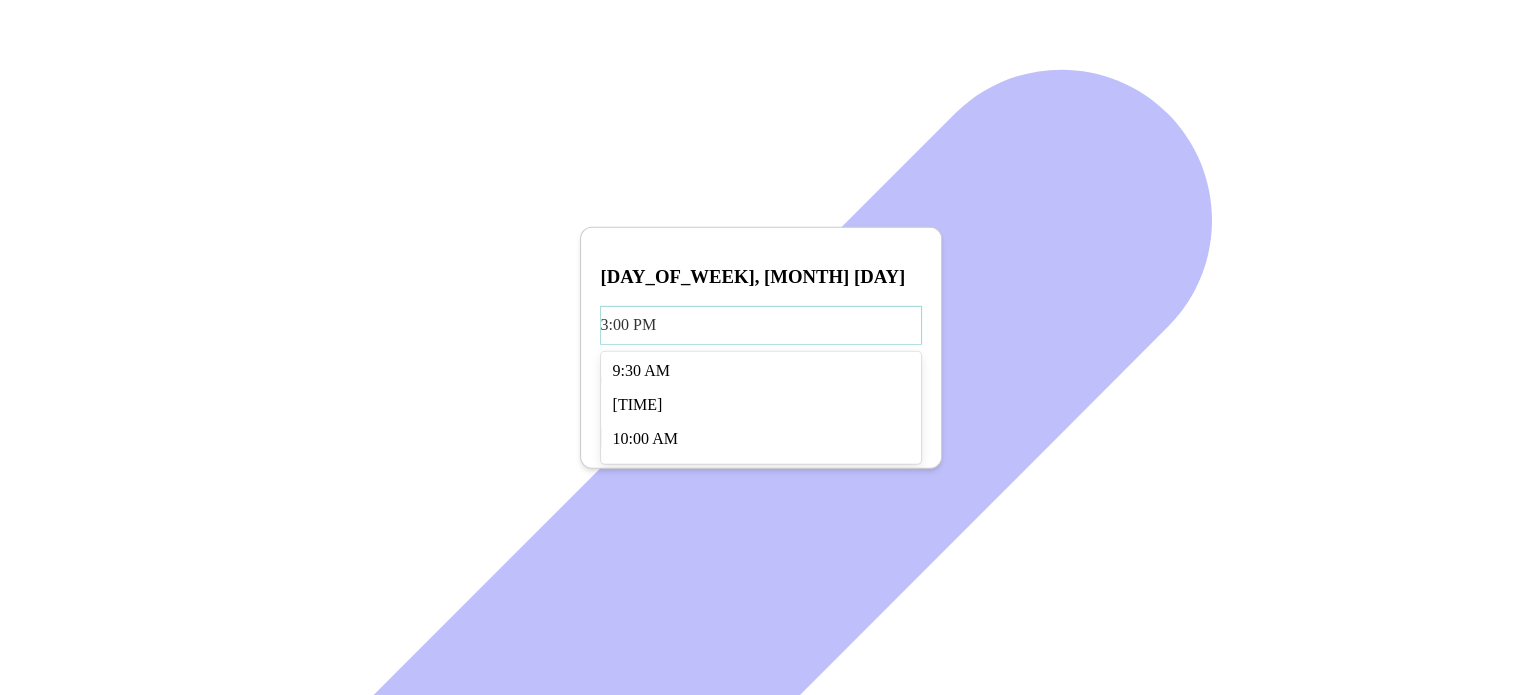 scroll, scrollTop: 1290, scrollLeft: 0, axis: vertical 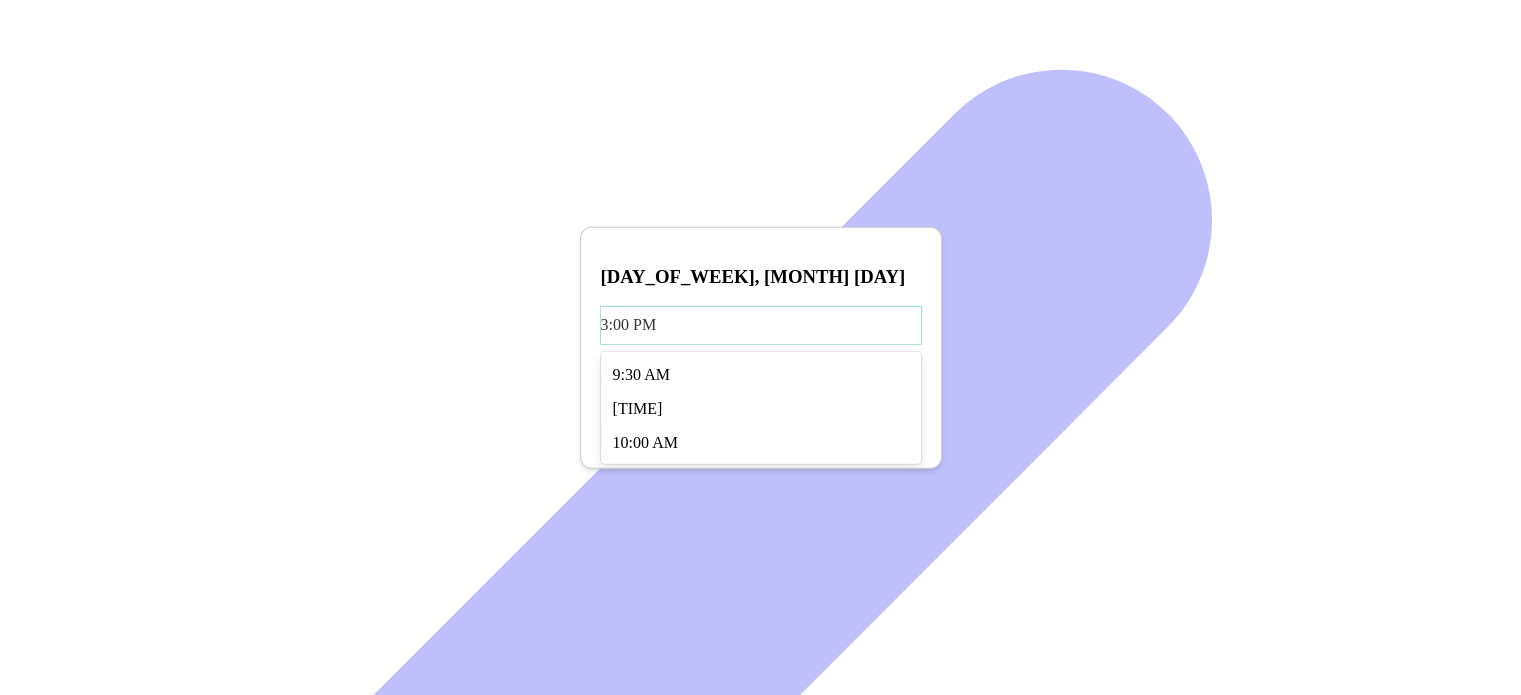 click on "8:00 AM" at bounding box center [761, 171] 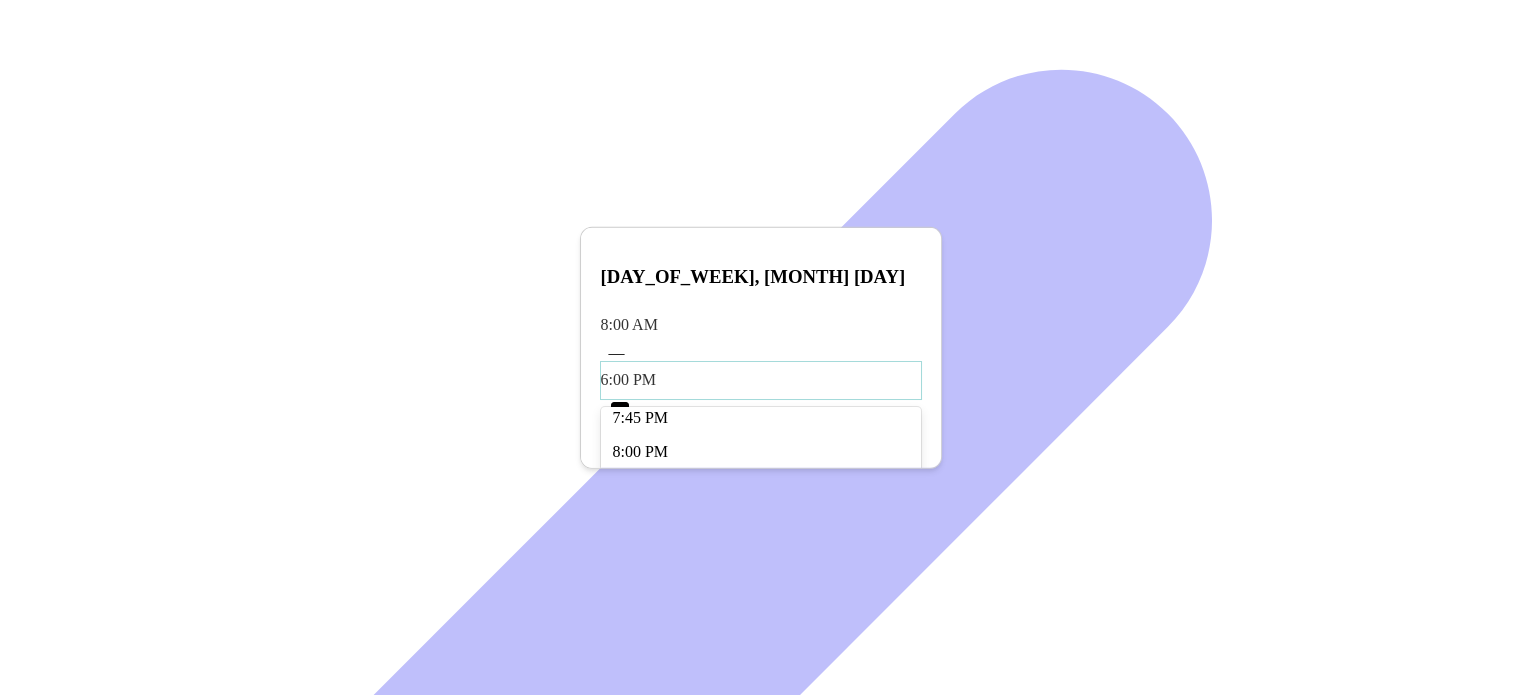 click on "6:00 PM" at bounding box center [761, 325] 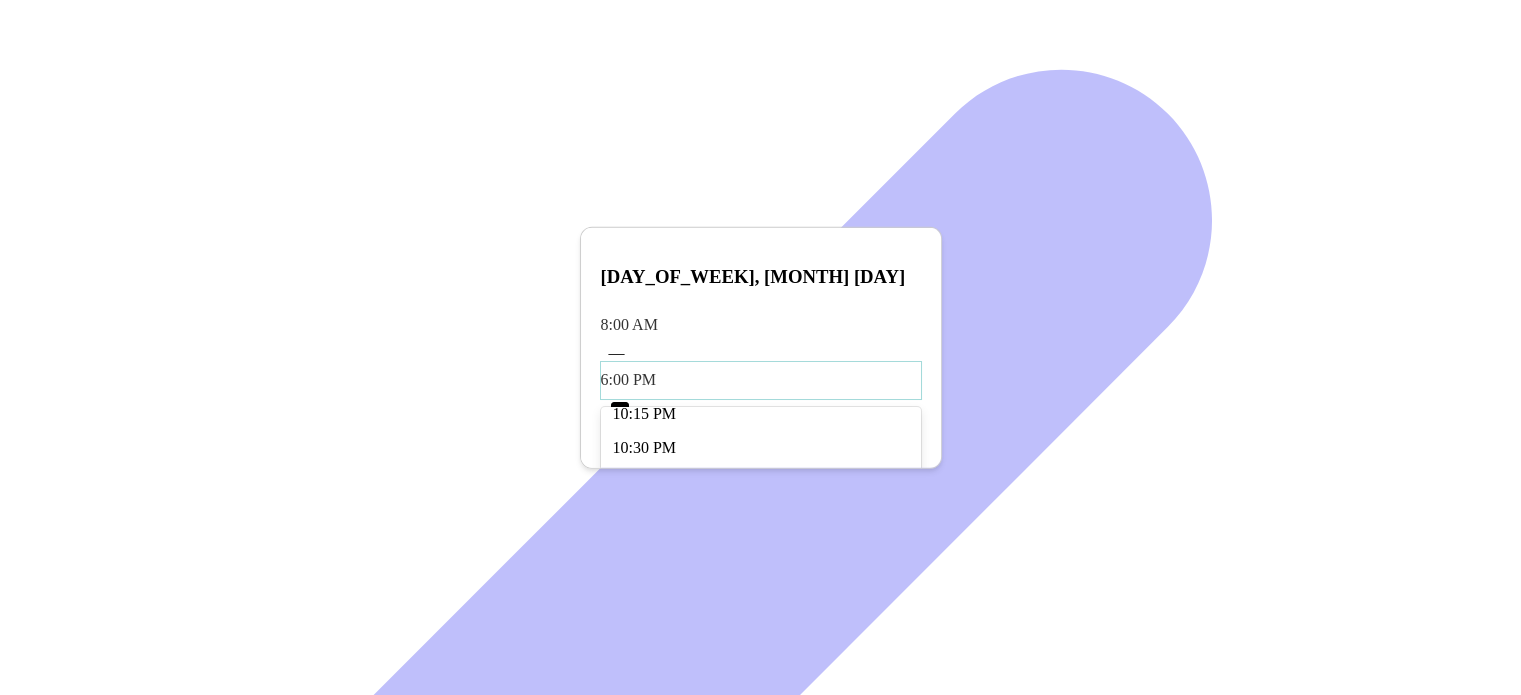 scroll, scrollTop: 1884, scrollLeft: 0, axis: vertical 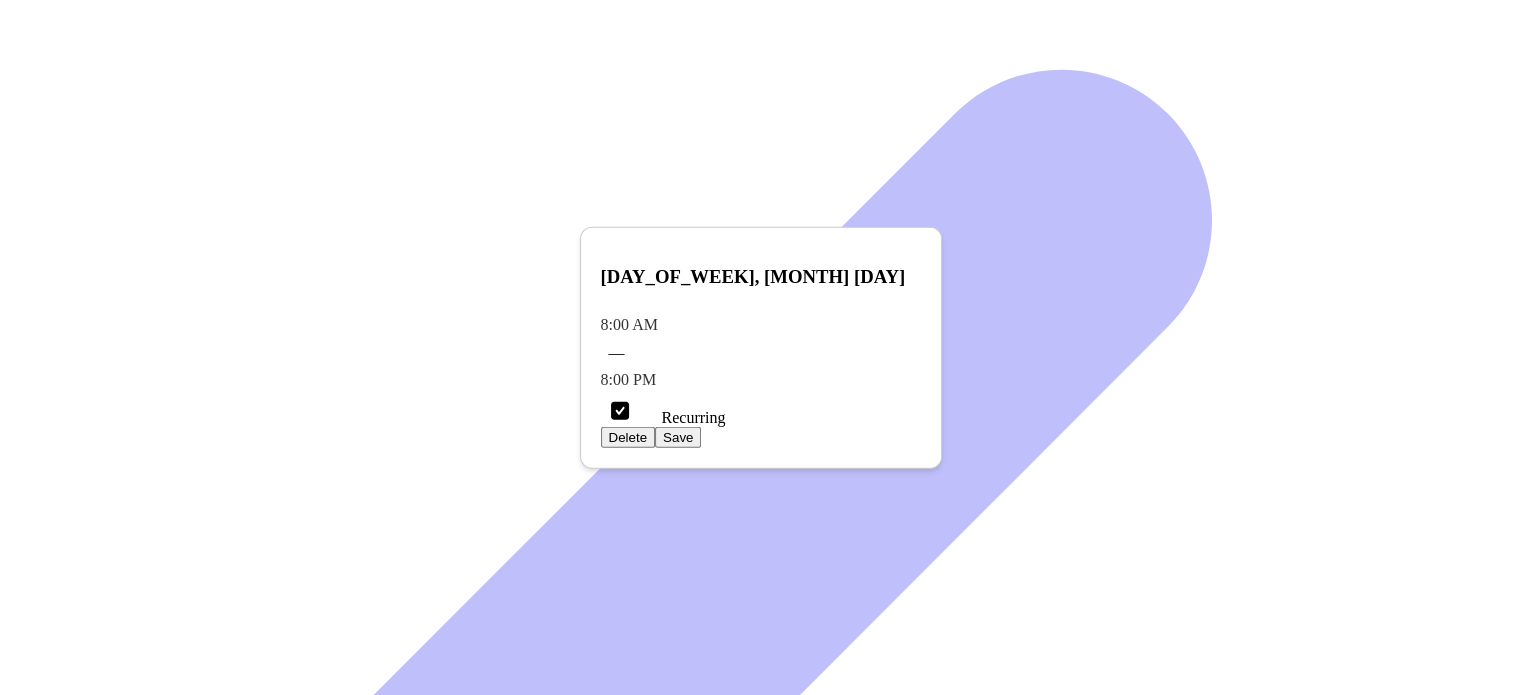 click on "Save" at bounding box center (678, 437) 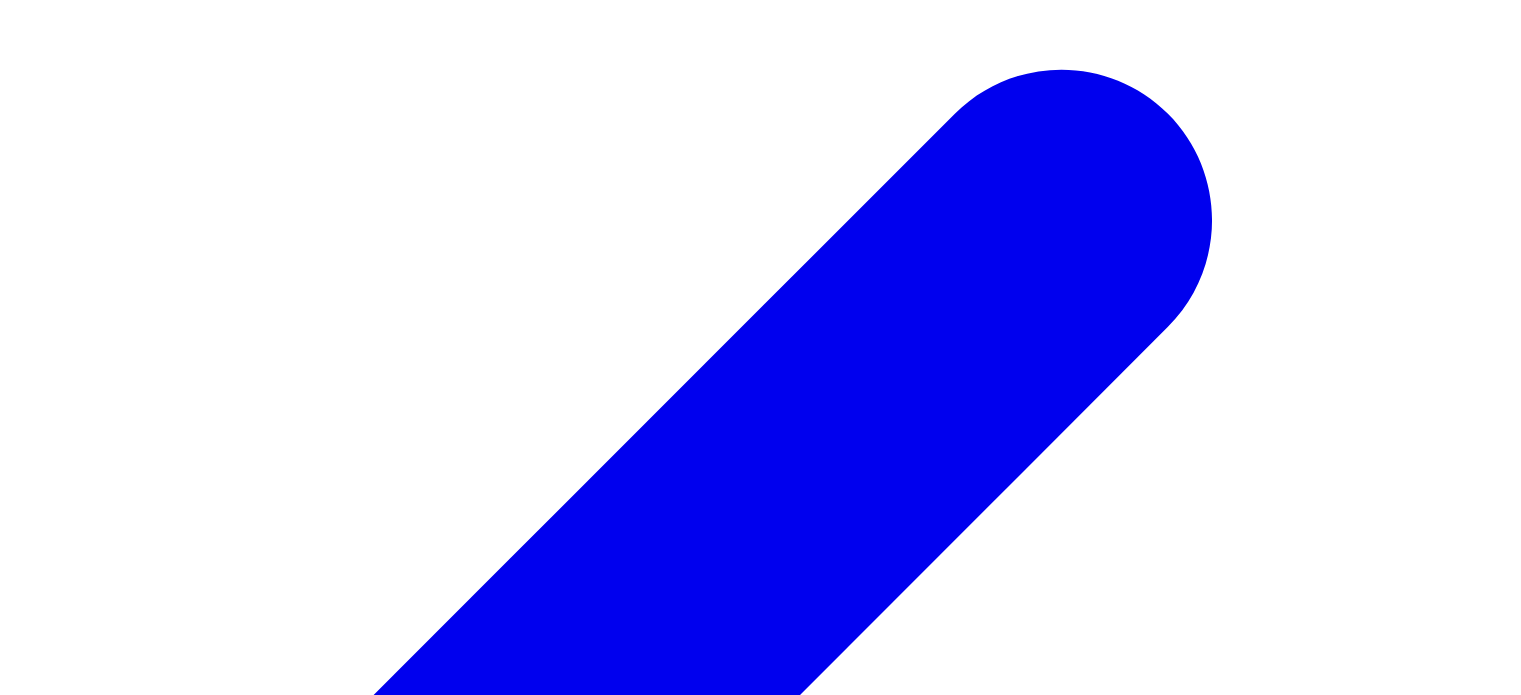 scroll, scrollTop: 628, scrollLeft: 0, axis: vertical 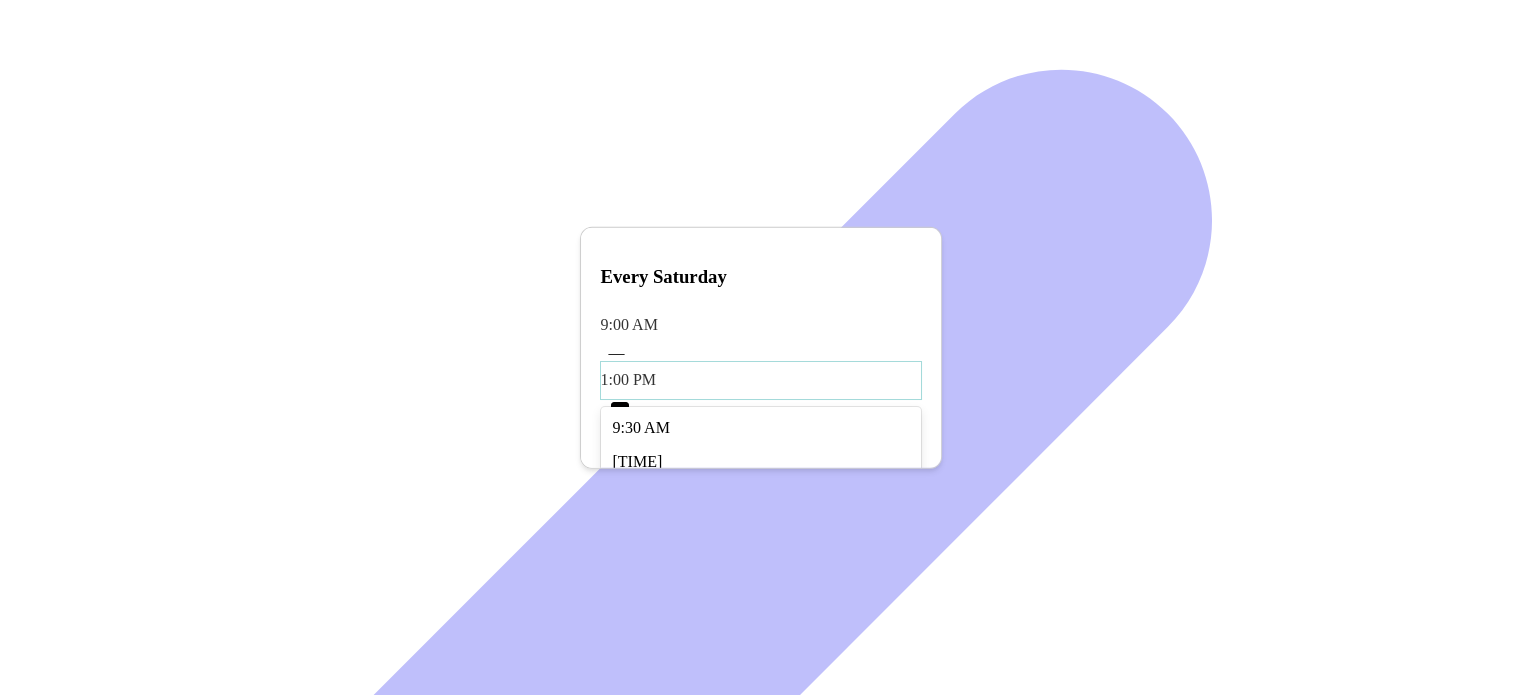 click on "1:00 PM" at bounding box center [761, 325] 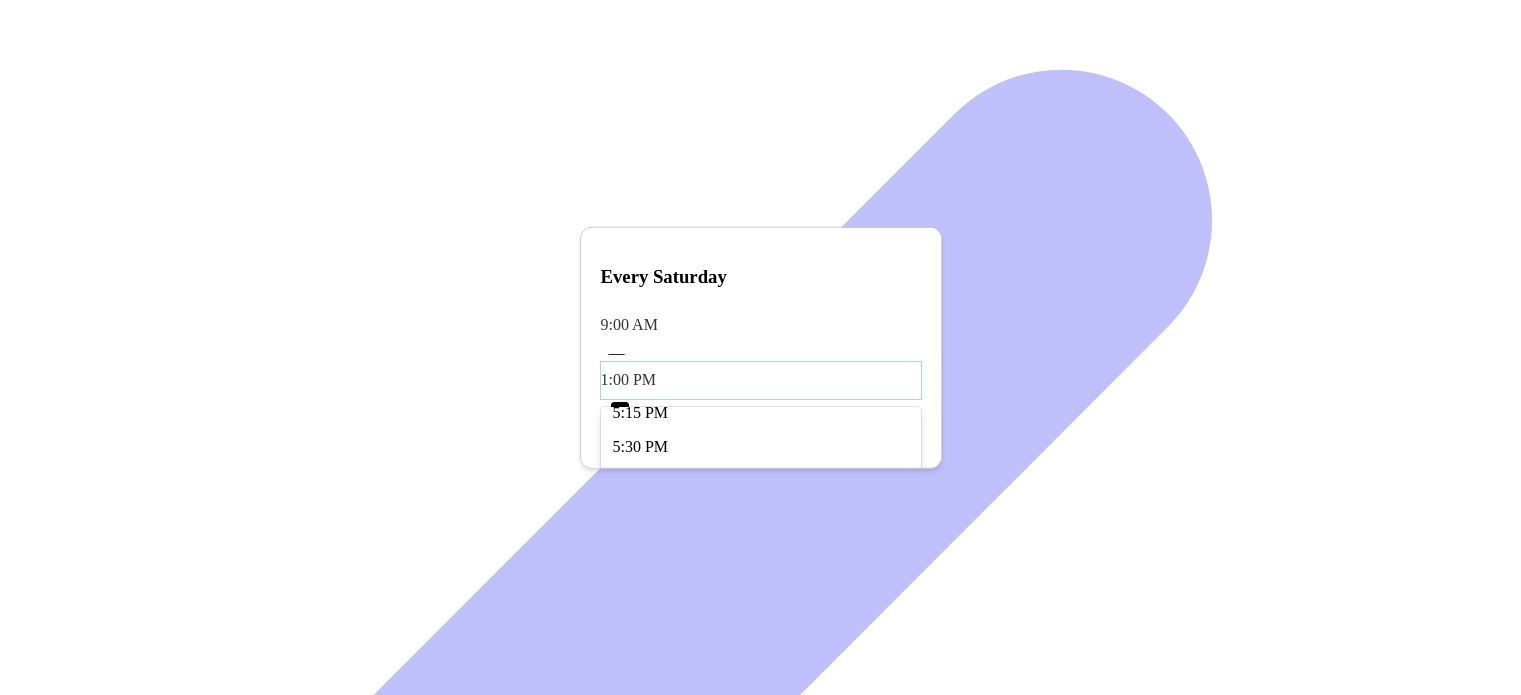 scroll, scrollTop: 1070, scrollLeft: 0, axis: vertical 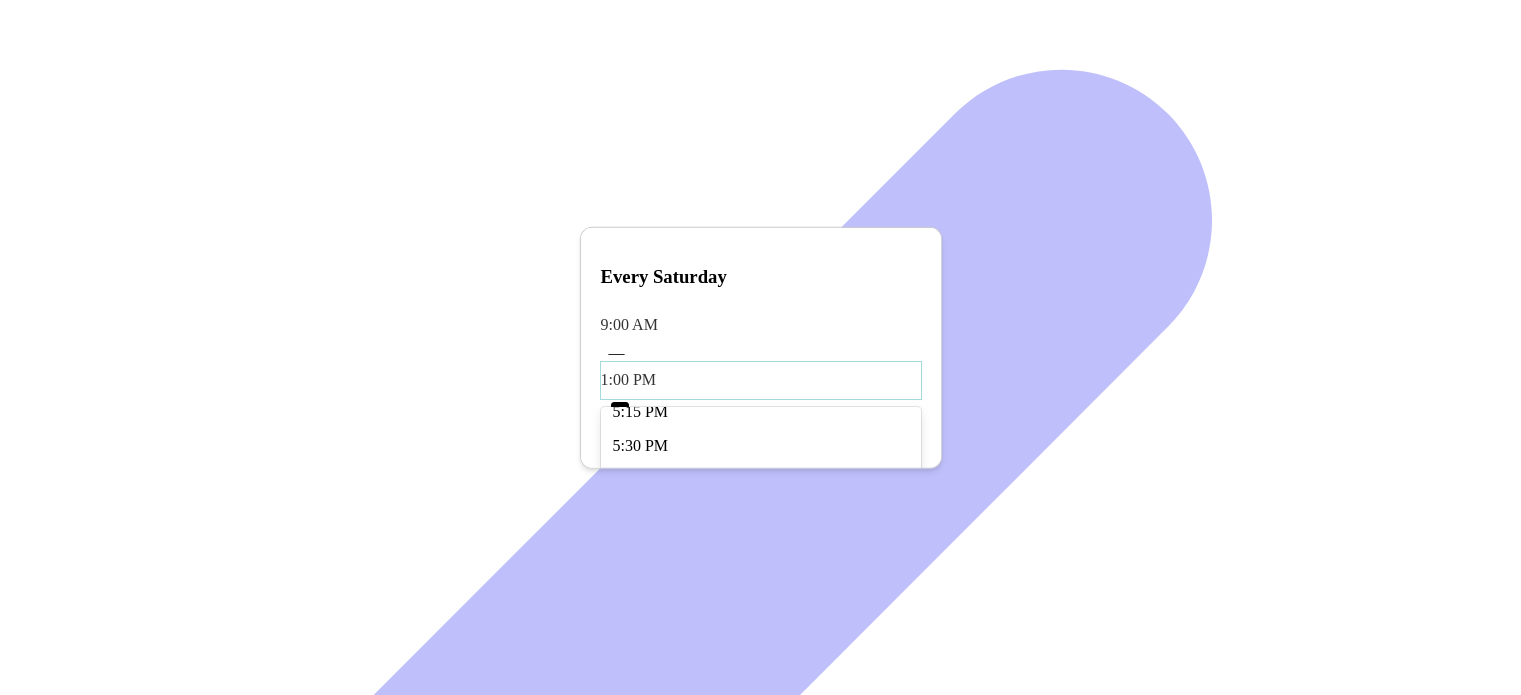 click on "4:00 PM" at bounding box center (761, 242) 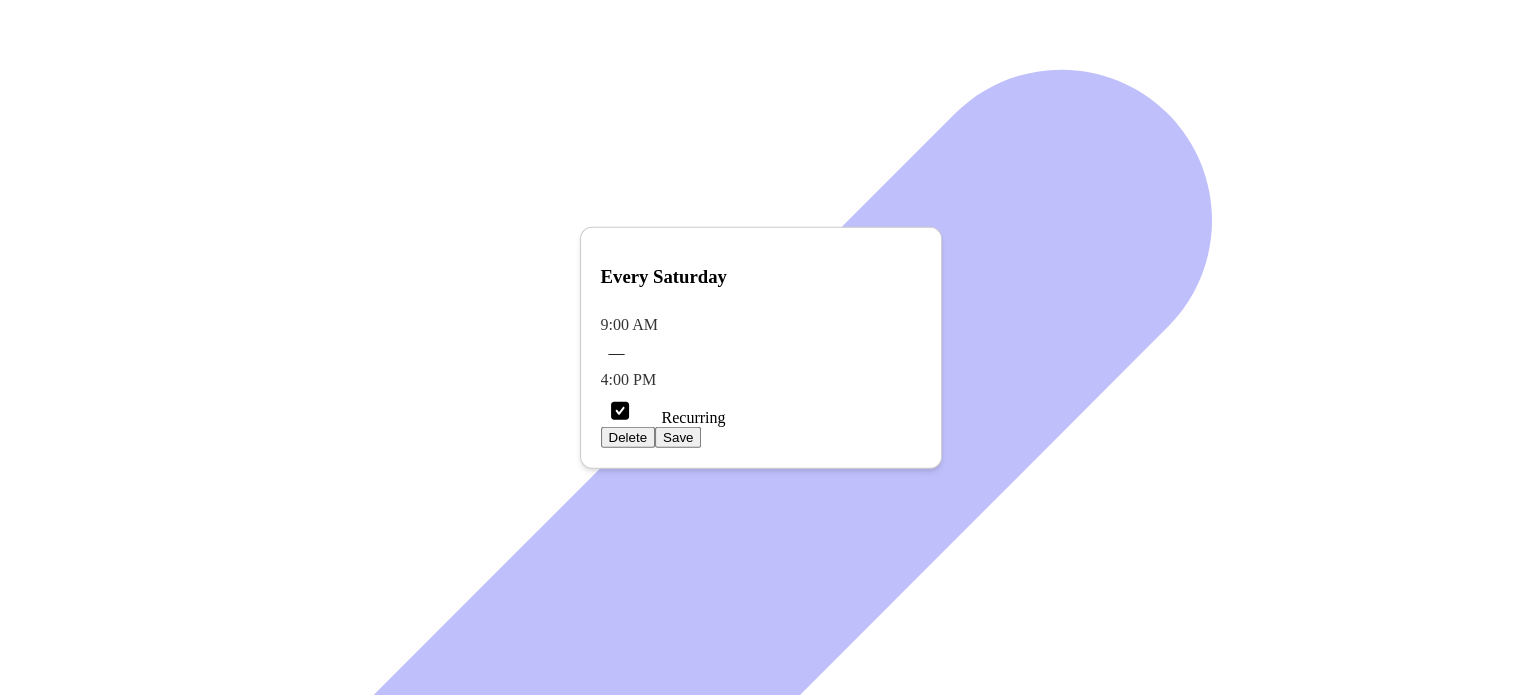 click at bounding box center [620, 411] 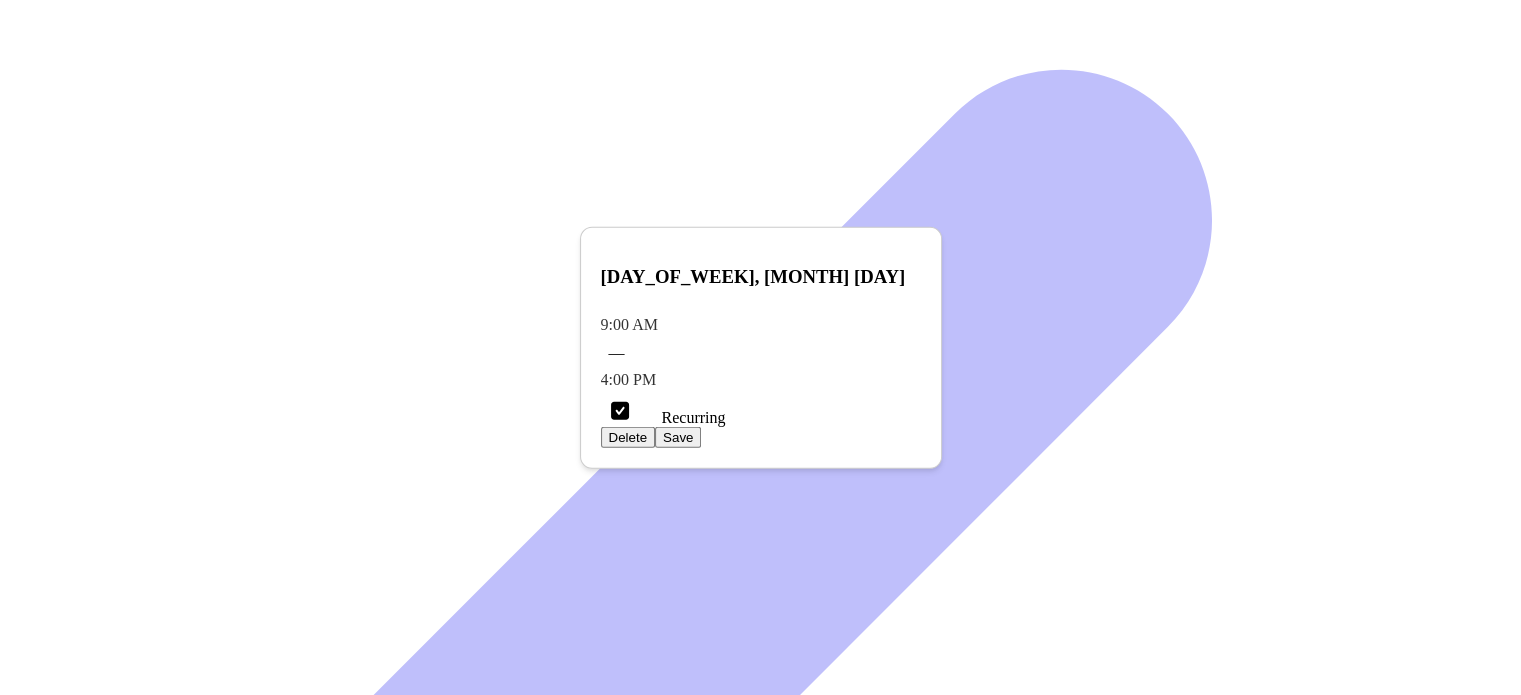 click on "Recurring" at bounding box center [679, 417] 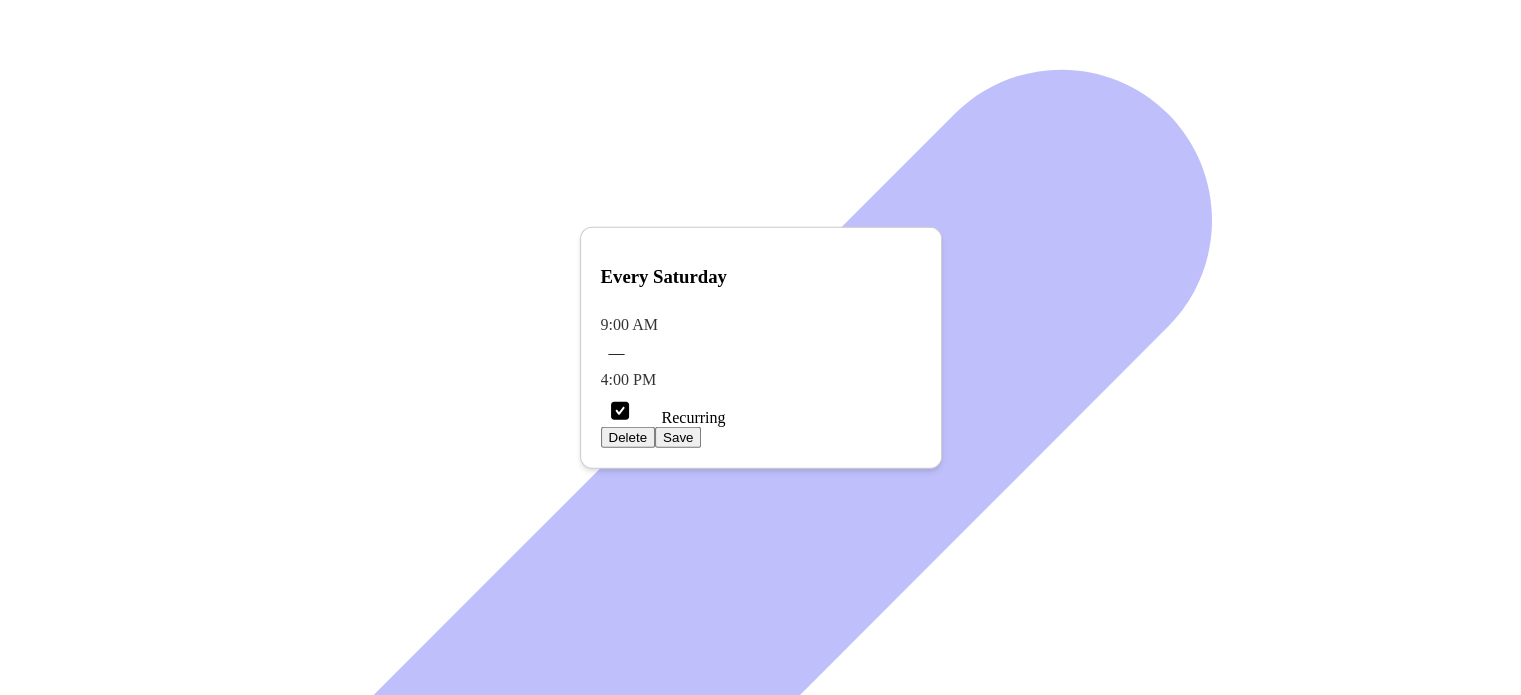 click on "Save" at bounding box center [678, 437] 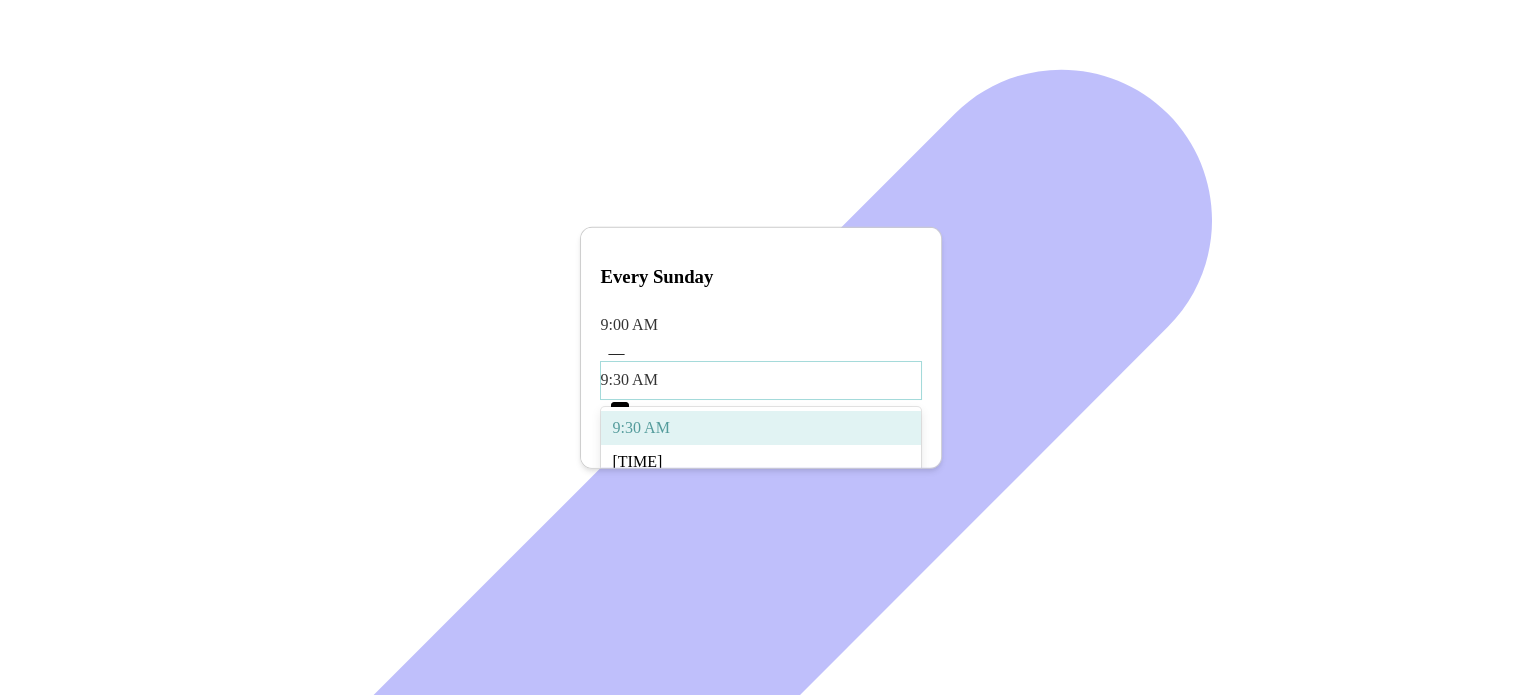 click on "9:30 AM" at bounding box center [761, 325] 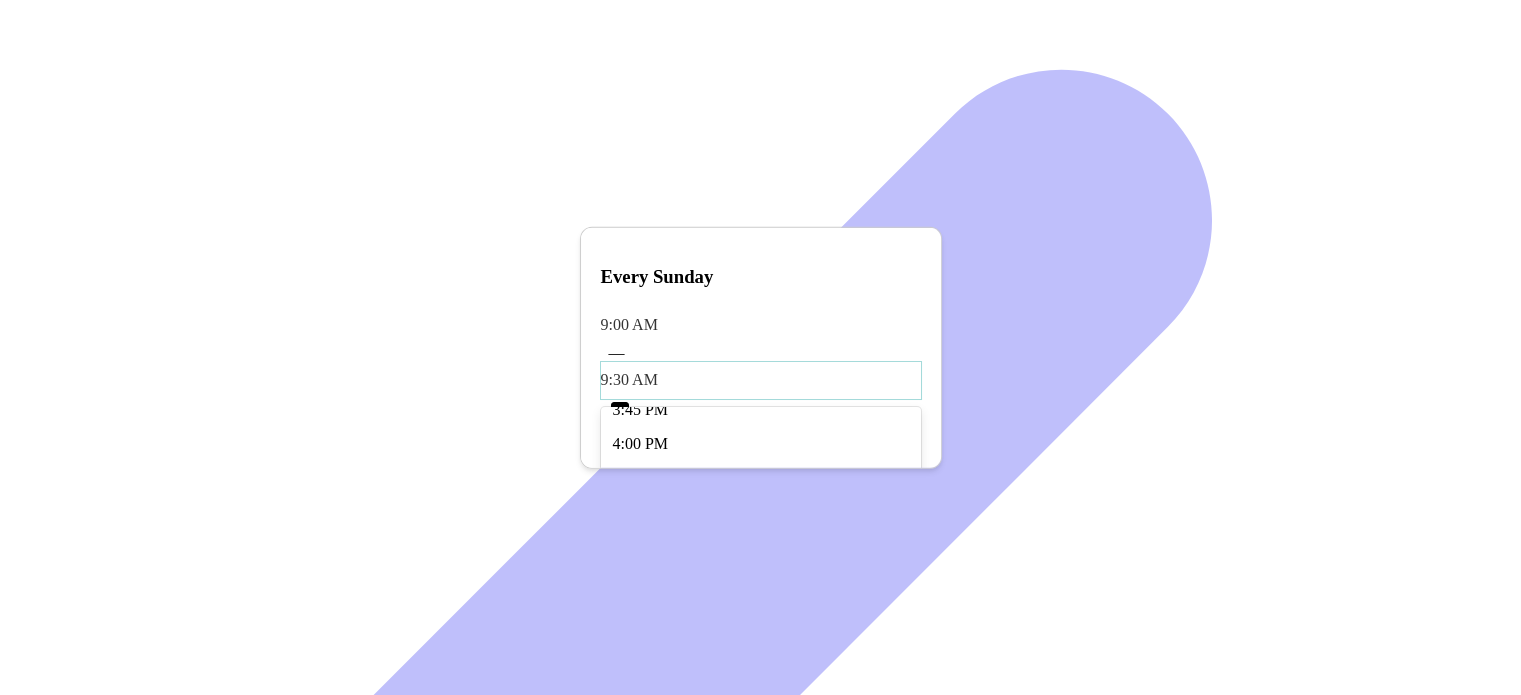 scroll, scrollTop: 948, scrollLeft: 0, axis: vertical 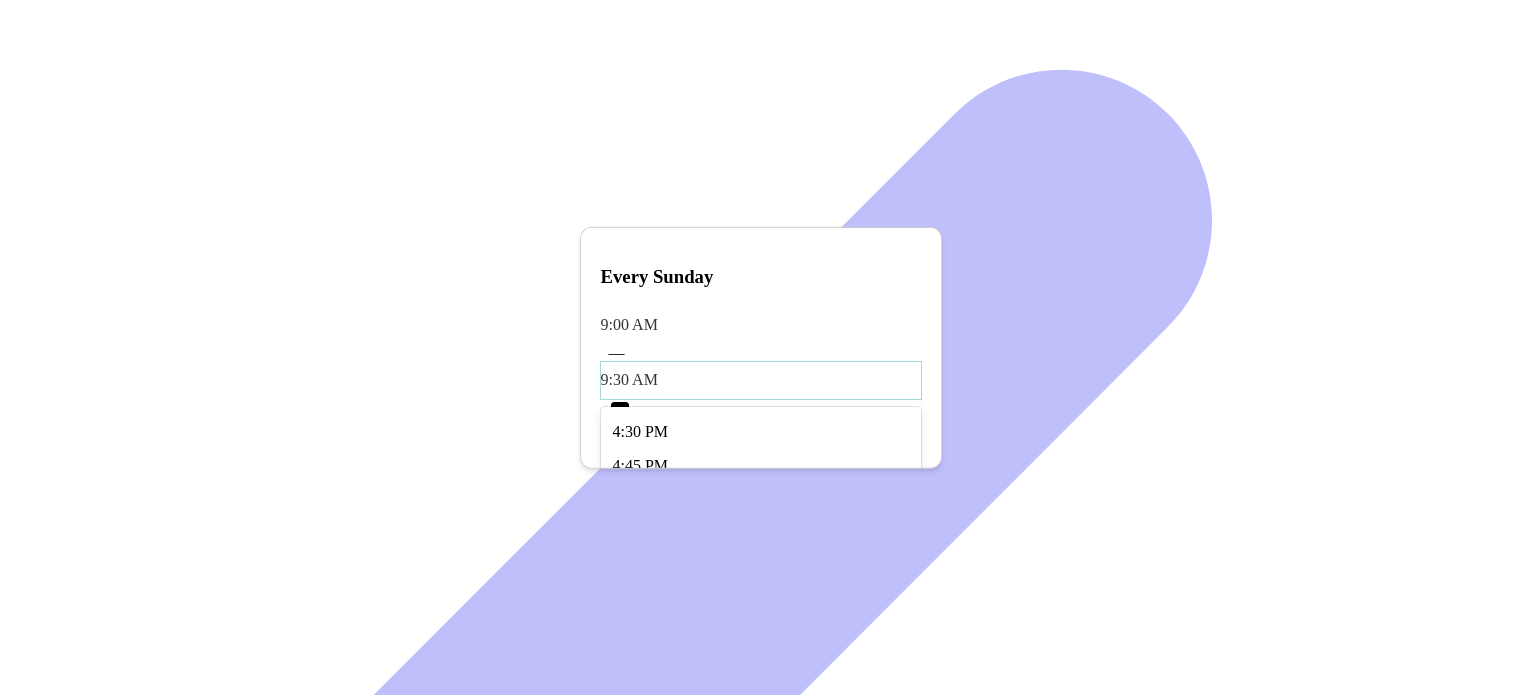 click on "3:30 PM" at bounding box center [761, 296] 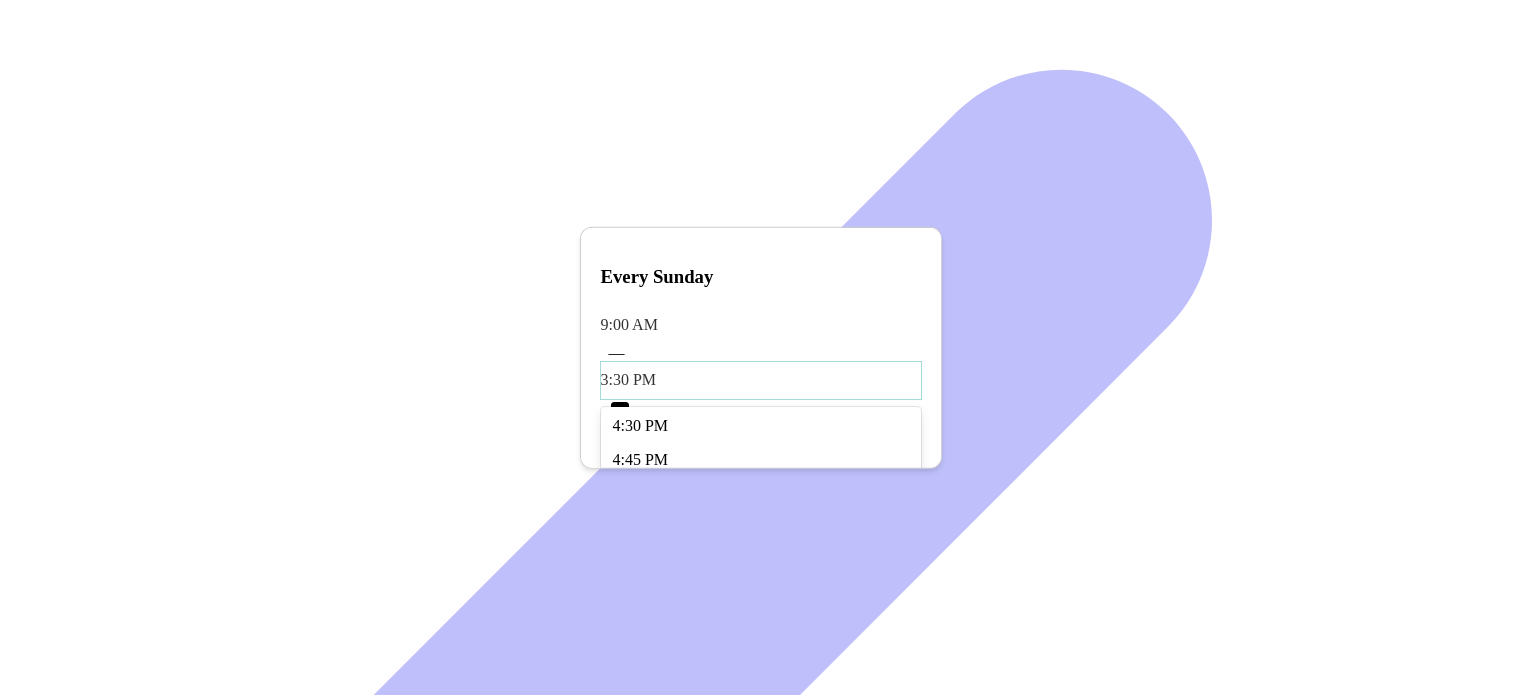 click on "3:30 PM" at bounding box center (761, 325) 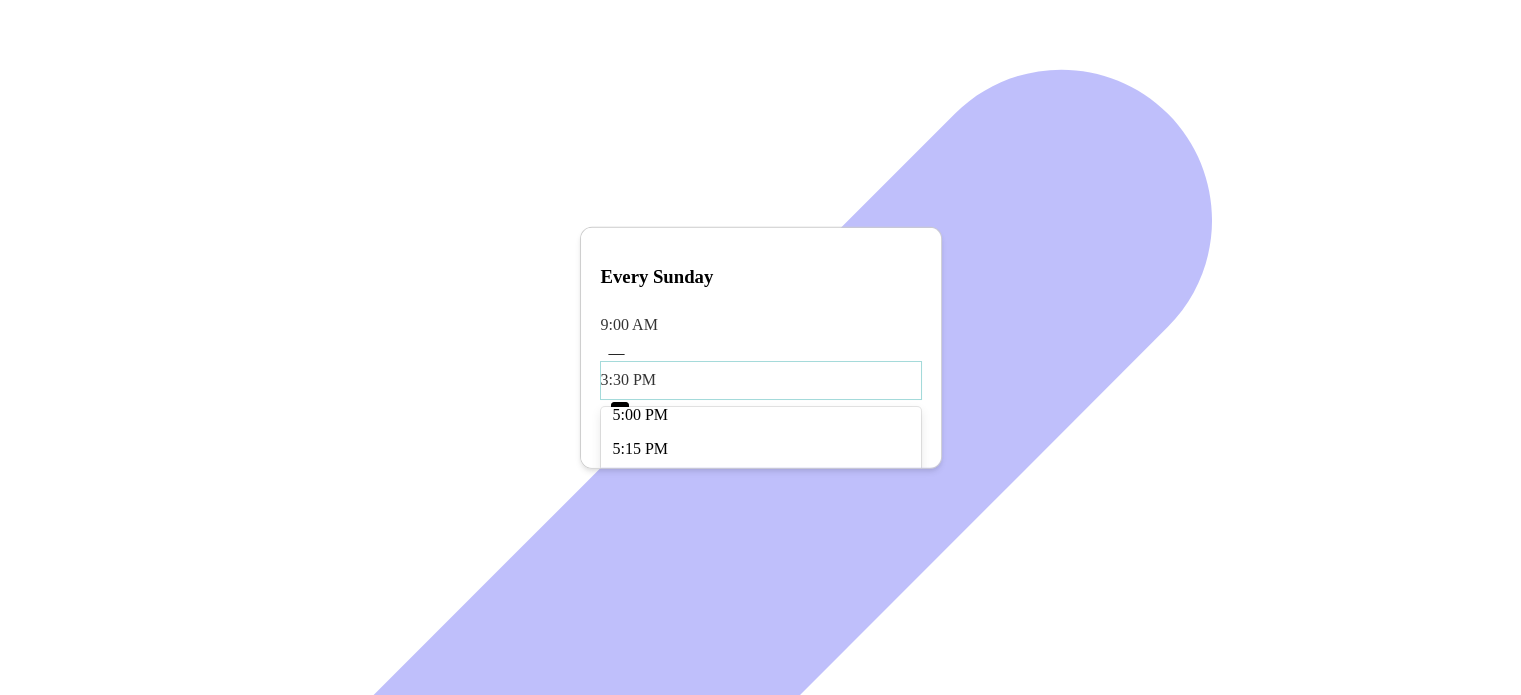 scroll, scrollTop: 1035, scrollLeft: 0, axis: vertical 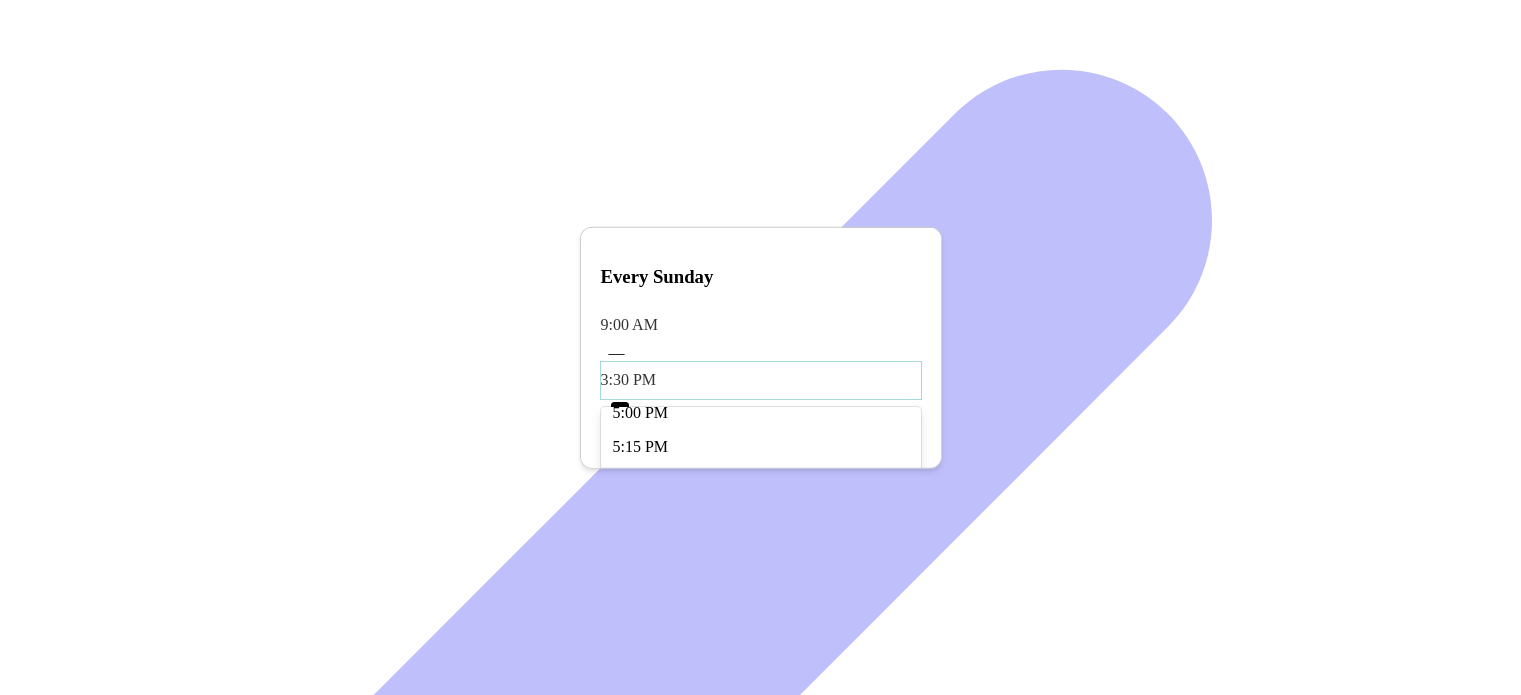 click on "4:00 PM" at bounding box center (761, 277) 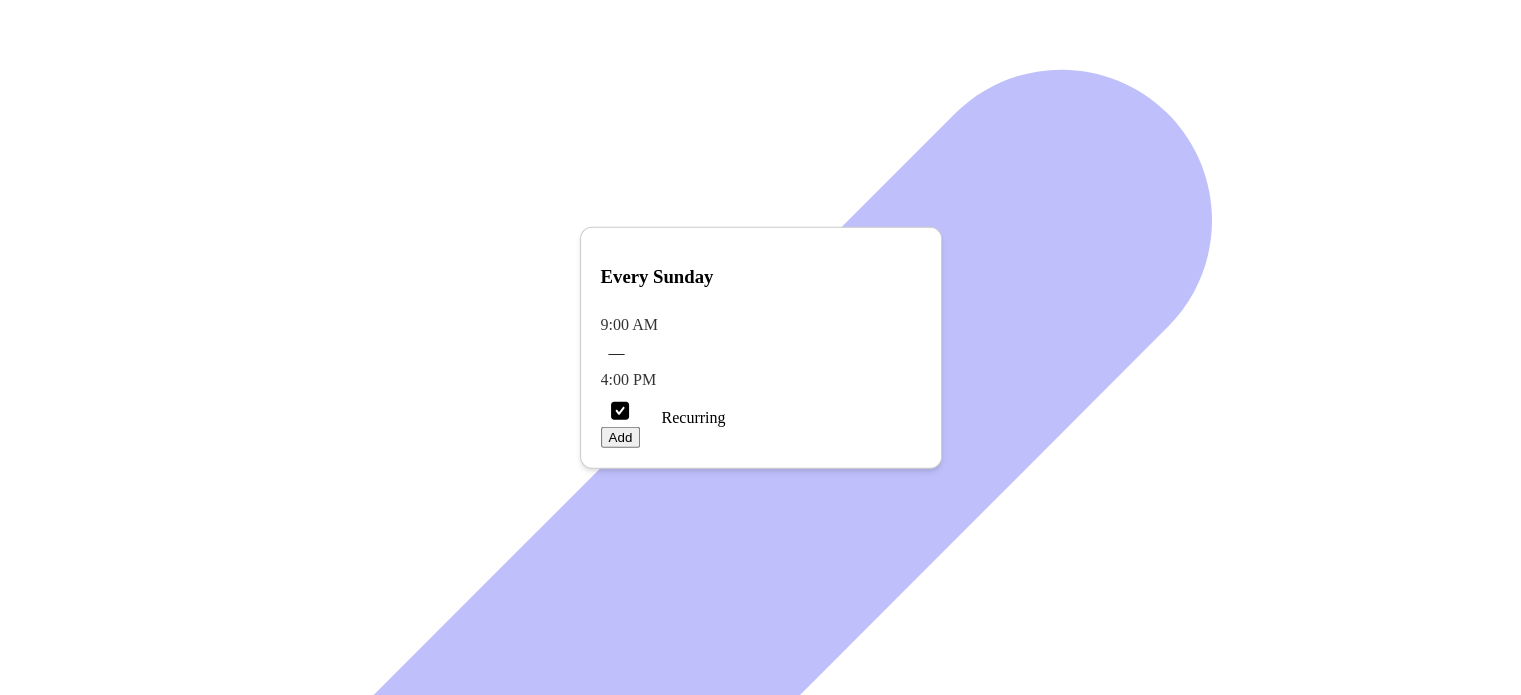 click on "Add" at bounding box center [621, 437] 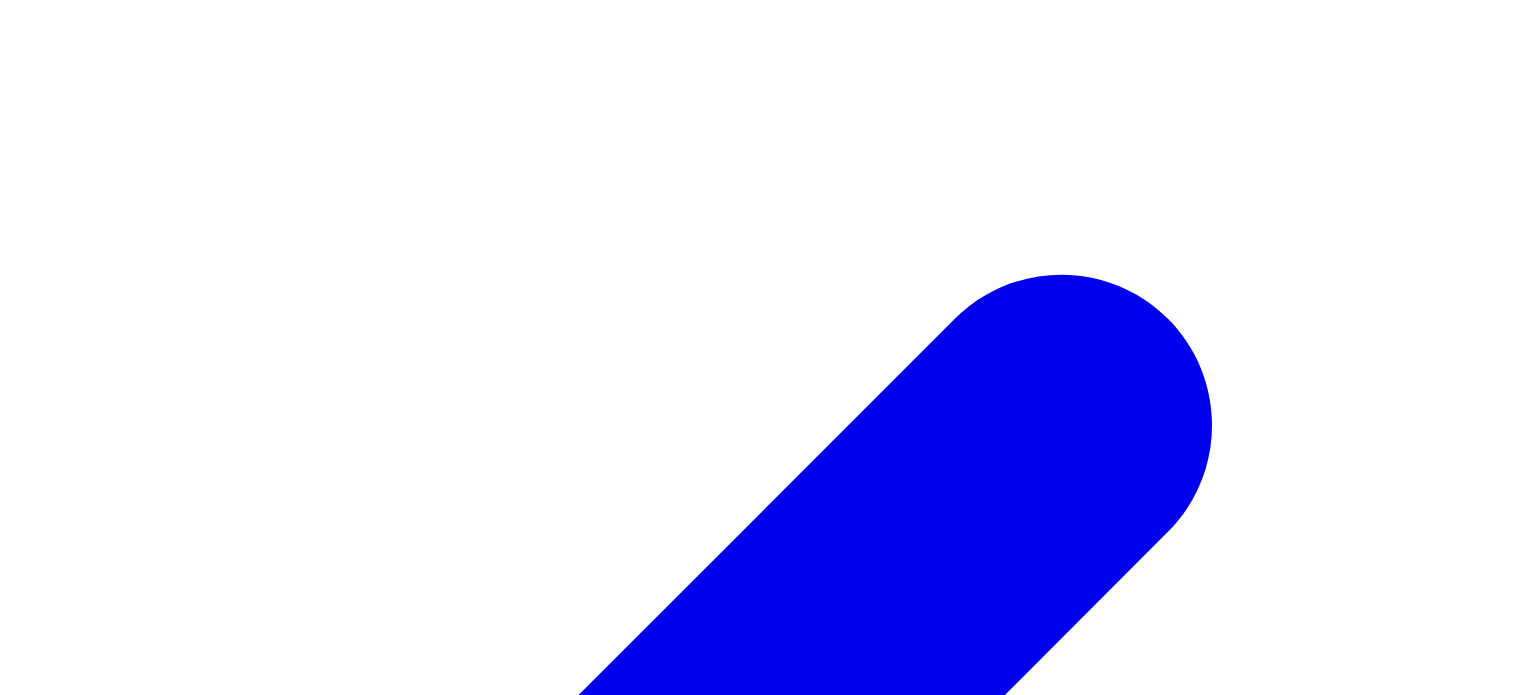 scroll, scrollTop: 196, scrollLeft: 0, axis: vertical 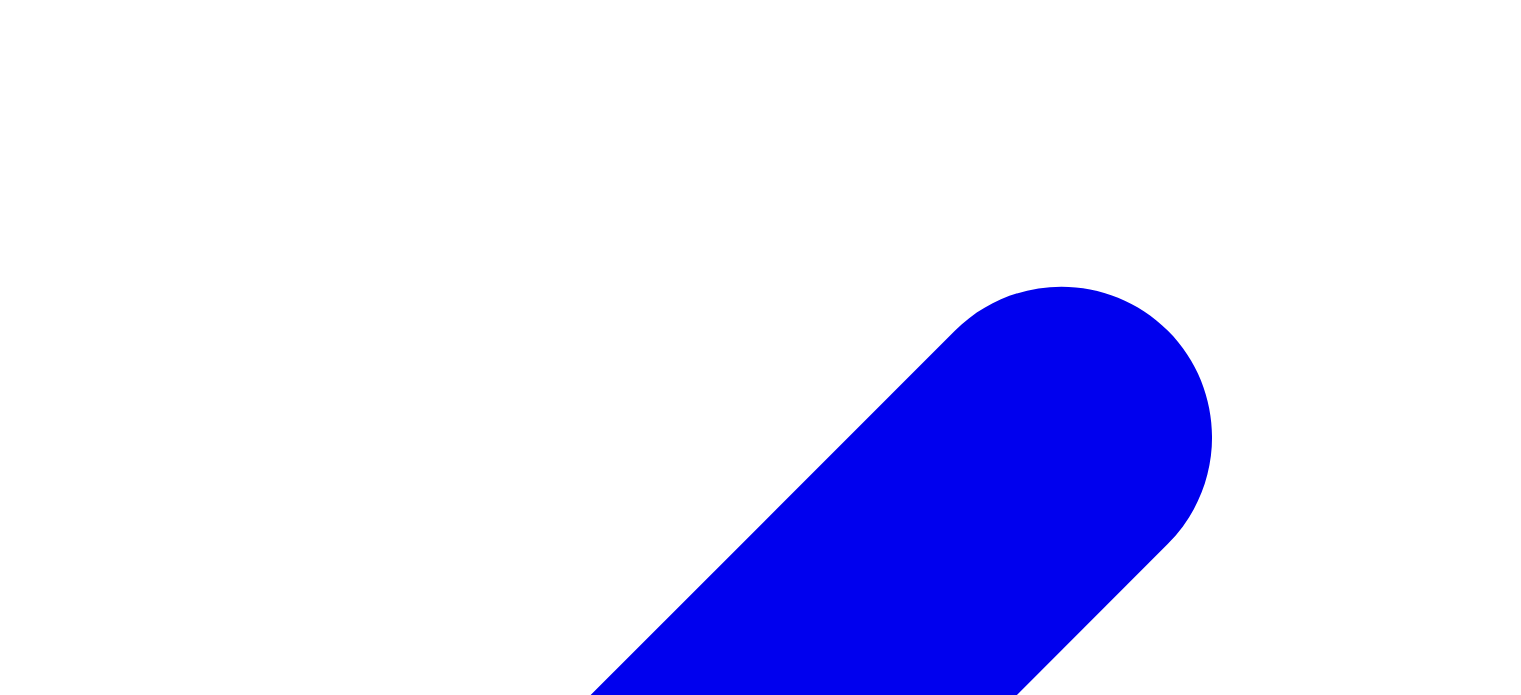 click on "Scheduling rules" at bounding box center [101, 3358] 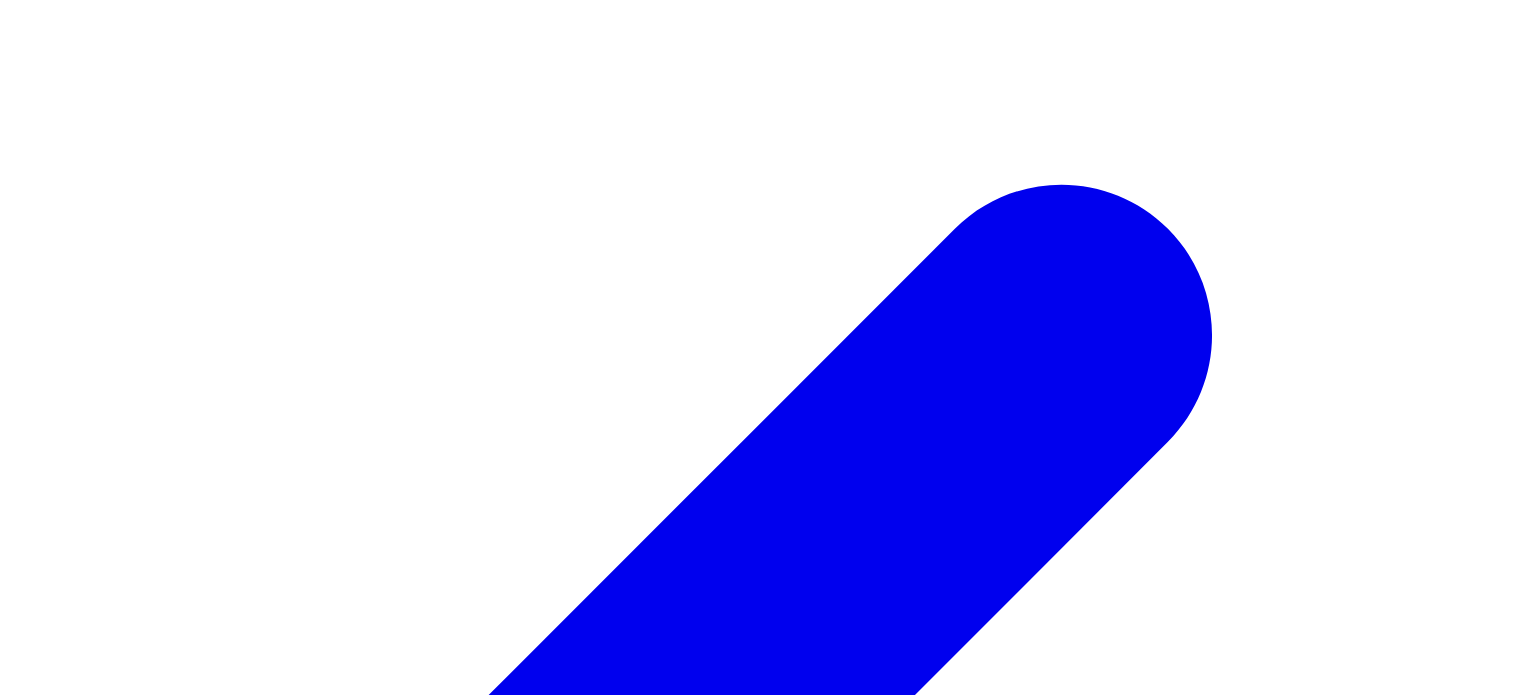 scroll, scrollTop: 300, scrollLeft: 0, axis: vertical 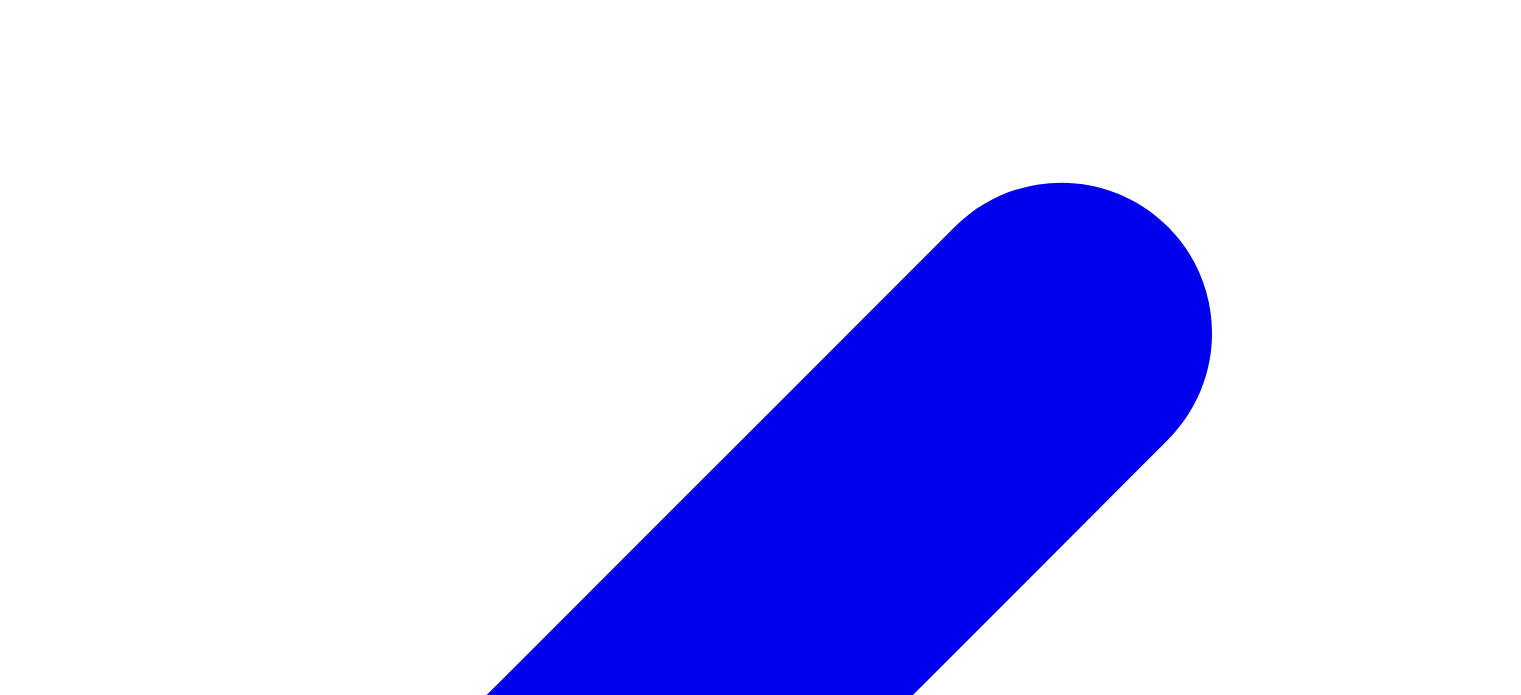 click at bounding box center [43, 2448] 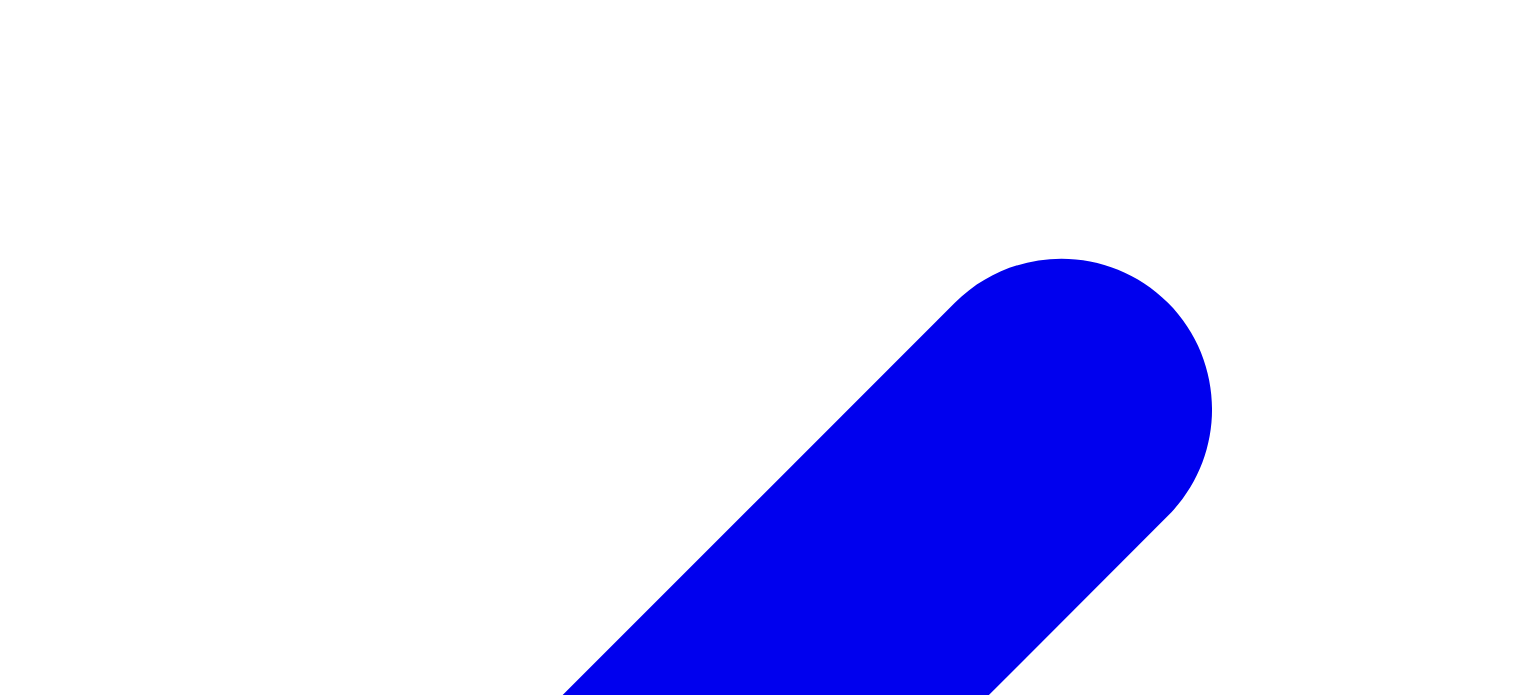 click on "Save" at bounding box center (47, 2627) 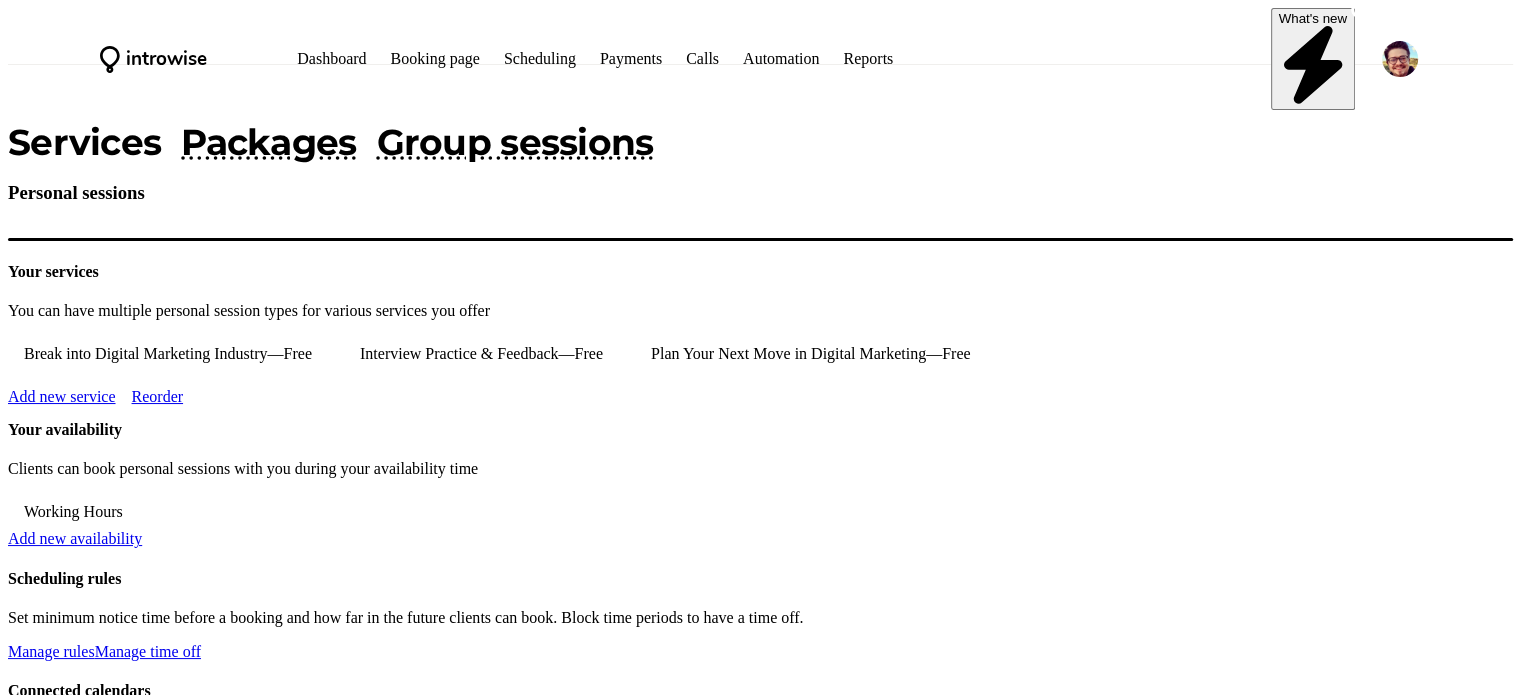 click on "Scheduling" at bounding box center [540, 58] 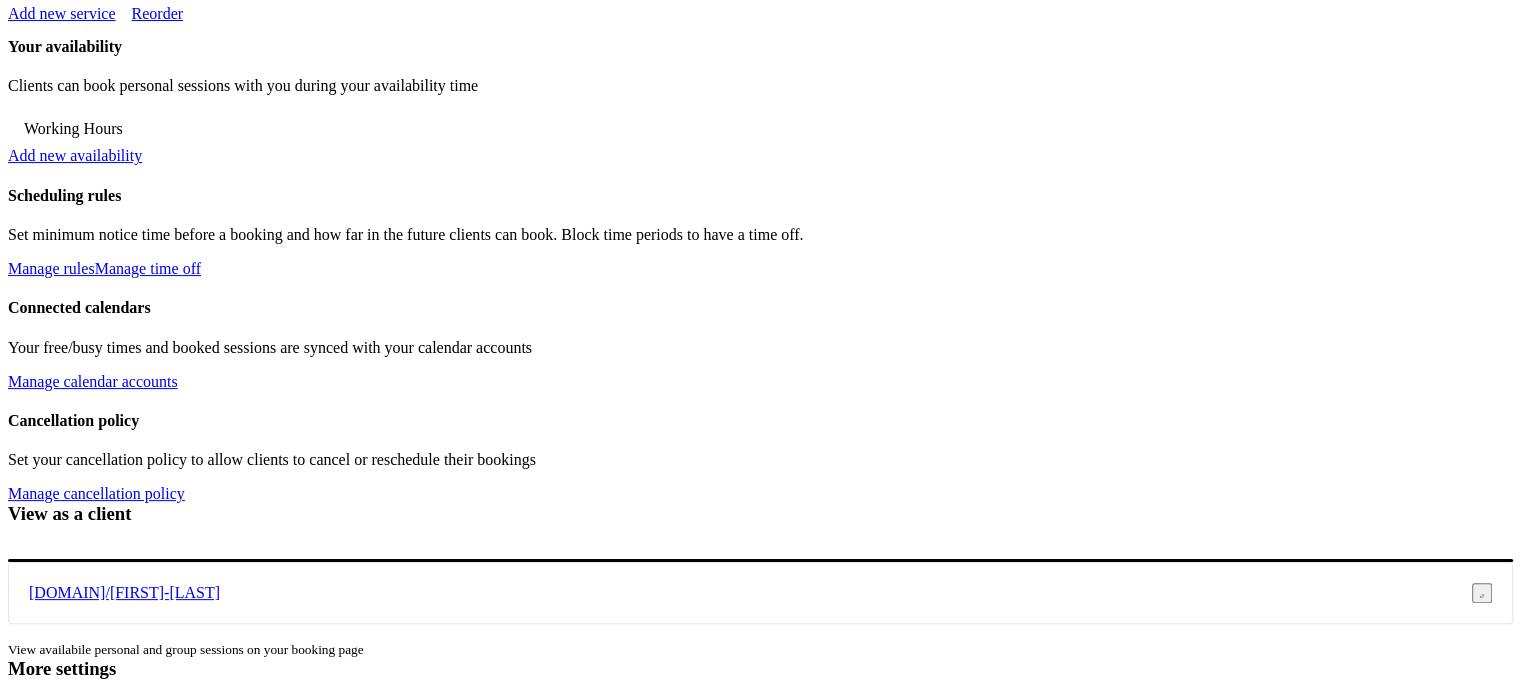 scroll, scrollTop: 384, scrollLeft: 0, axis: vertical 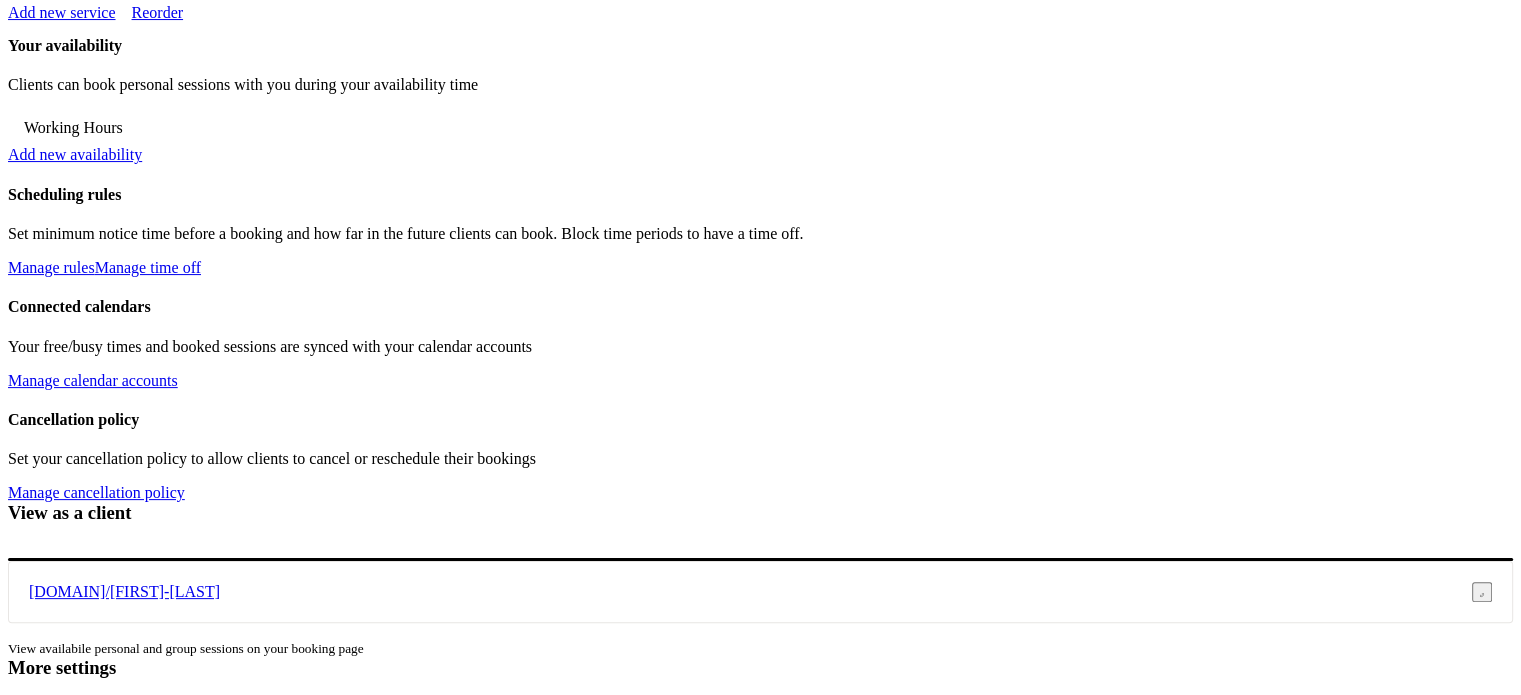 click on "Working Hours" at bounding box center (73, 128) 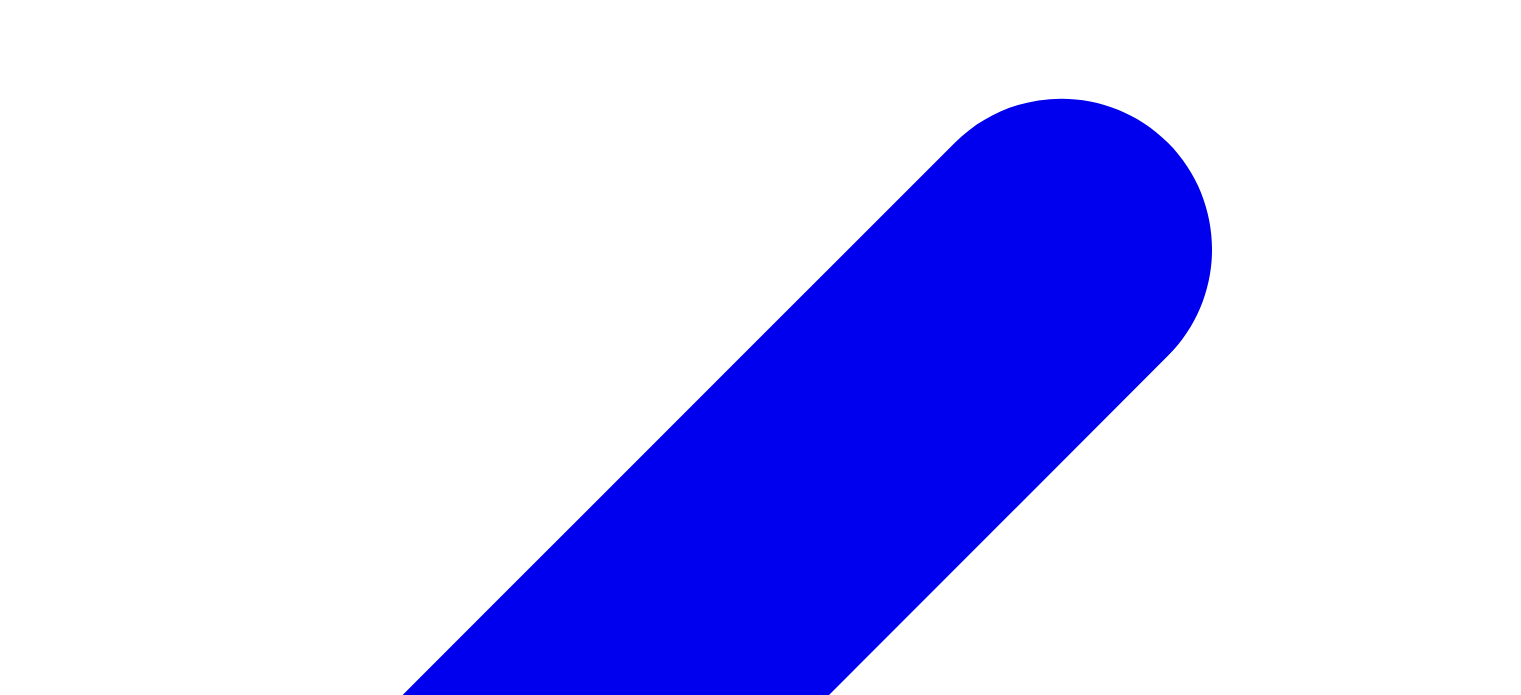 scroll, scrollTop: 497, scrollLeft: 0, axis: vertical 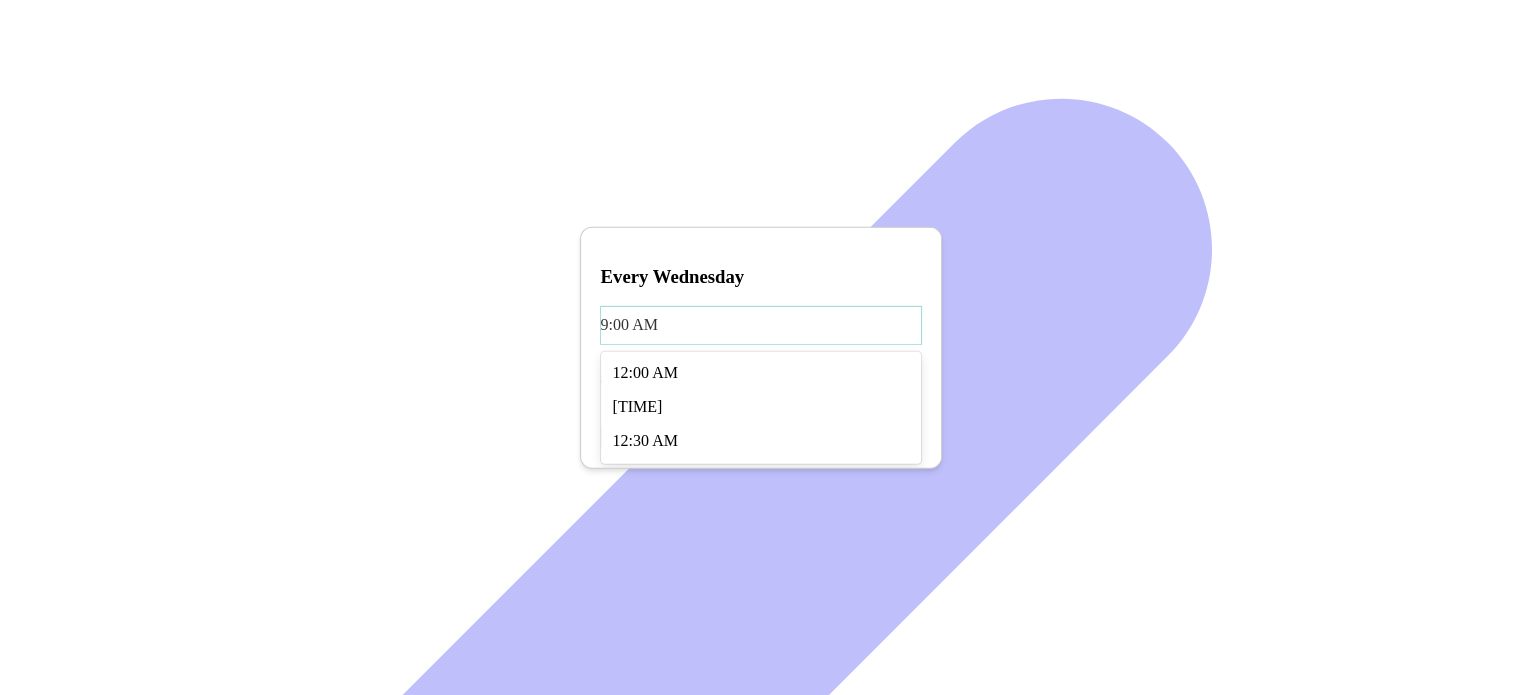 click at bounding box center (759, 325) 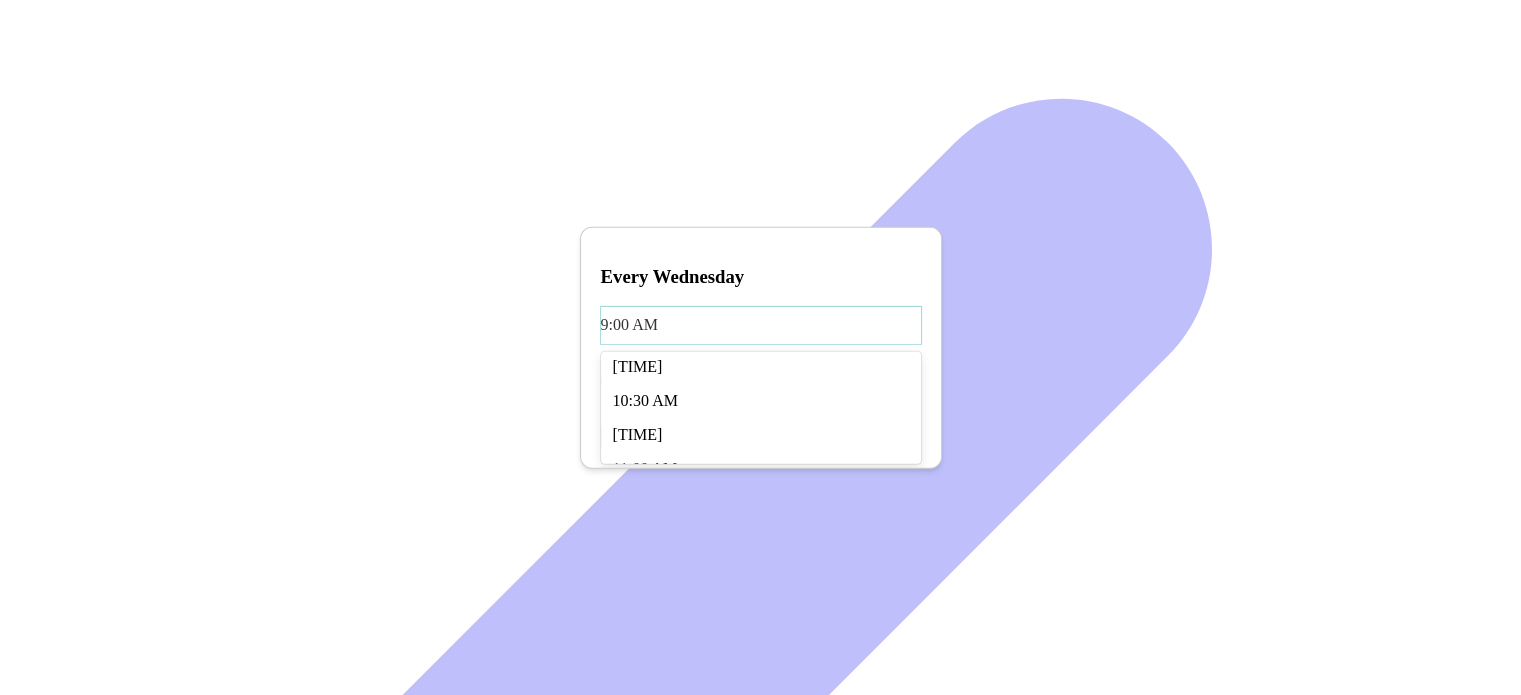 scroll, scrollTop: 1353, scrollLeft: 0, axis: vertical 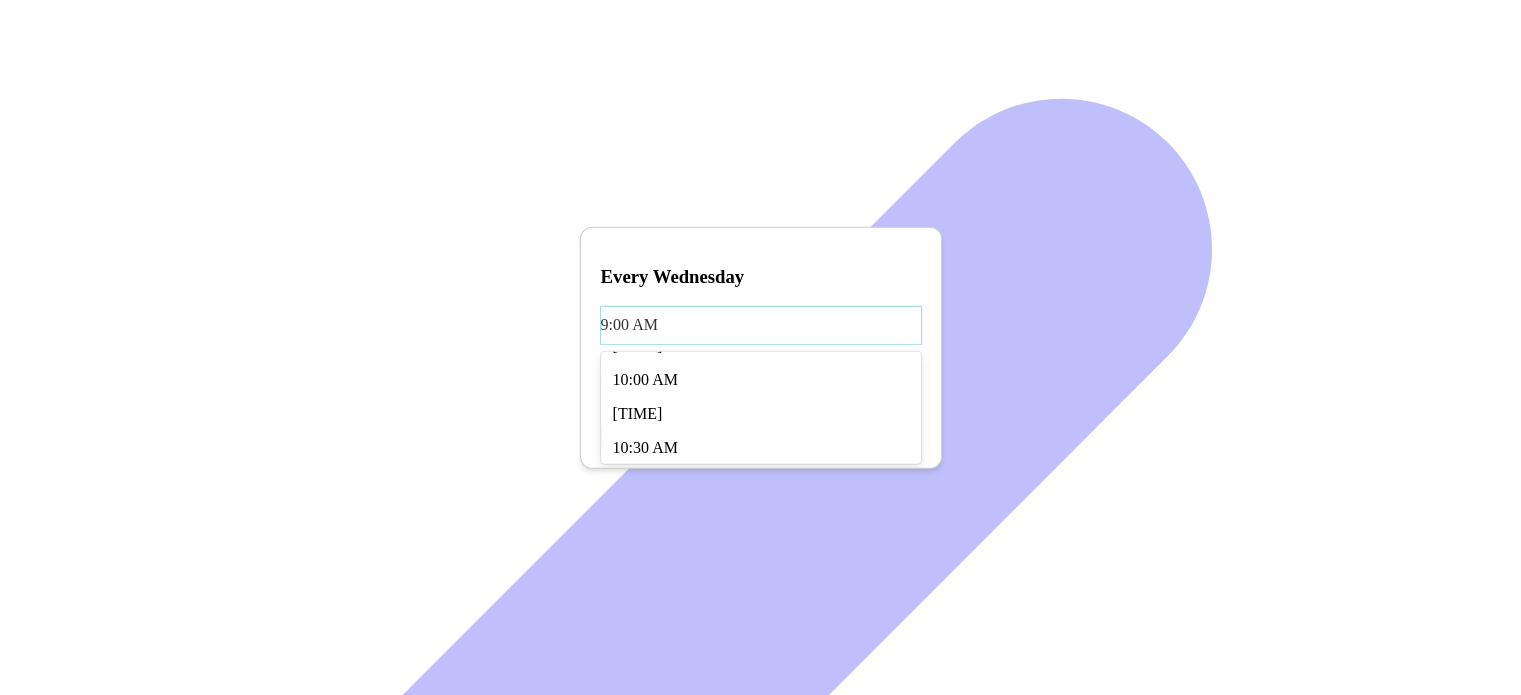click on "8:00 AM" at bounding box center (761, 108) 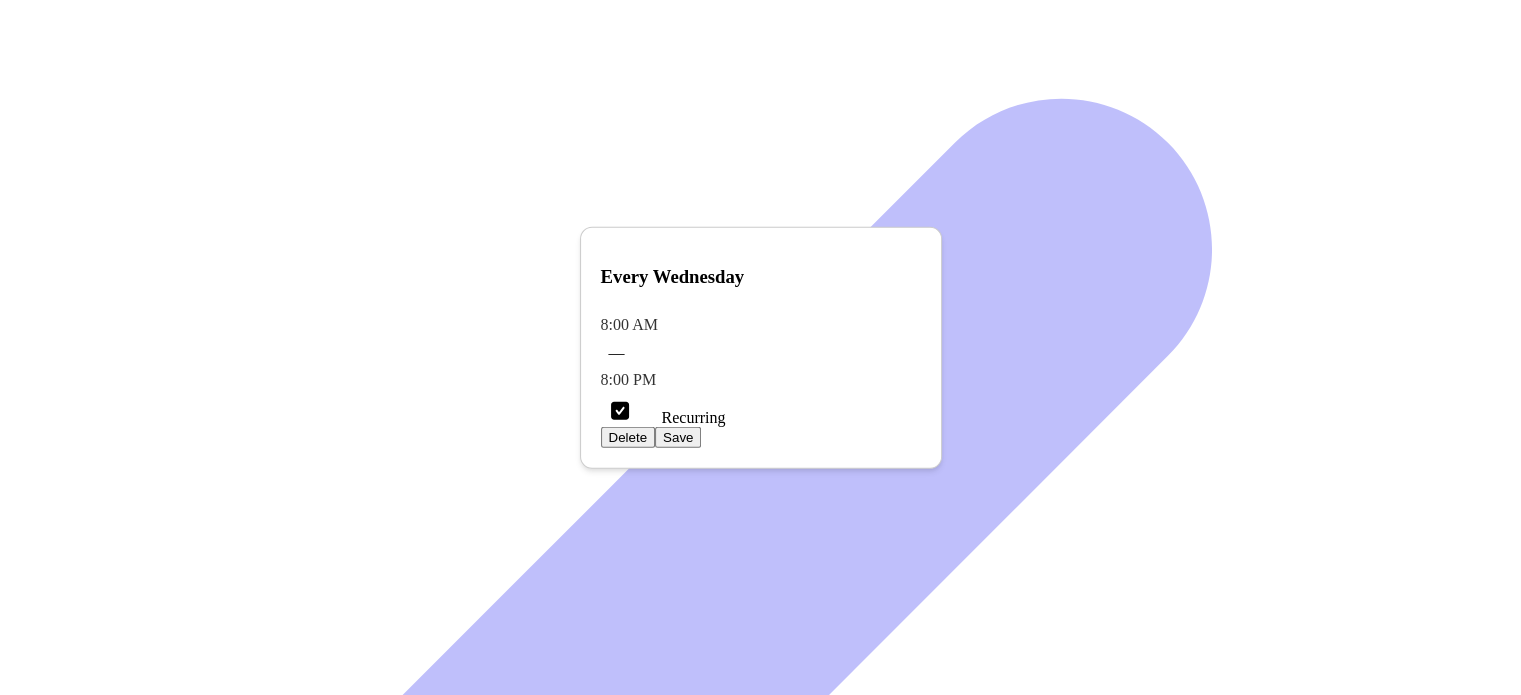click on "Recurring" at bounding box center [679, 417] 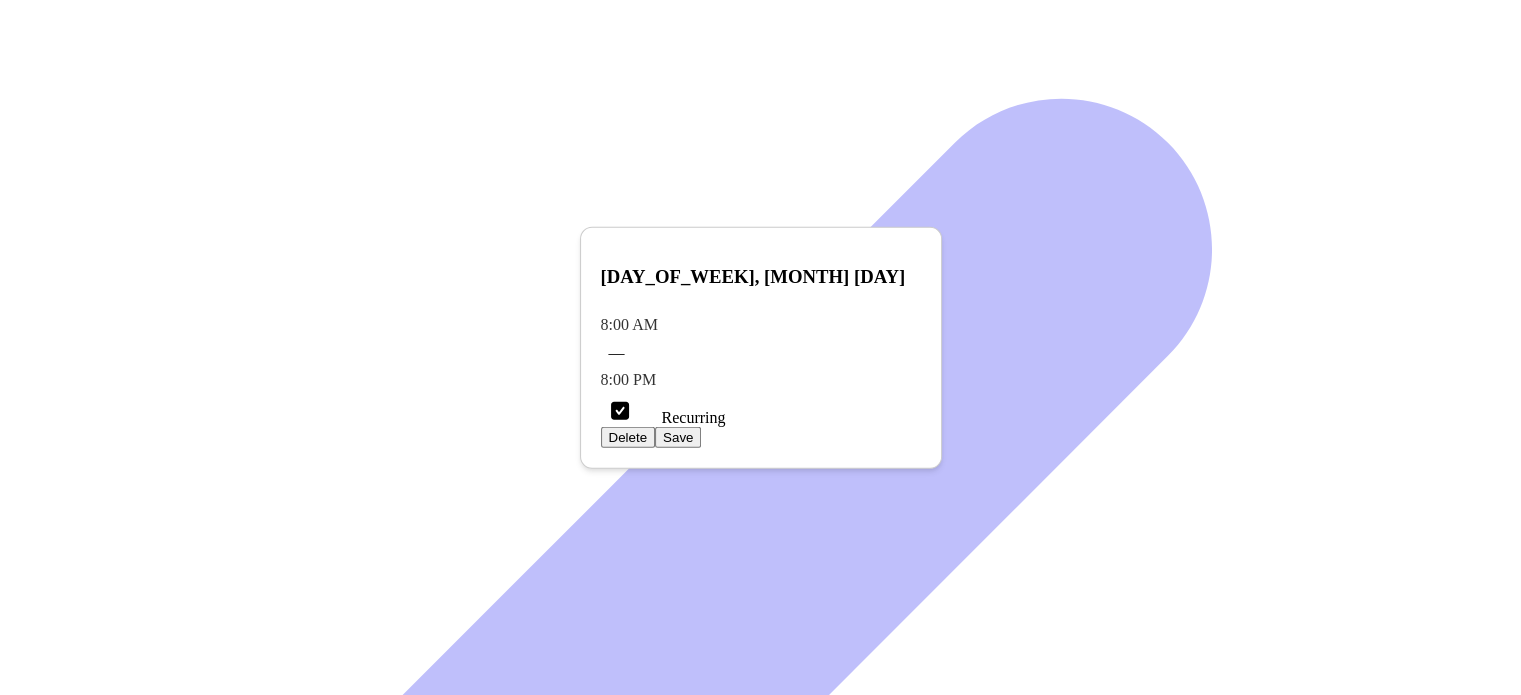 click on "Save" at bounding box center [678, 437] 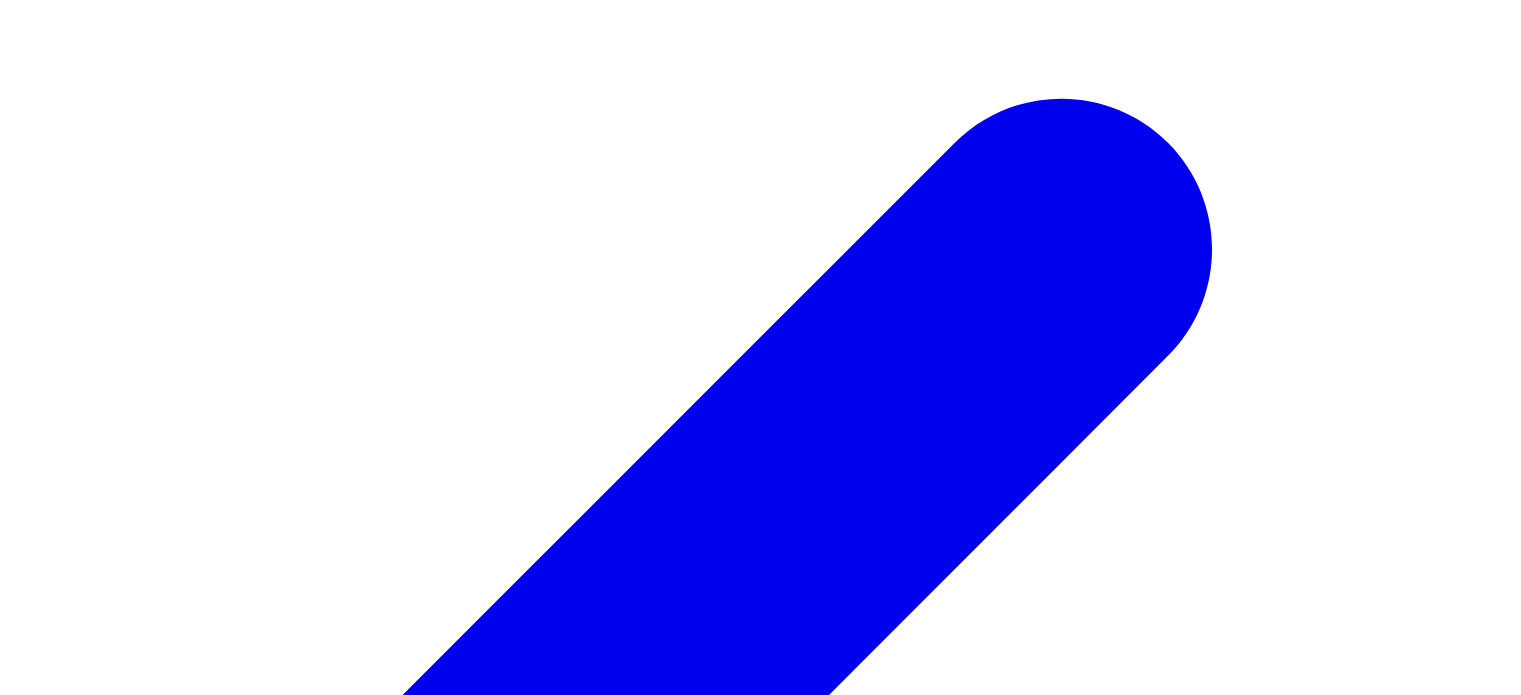 click on "Scheduling rules" at bounding box center (101, 3170) 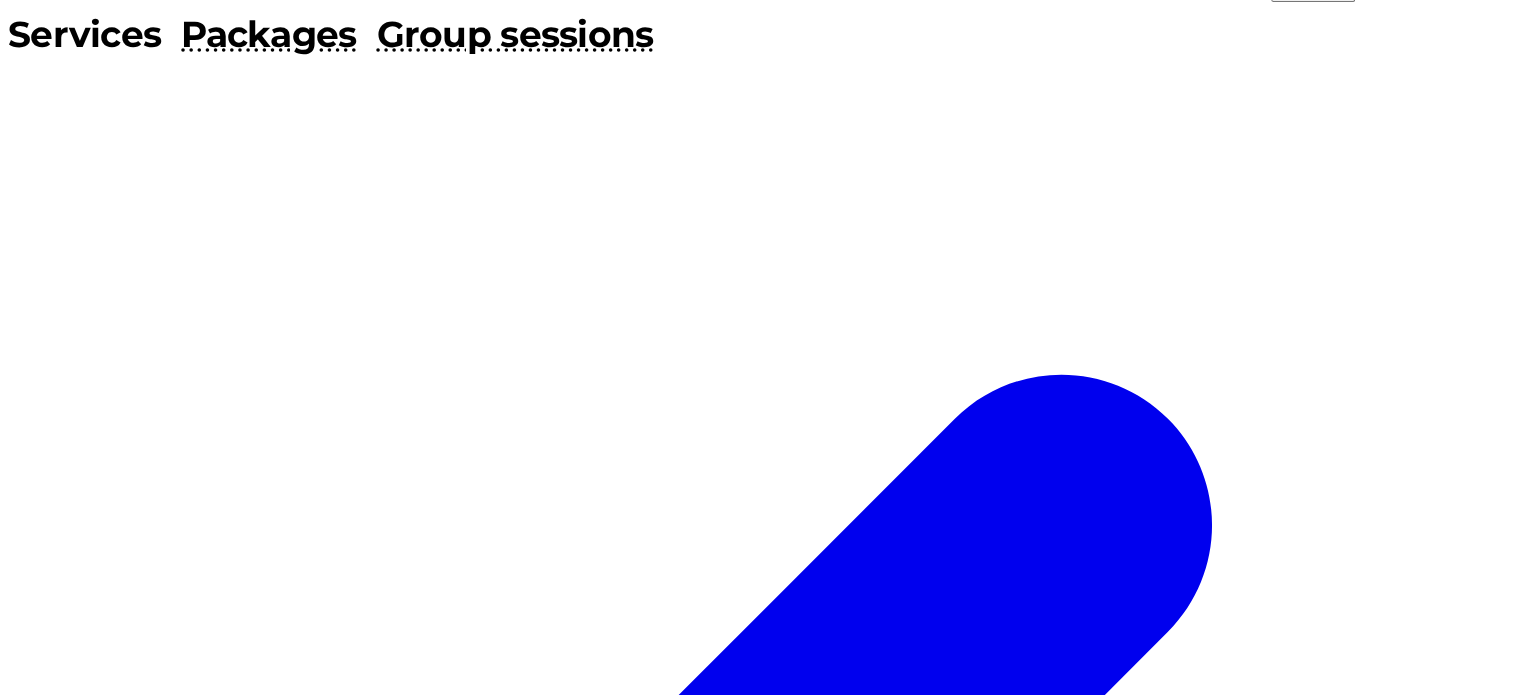 scroll, scrollTop: 112, scrollLeft: 0, axis: vertical 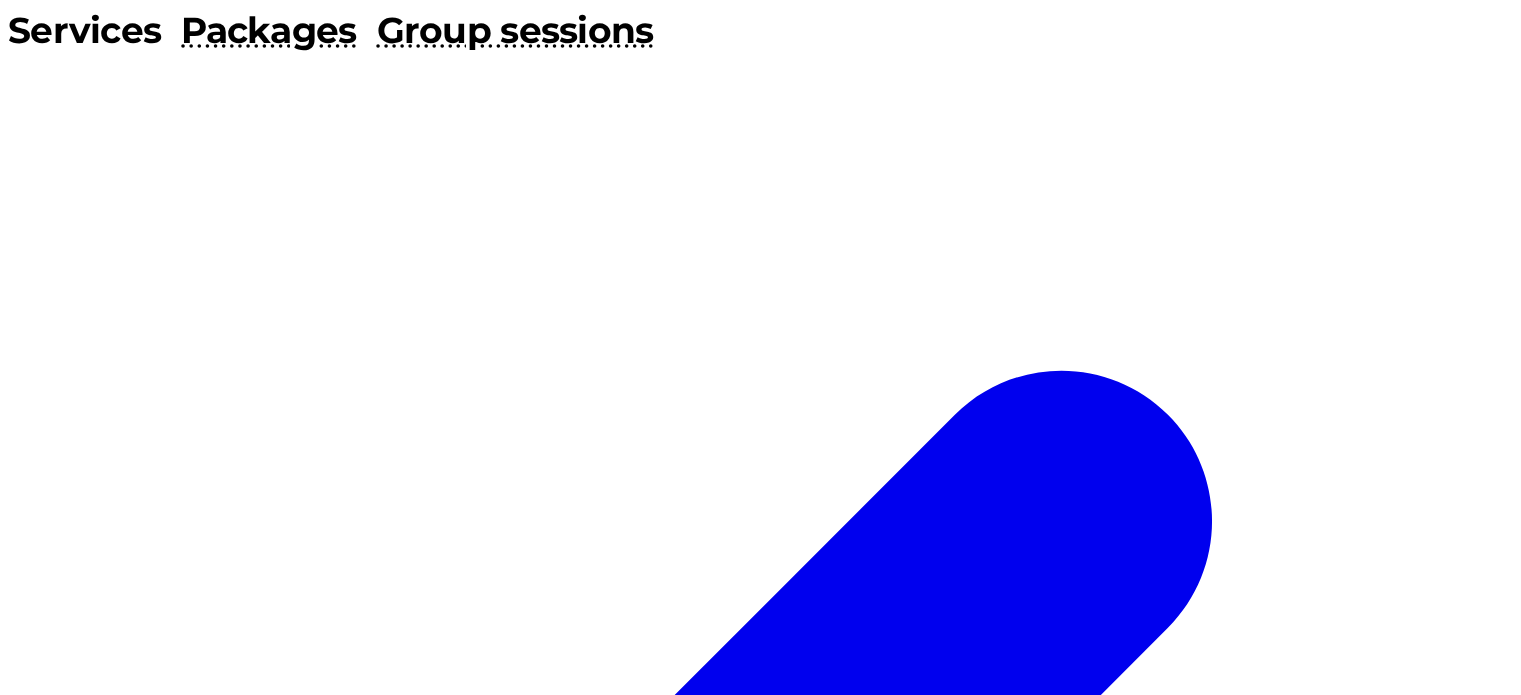 click at bounding box center (43, 2636) 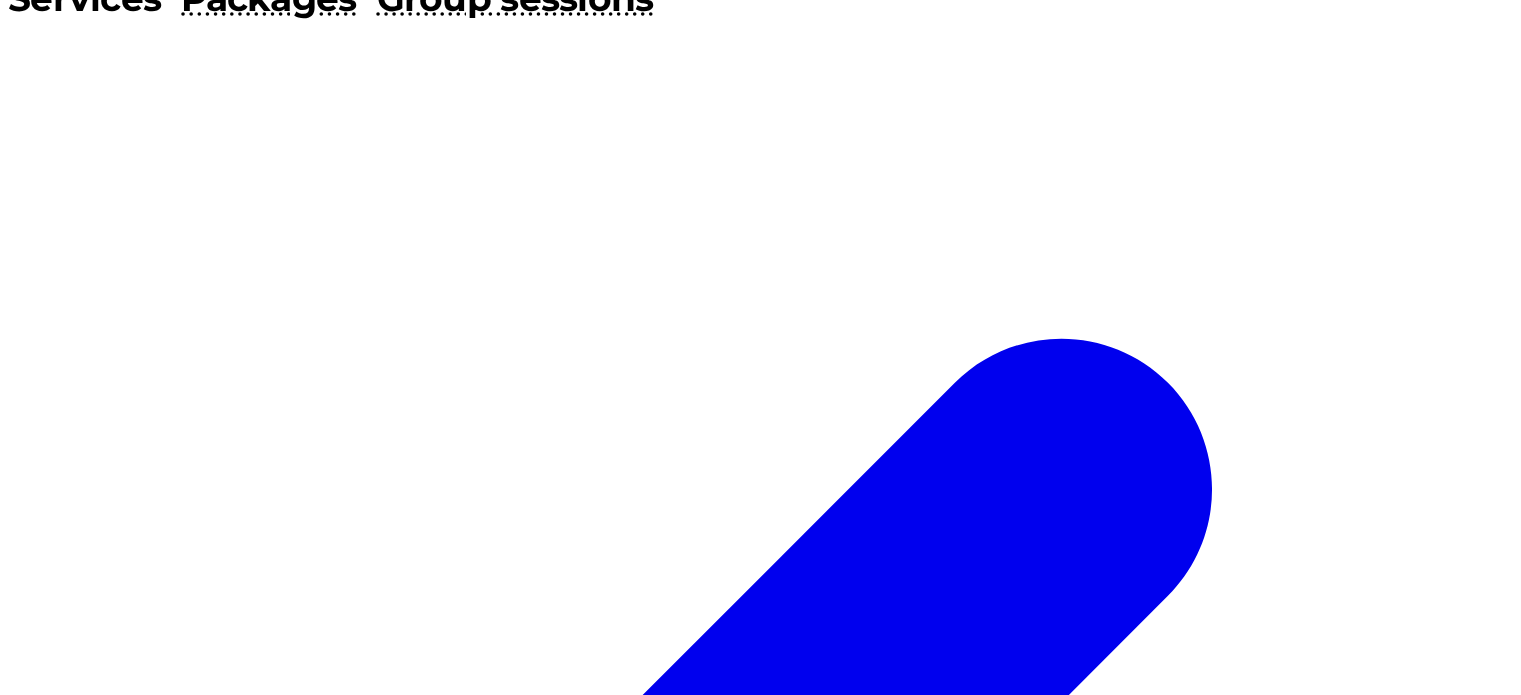 click on "0 minutes 5 minutes 10 minutes 15 minutes 30 minutes 45 minutes 1 hour 1.5 hours 2 hours 3 hours 6 hours 12 hours 24 hours 2 days 3 days 1 week" at bounding box center [175, 2582] 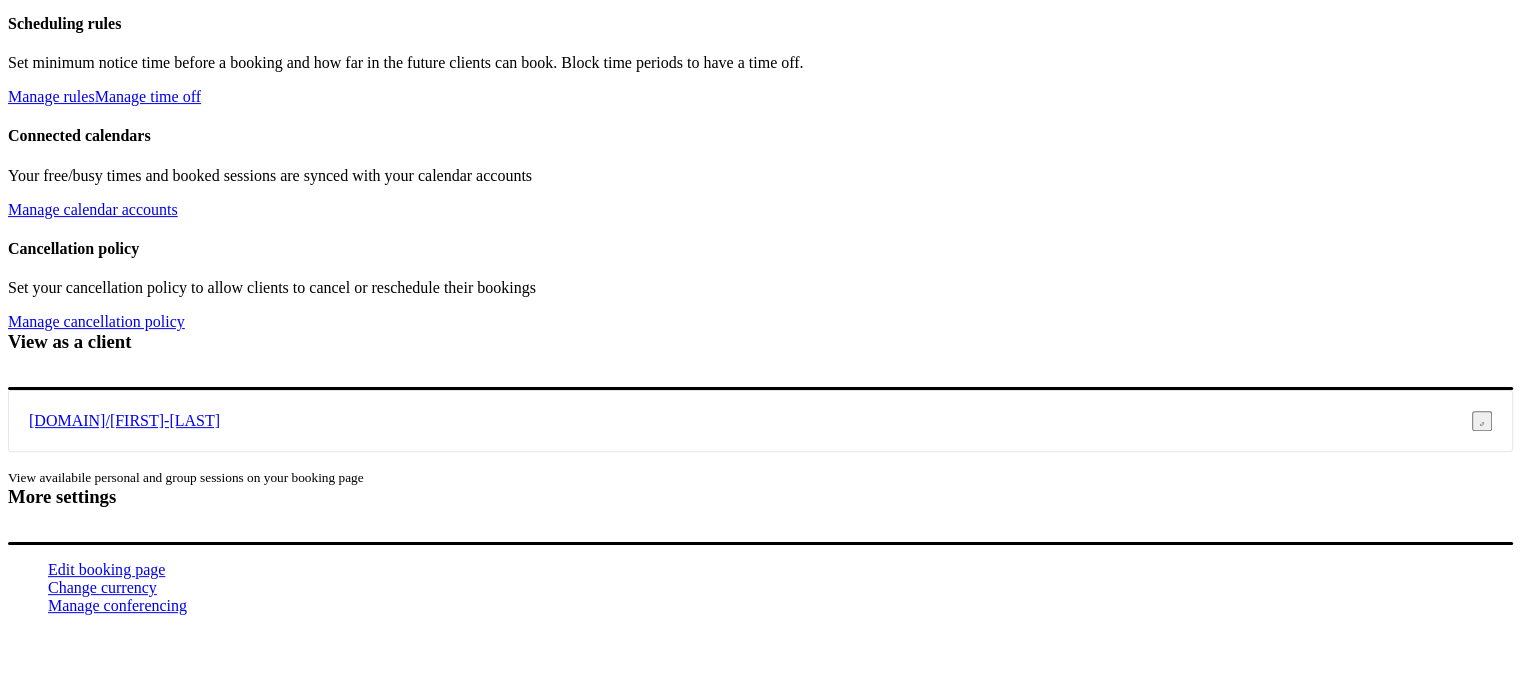 scroll, scrollTop: 681, scrollLeft: 0, axis: vertical 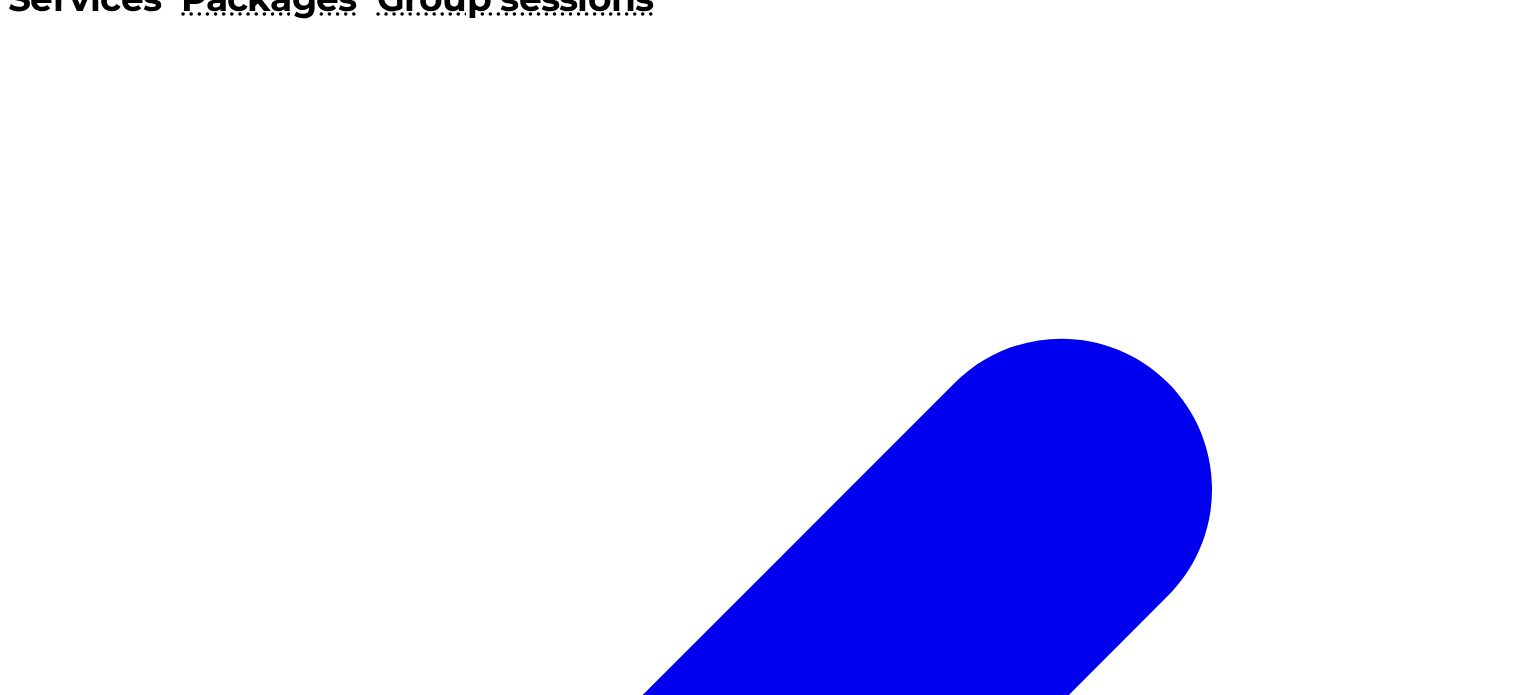 click on "Back" at bounding box center (760, 2449) 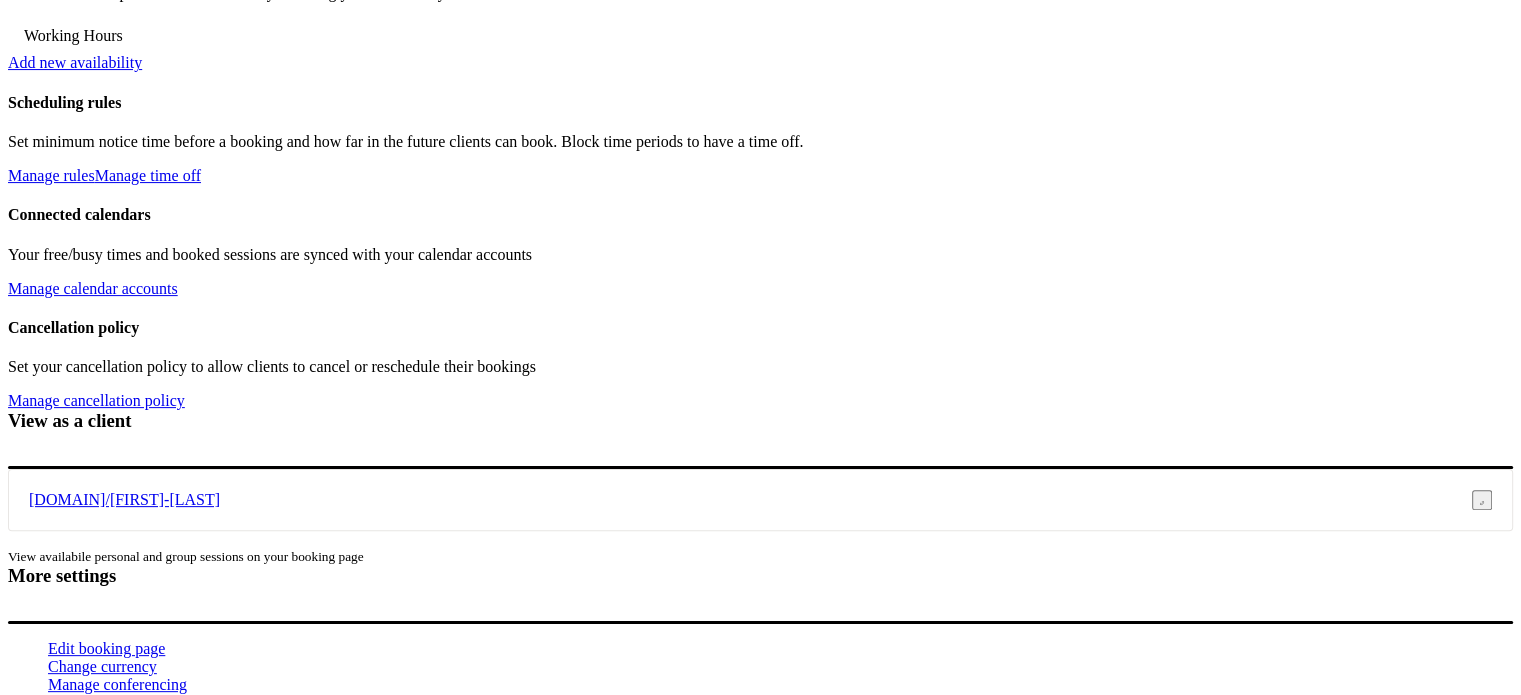 scroll, scrollTop: 681, scrollLeft: 0, axis: vertical 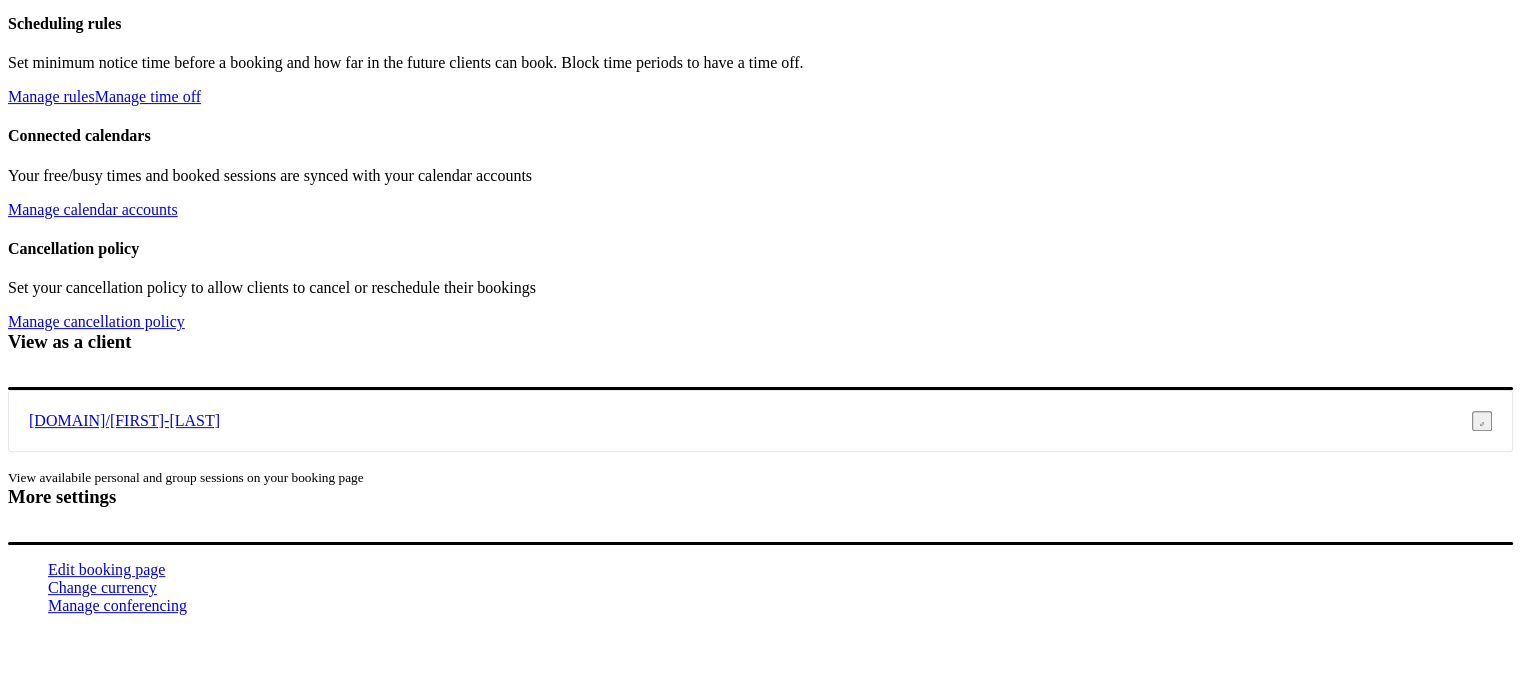 click on "Manage cancellation policy" at bounding box center (96, 321) 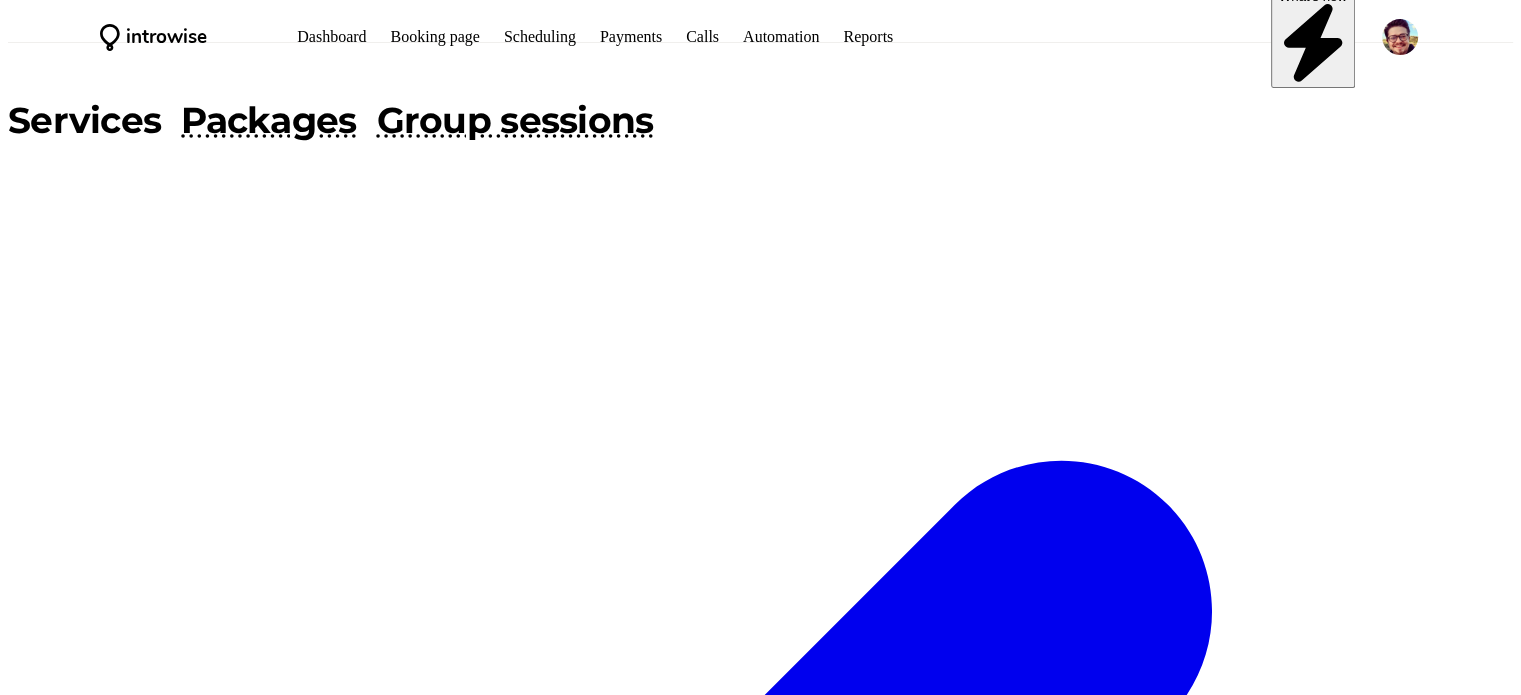 click on "Back" at bounding box center (760, 2571) 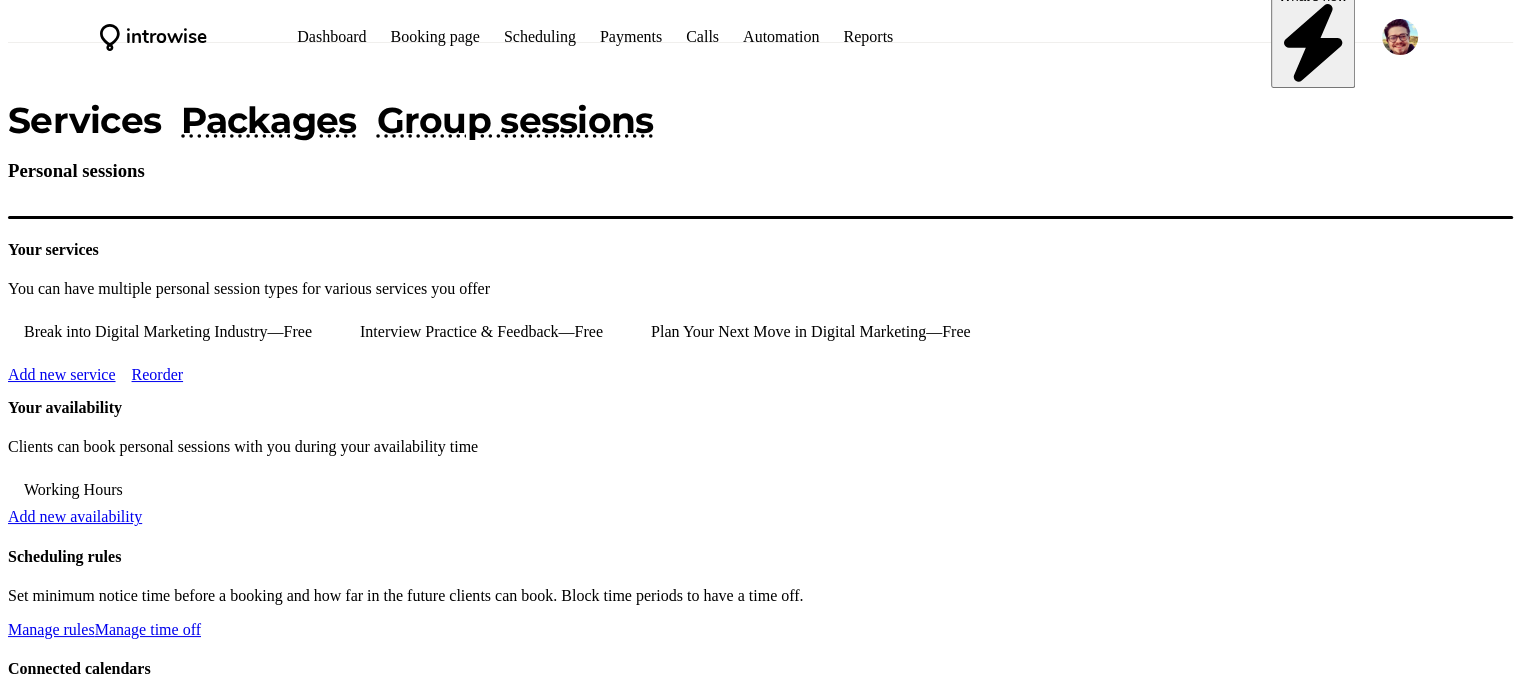 scroll, scrollTop: 681, scrollLeft: 0, axis: vertical 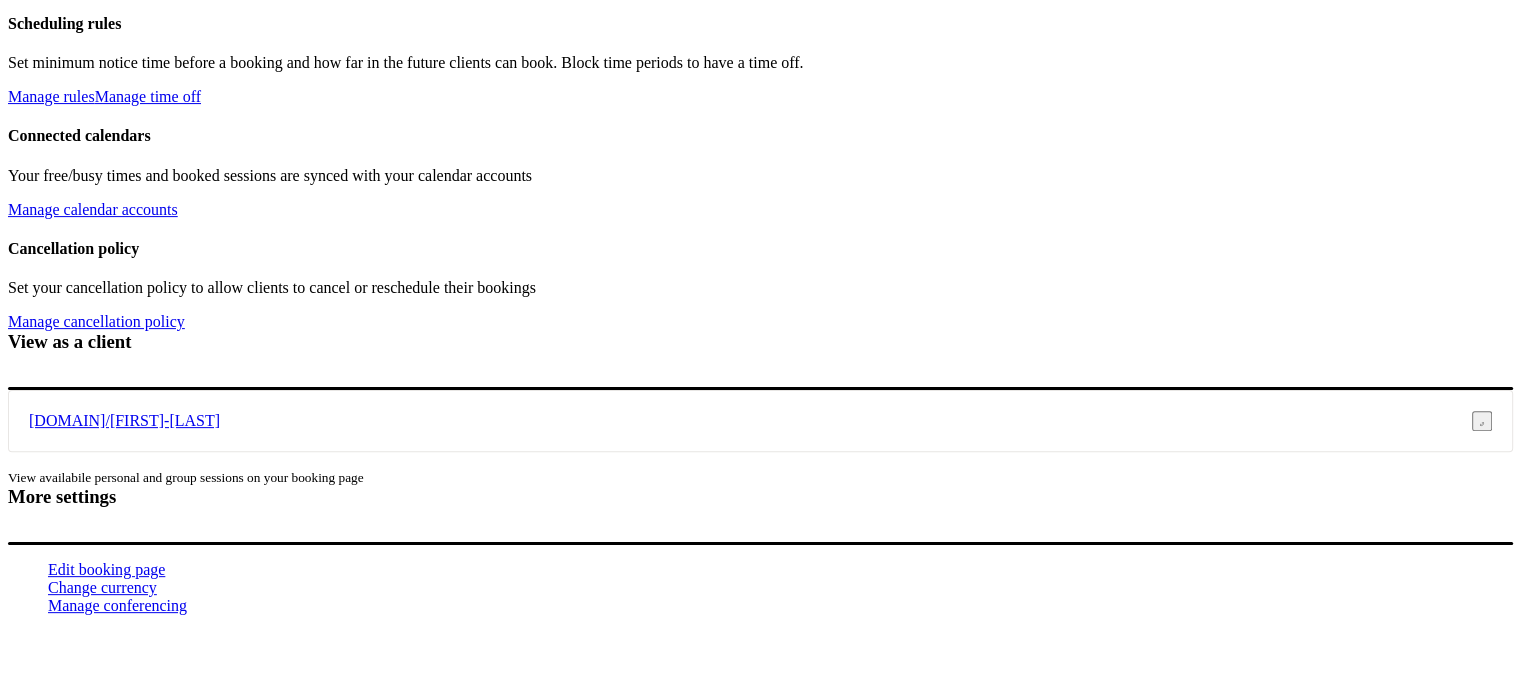 click on "Manage calendar accounts" at bounding box center (93, 209) 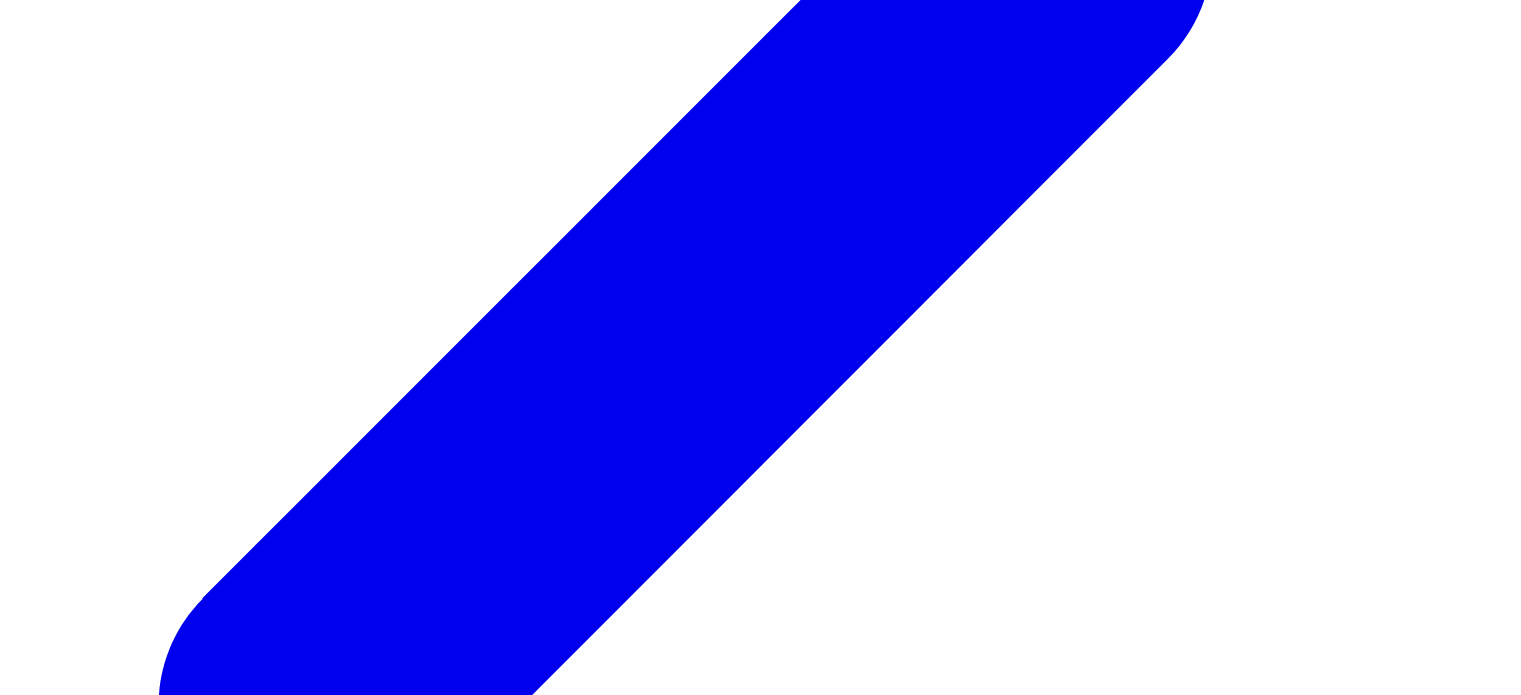 scroll, scrollTop: 264, scrollLeft: 0, axis: vertical 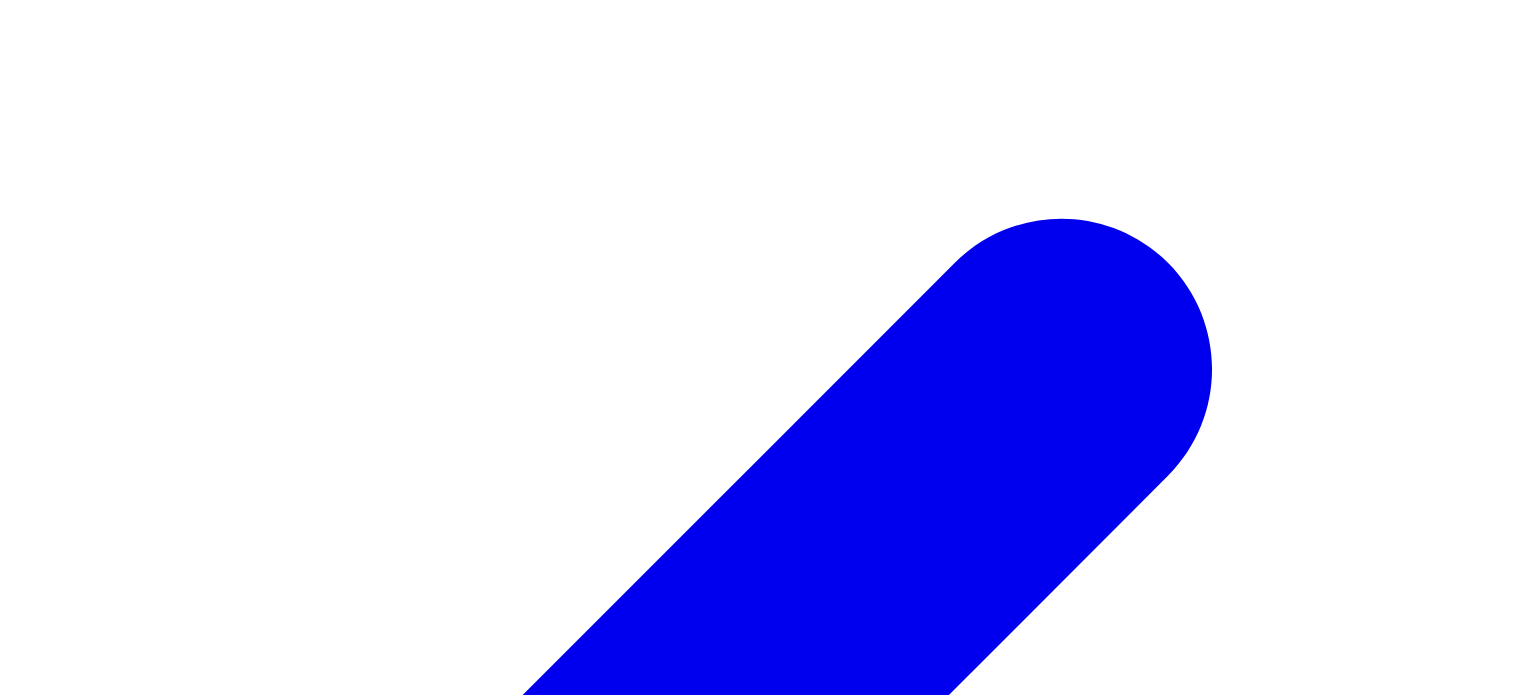 click on "Edit" at bounding box center [1466, 2485] 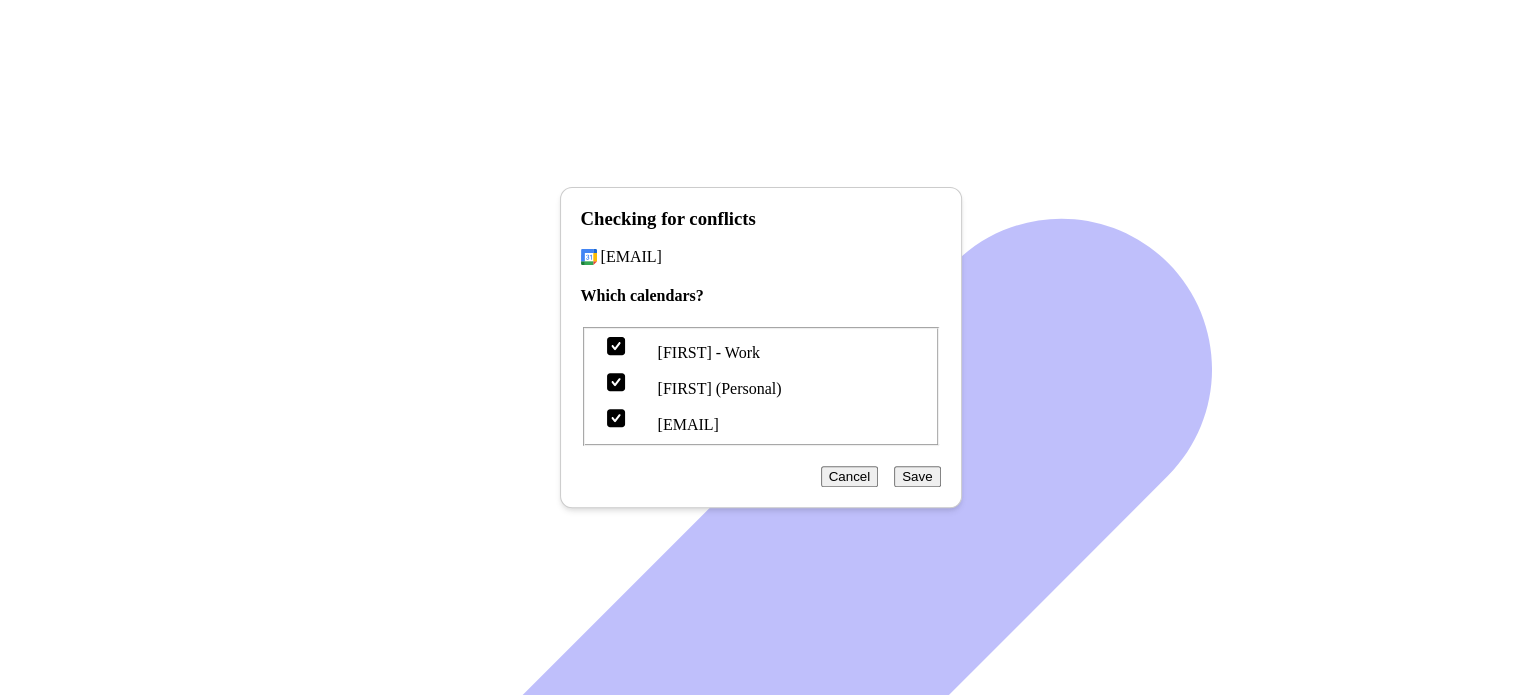 click on "bridget.bugeja@gmail.com" at bounding box center [694, 352] 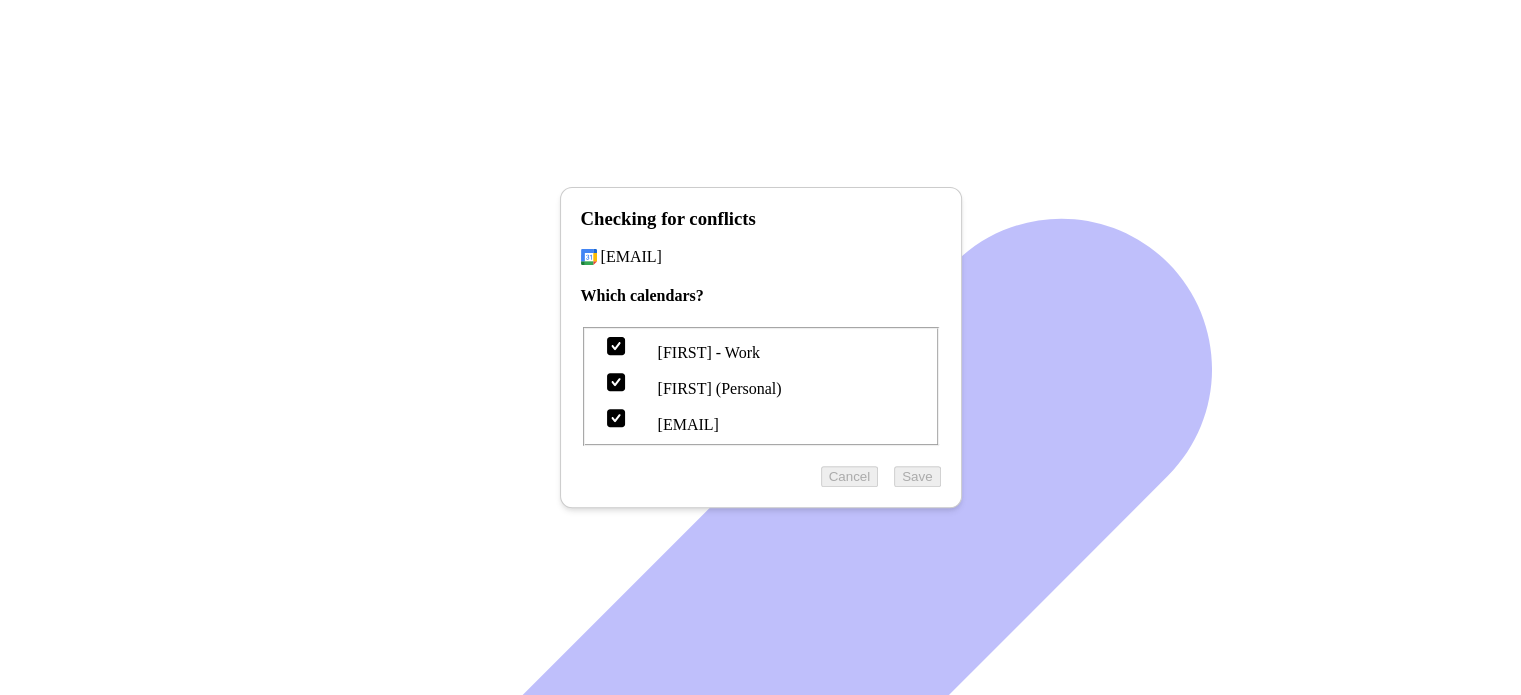 scroll, scrollTop: 238, scrollLeft: 0, axis: vertical 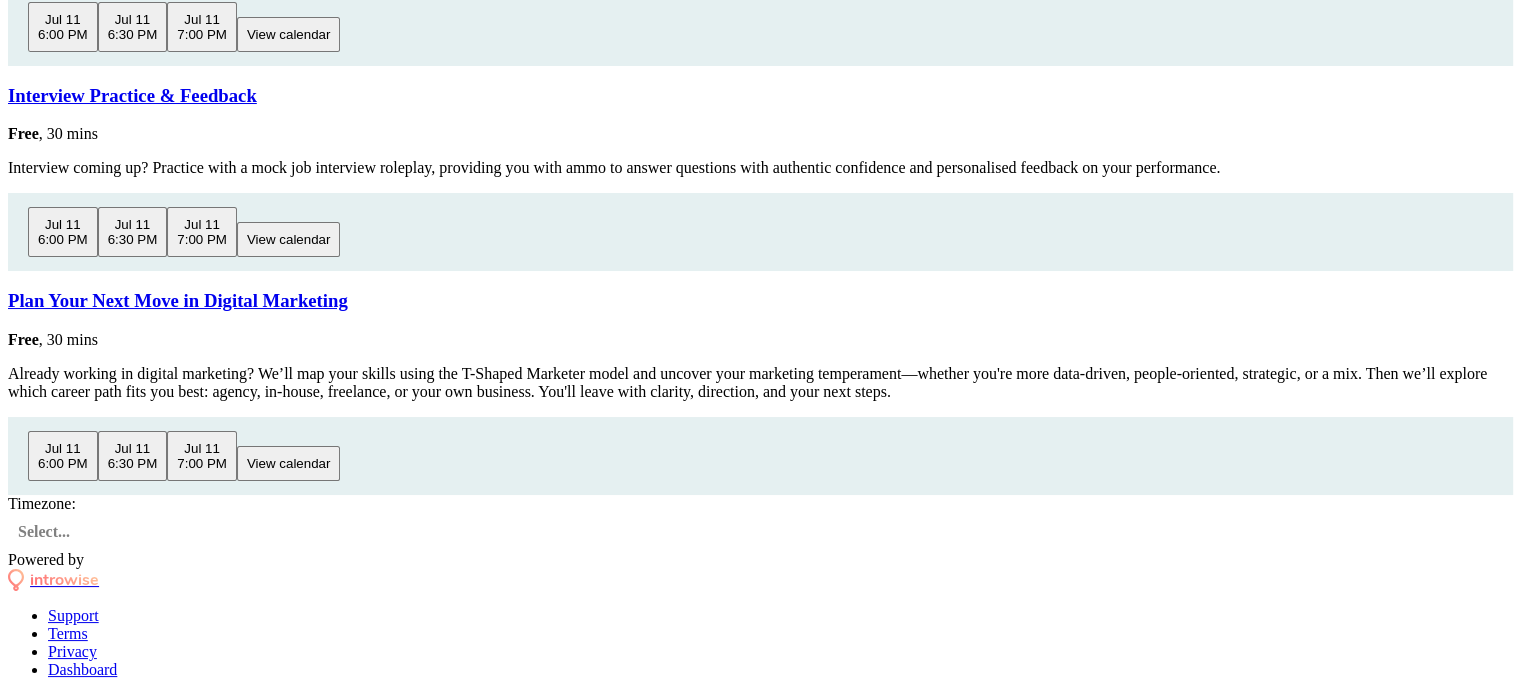 click on "View calendar" at bounding box center (288, 34) 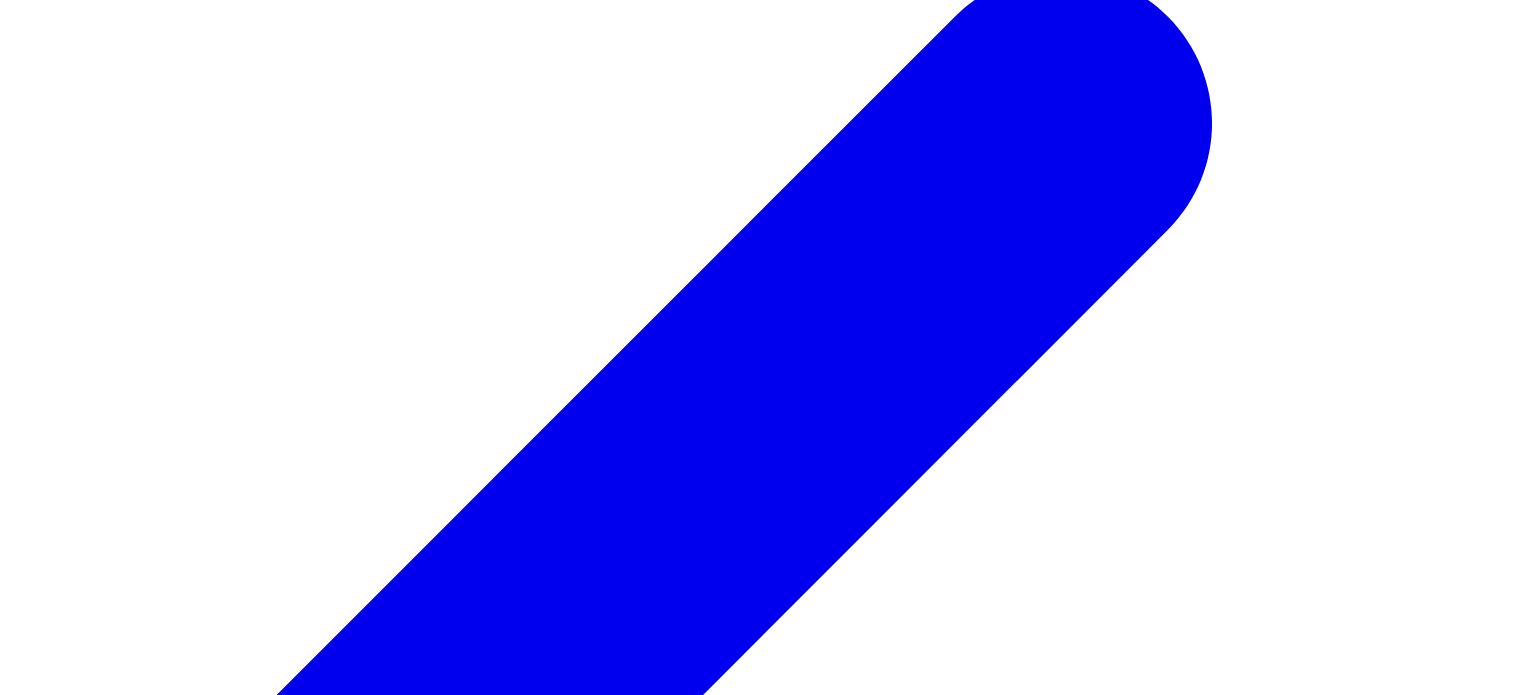 scroll, scrollTop: 32, scrollLeft: 0, axis: vertical 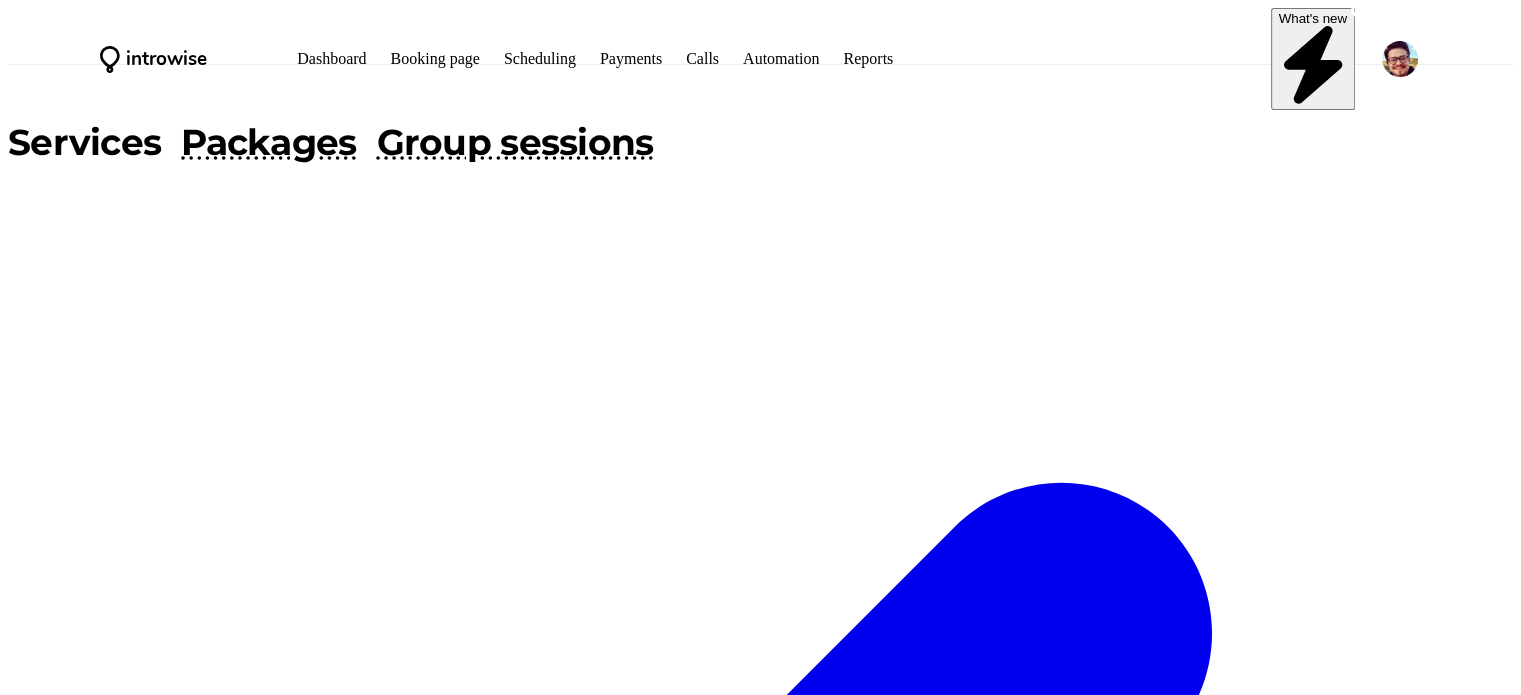 click on "Back" at bounding box center (760, 2593) 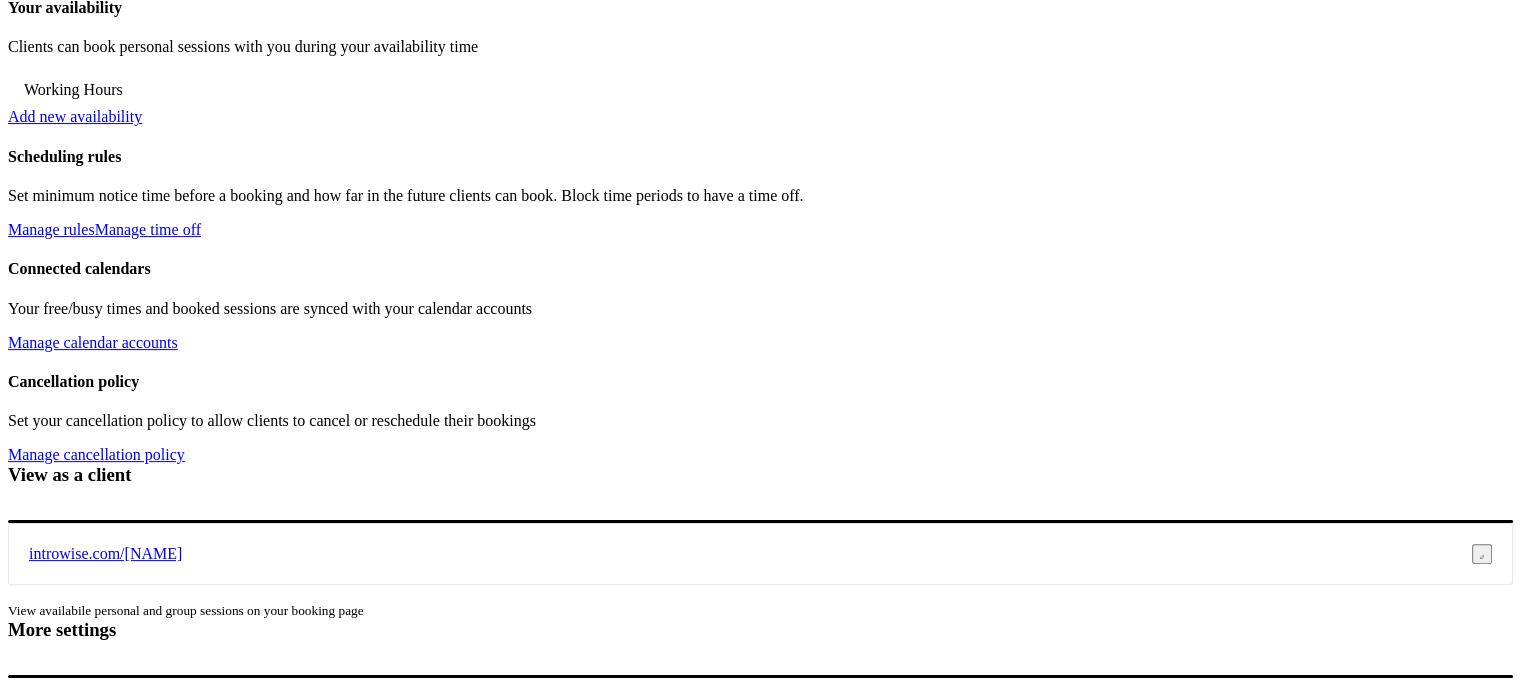 scroll, scrollTop: 424, scrollLeft: 0, axis: vertical 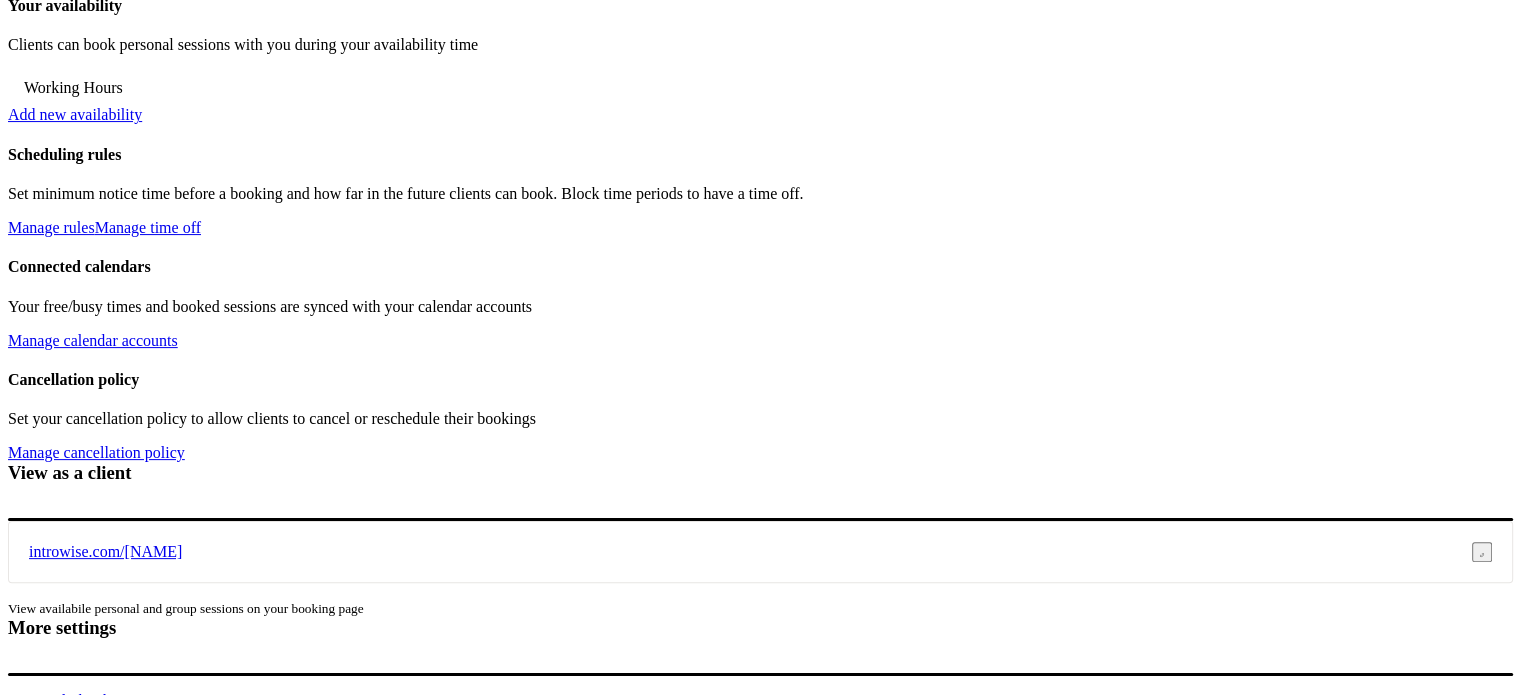click on "Working Hours" at bounding box center (73, 88) 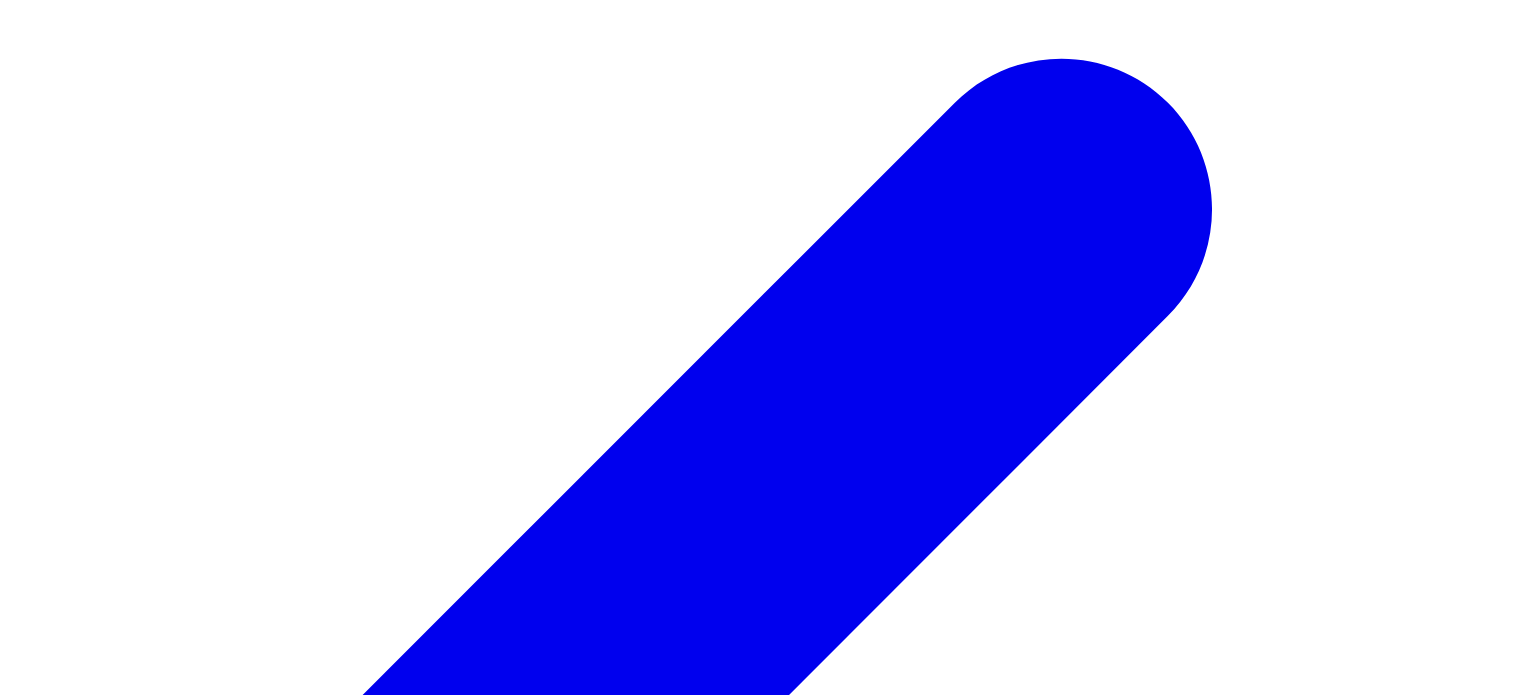 scroll, scrollTop: 413, scrollLeft: 0, axis: vertical 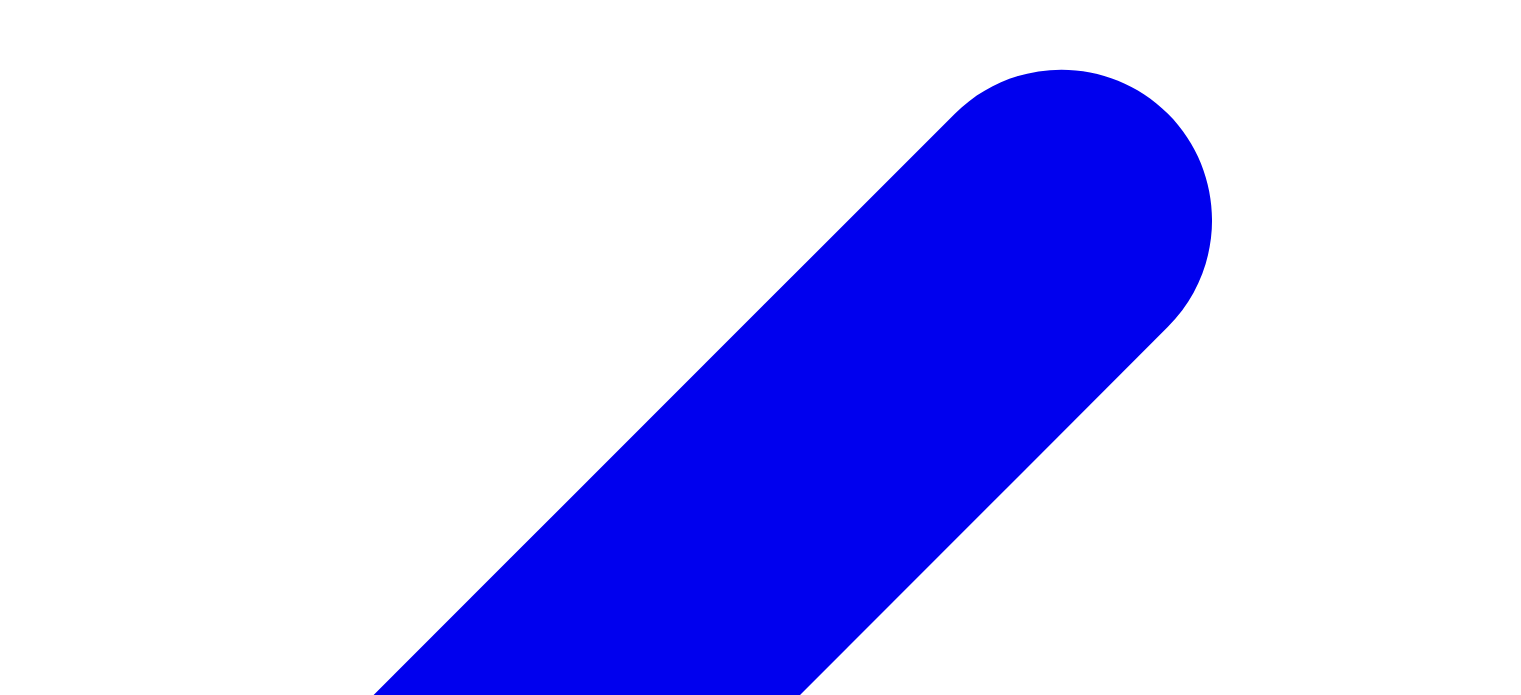 click at bounding box center (263, 2150) 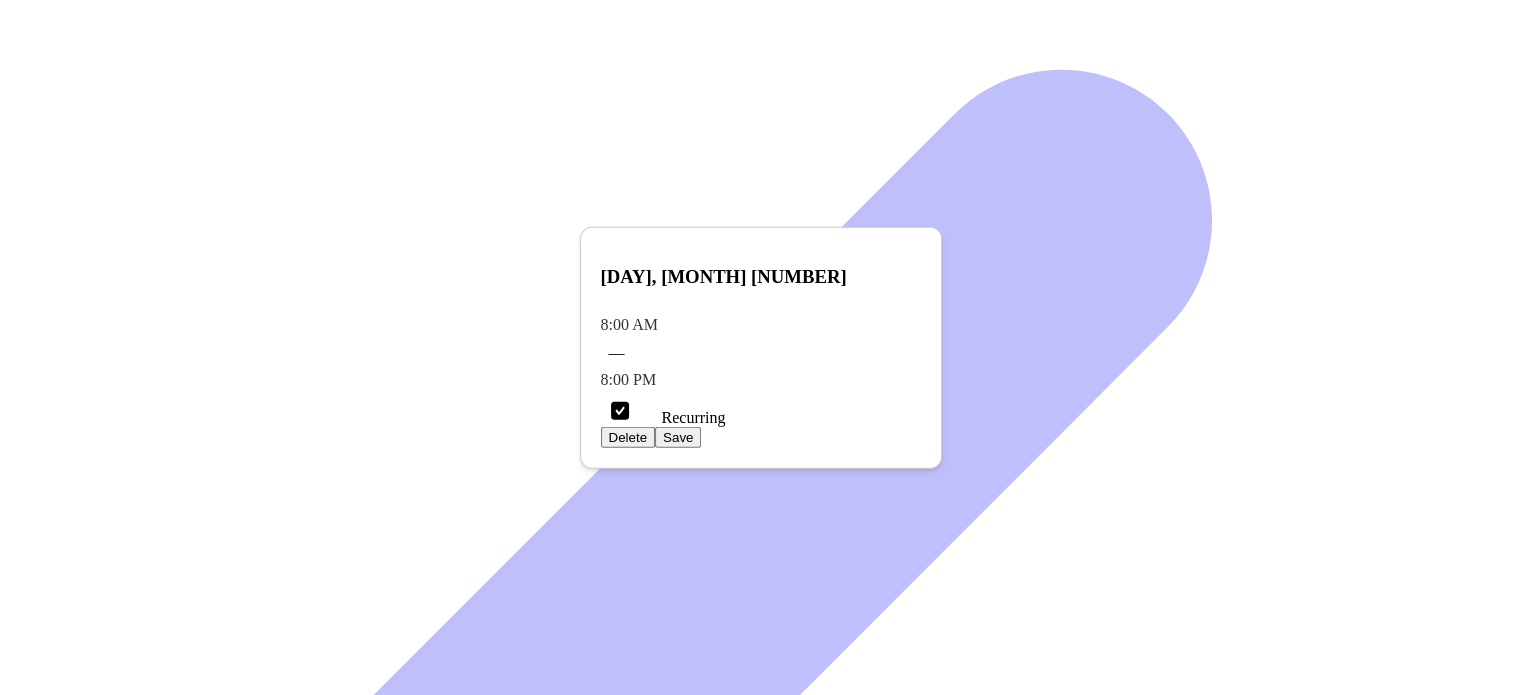 click on "Save" at bounding box center [678, 437] 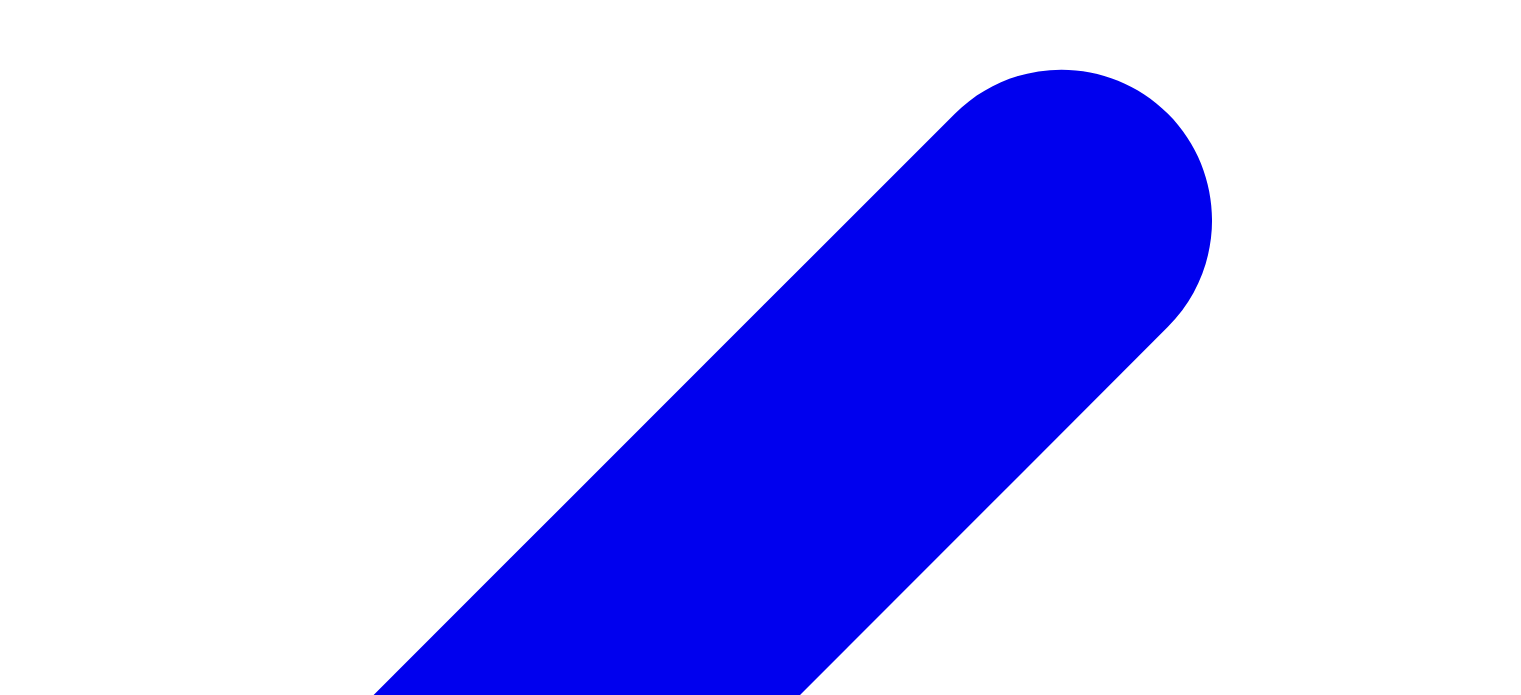 scroll, scrollTop: 0, scrollLeft: 0, axis: both 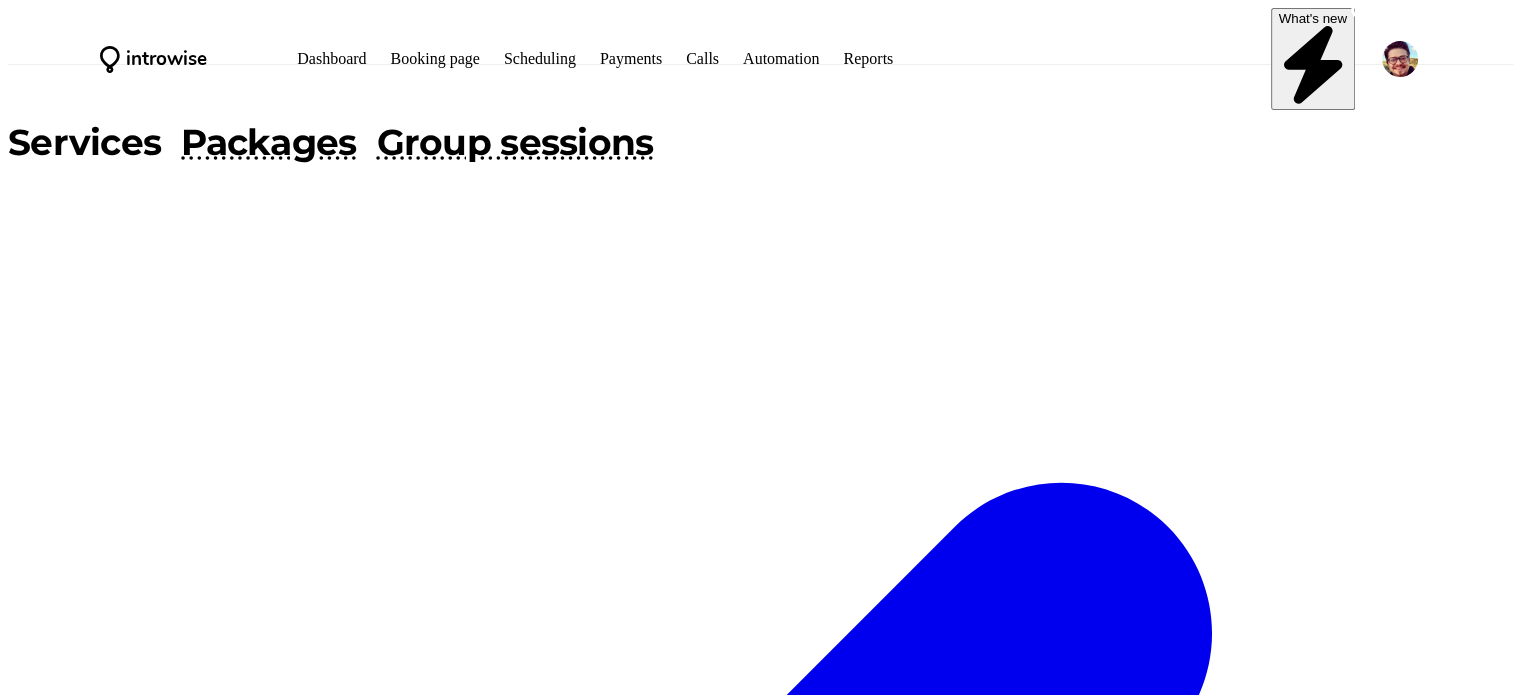 click on "3  service s" at bounding box center (97, 2759) 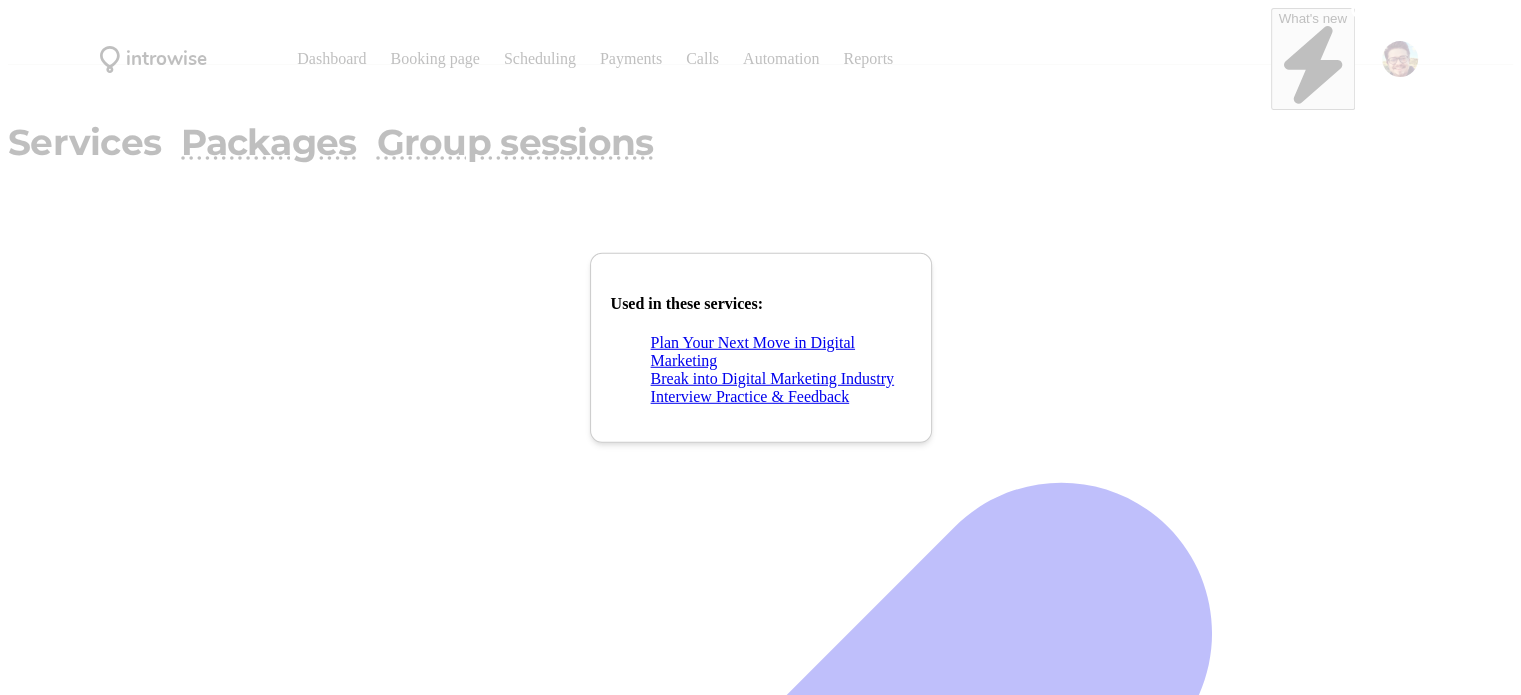 click at bounding box center (915, 276) 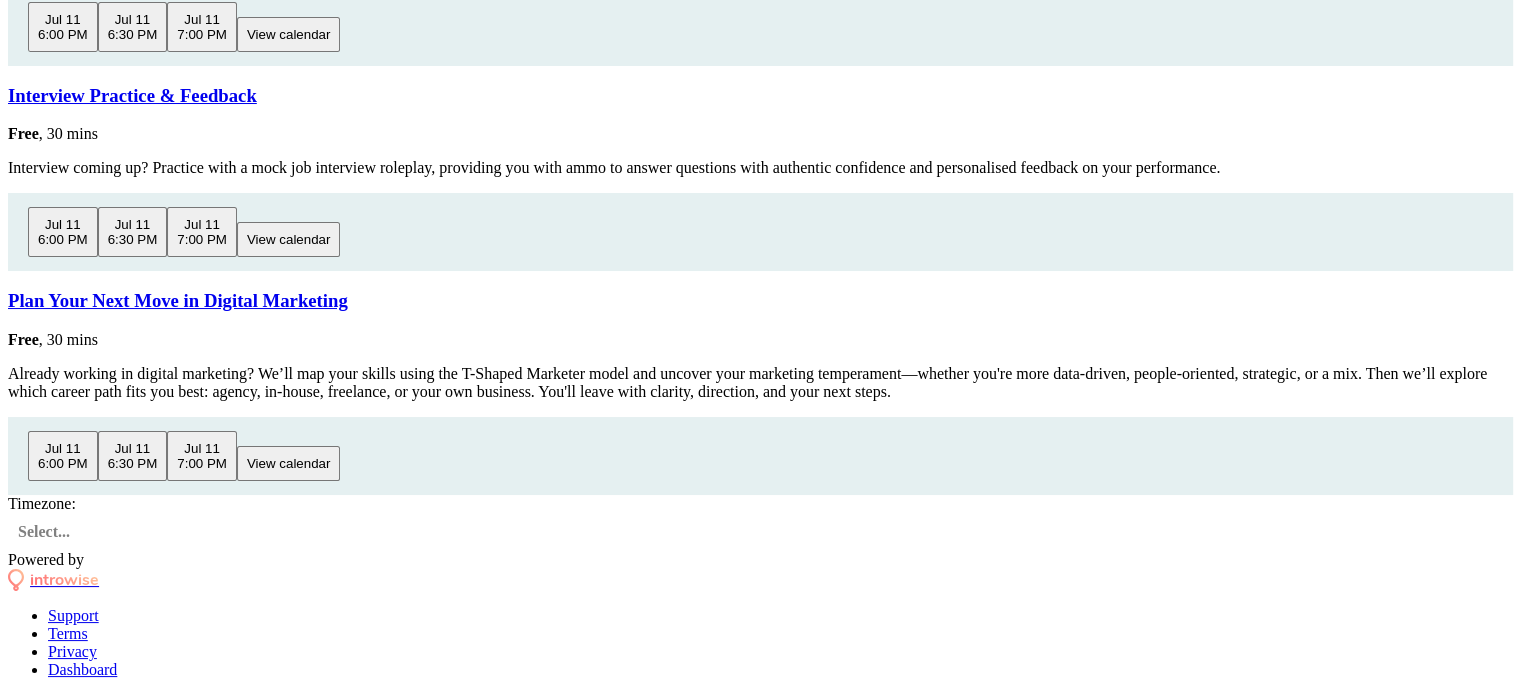 scroll, scrollTop: 443, scrollLeft: 0, axis: vertical 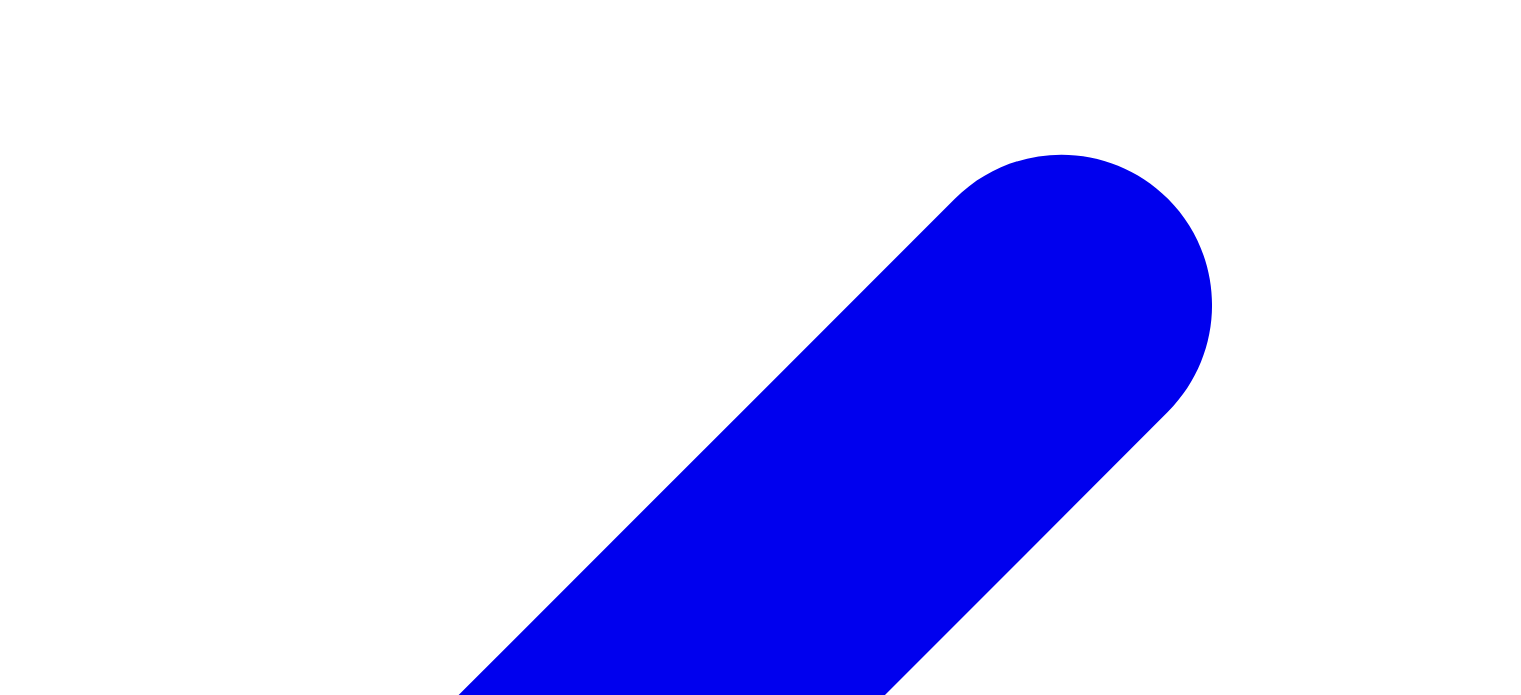 click at bounding box center (438, 3092) 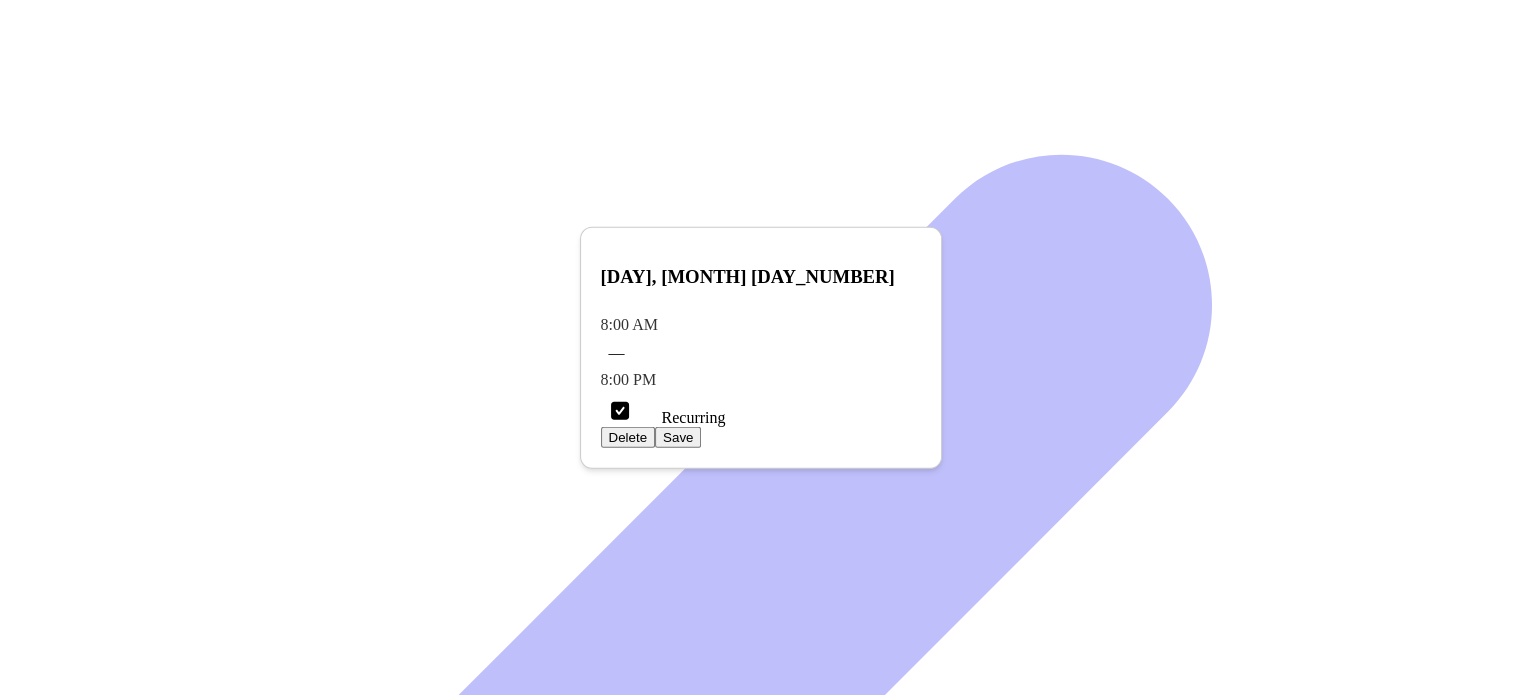 click at bounding box center (925, 245) 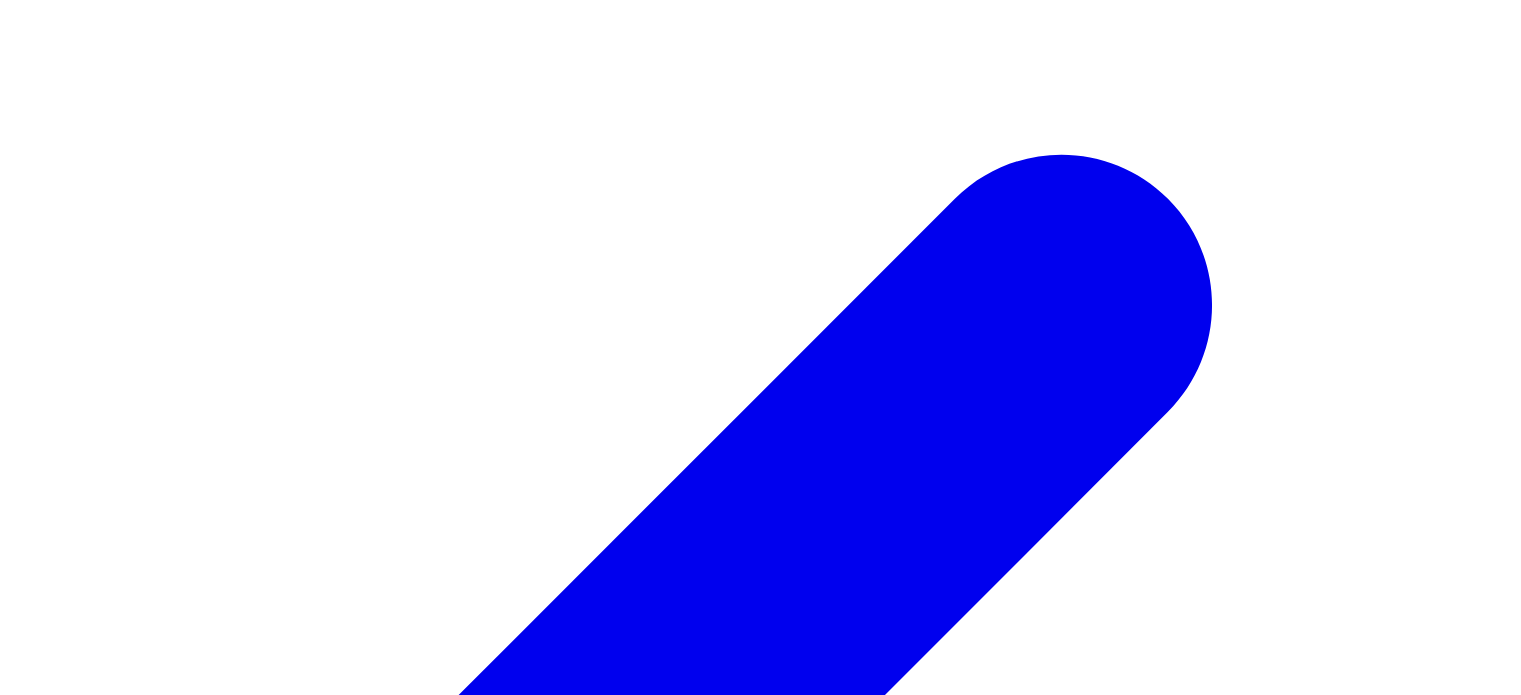 click at bounding box center [525, 2972] 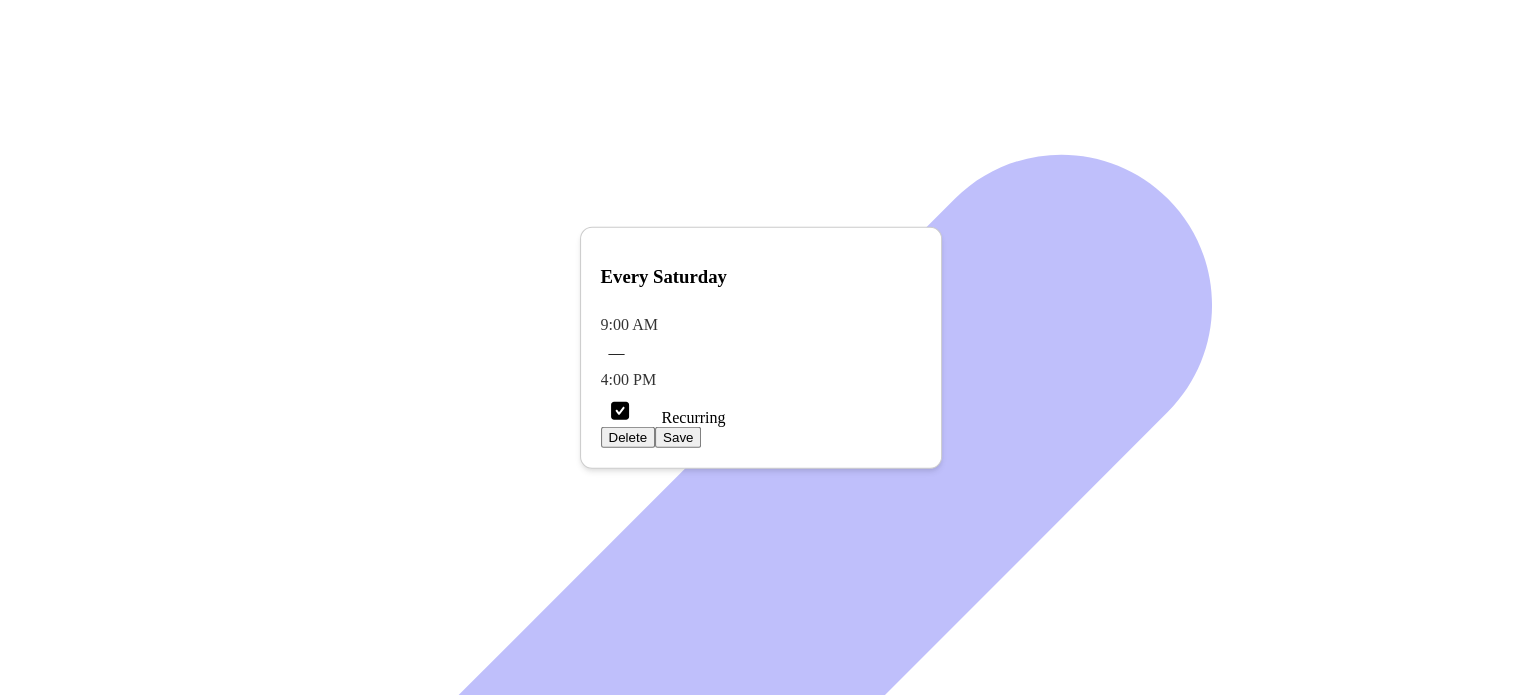 click on "Every Saturday" at bounding box center [761, 277] 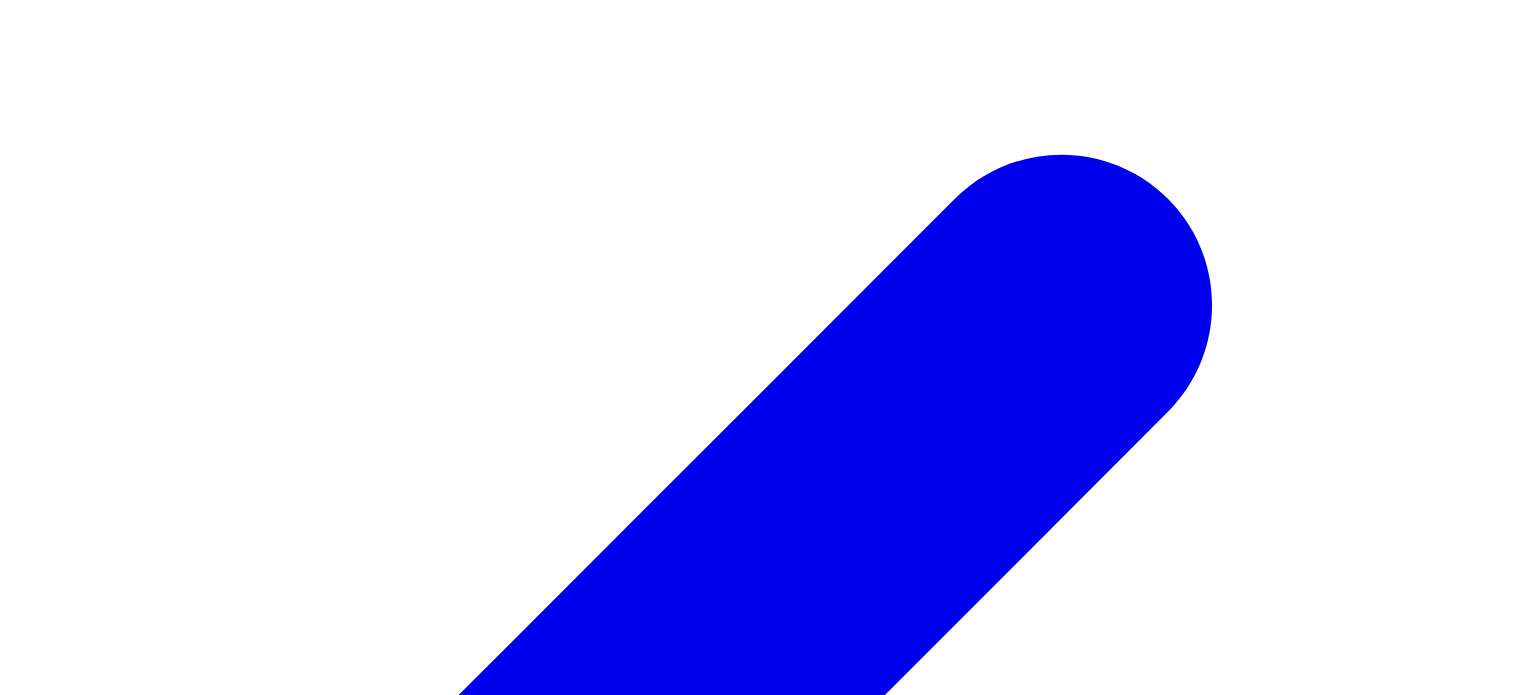 scroll, scrollTop: 908, scrollLeft: 0, axis: vertical 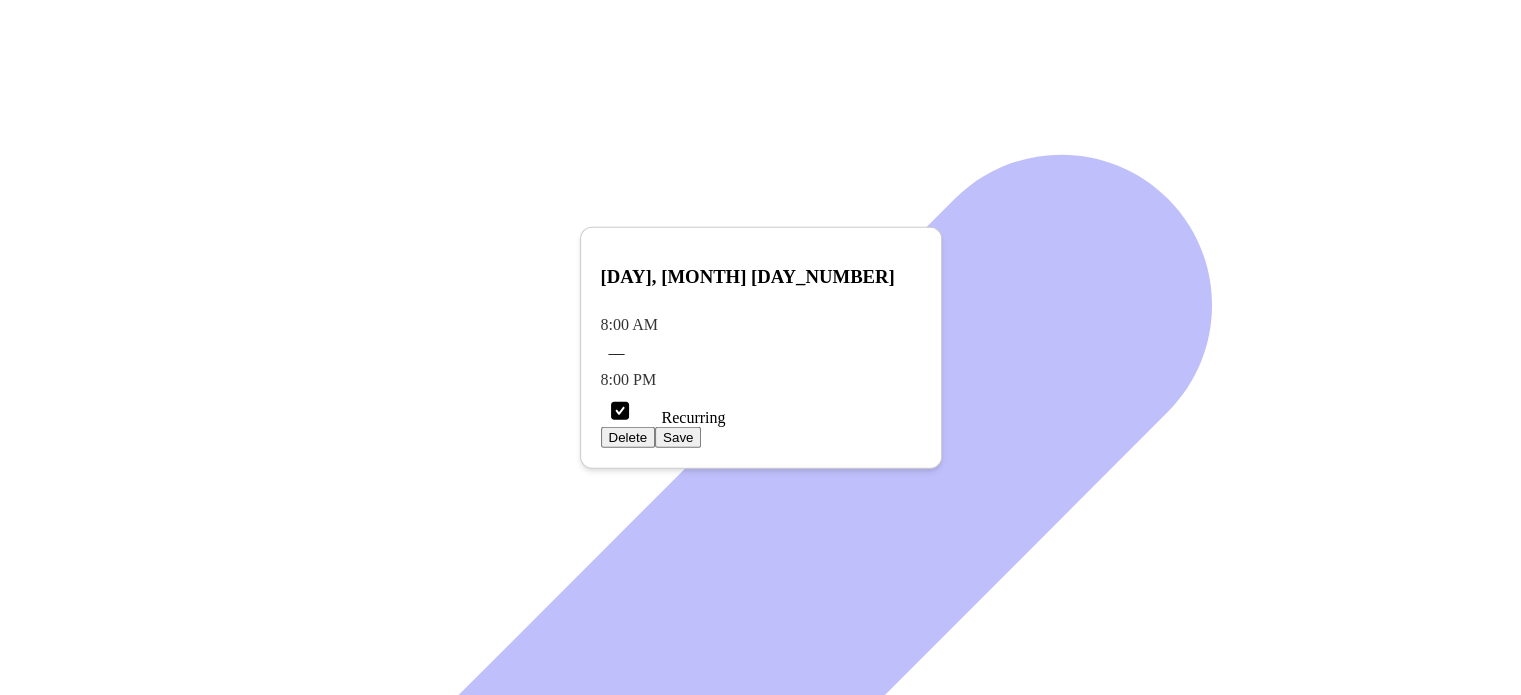 click on "Recurring" at bounding box center [679, 417] 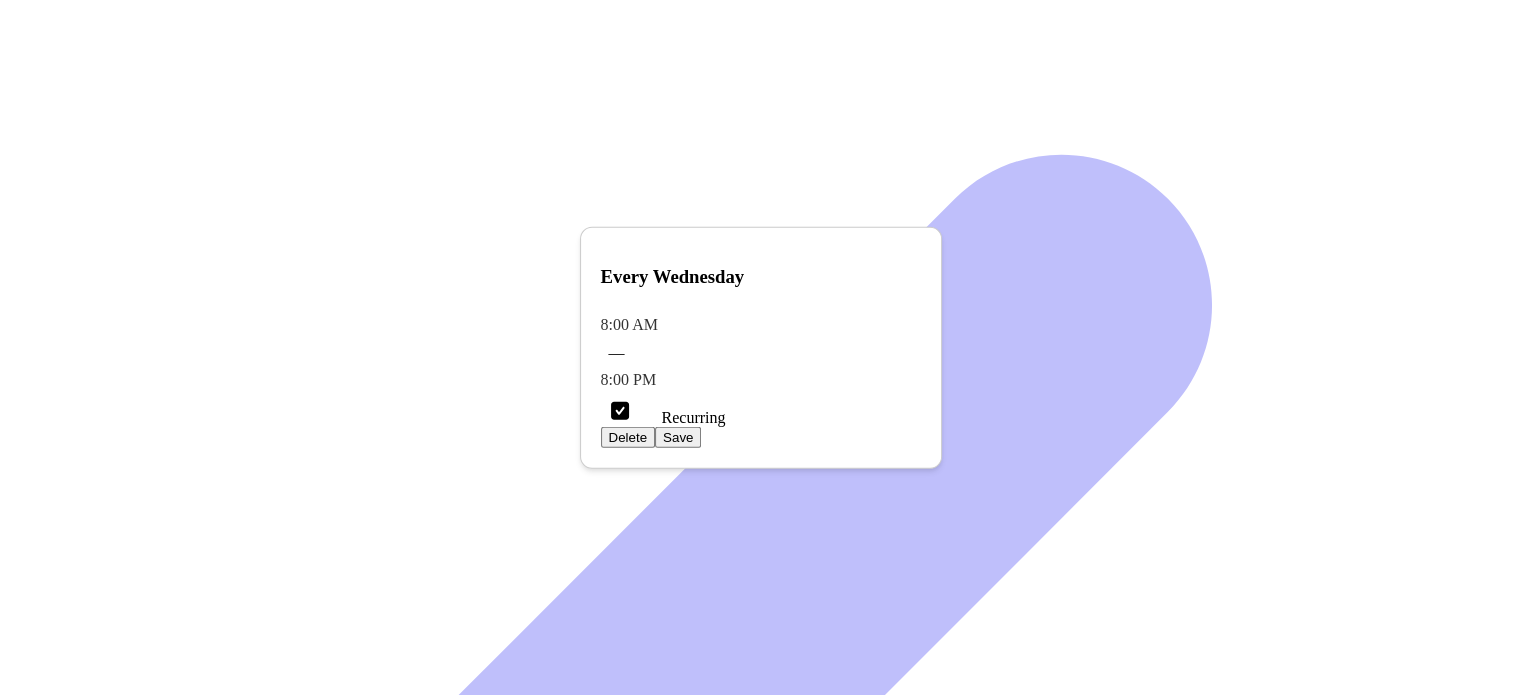 click on "Save" at bounding box center (678, 437) 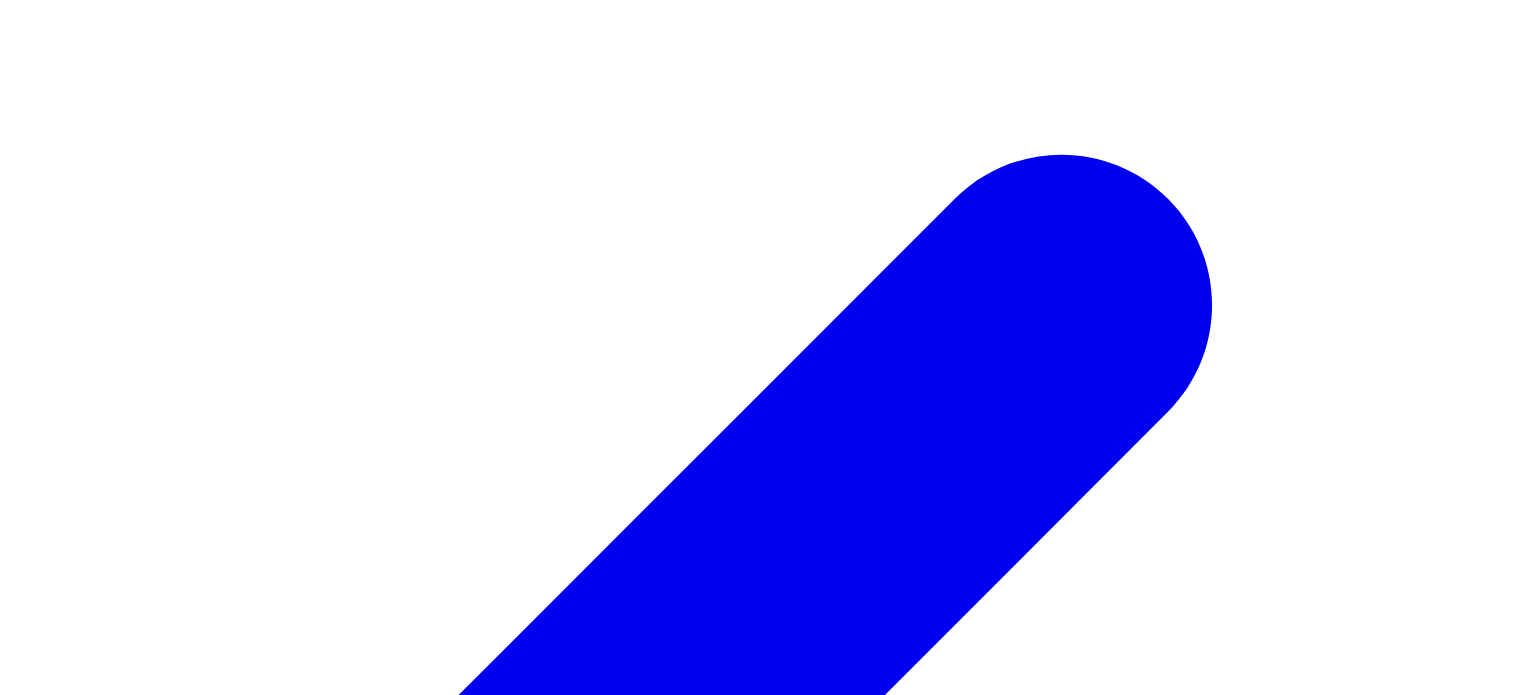 click at bounding box center (350, 2743) 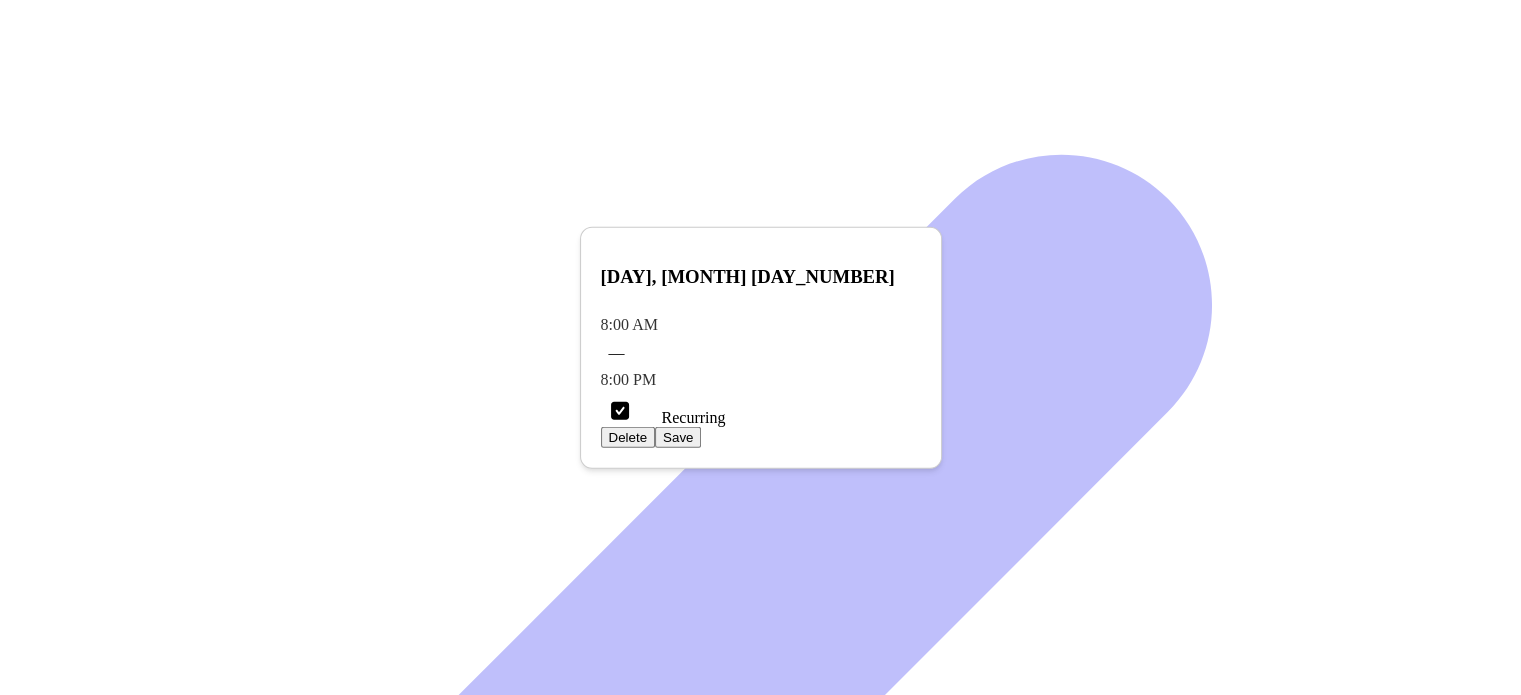 click on "Recurring" at bounding box center (679, 417) 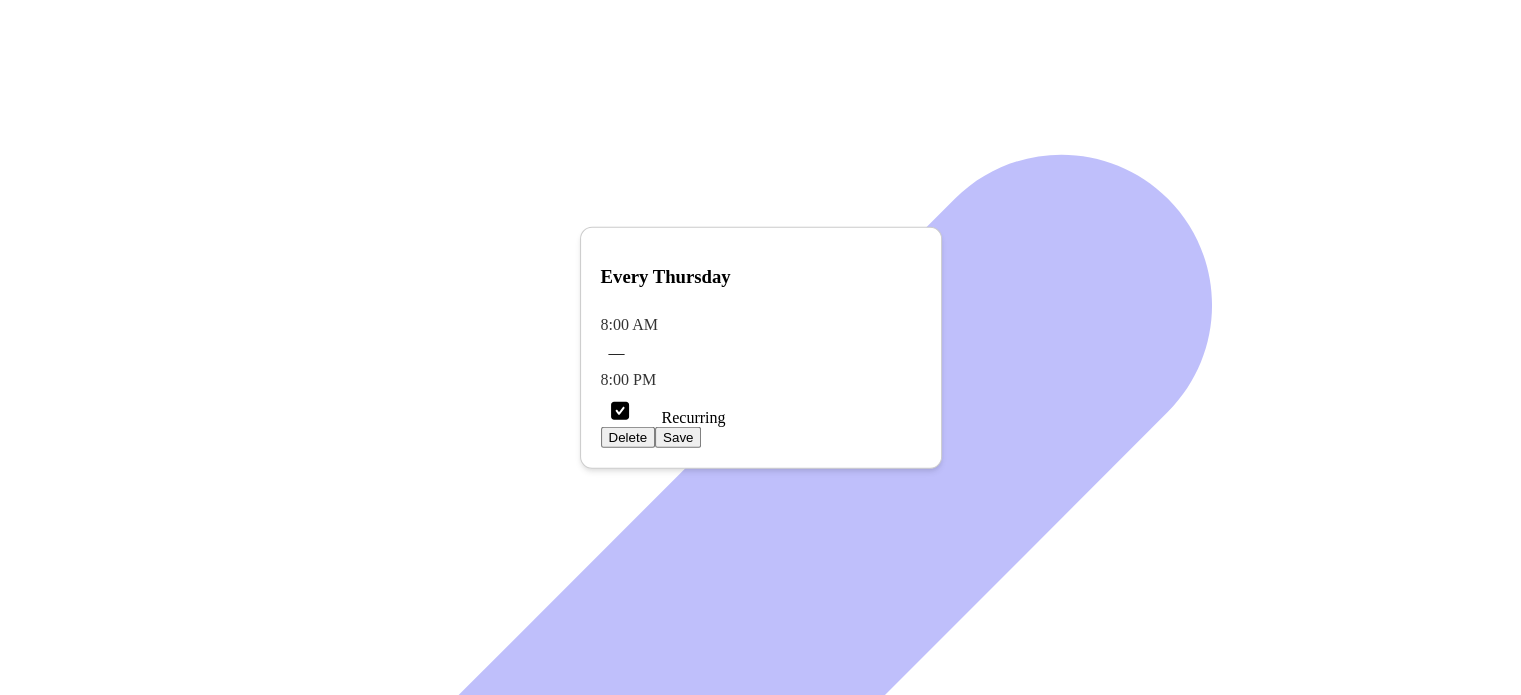 click on "Save" at bounding box center (678, 437) 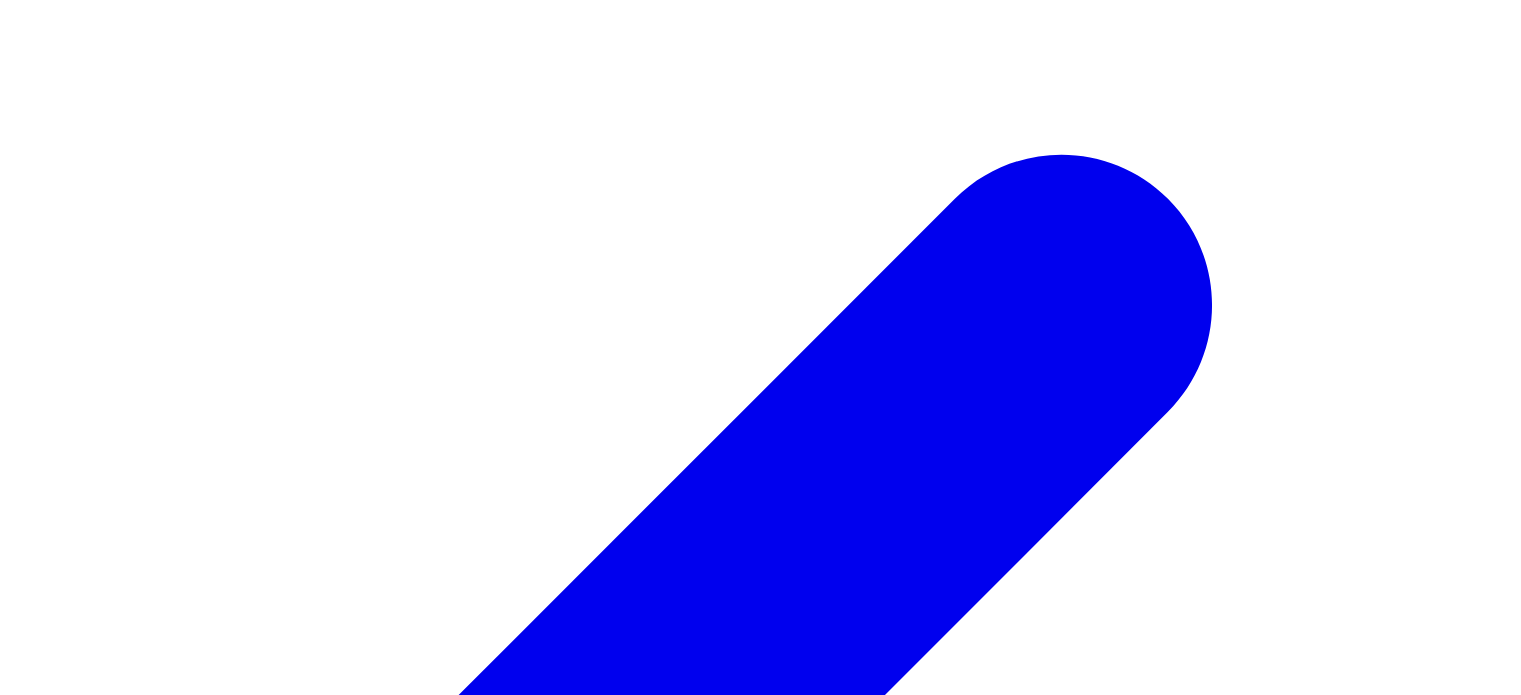 click at bounding box center [438, 2743] 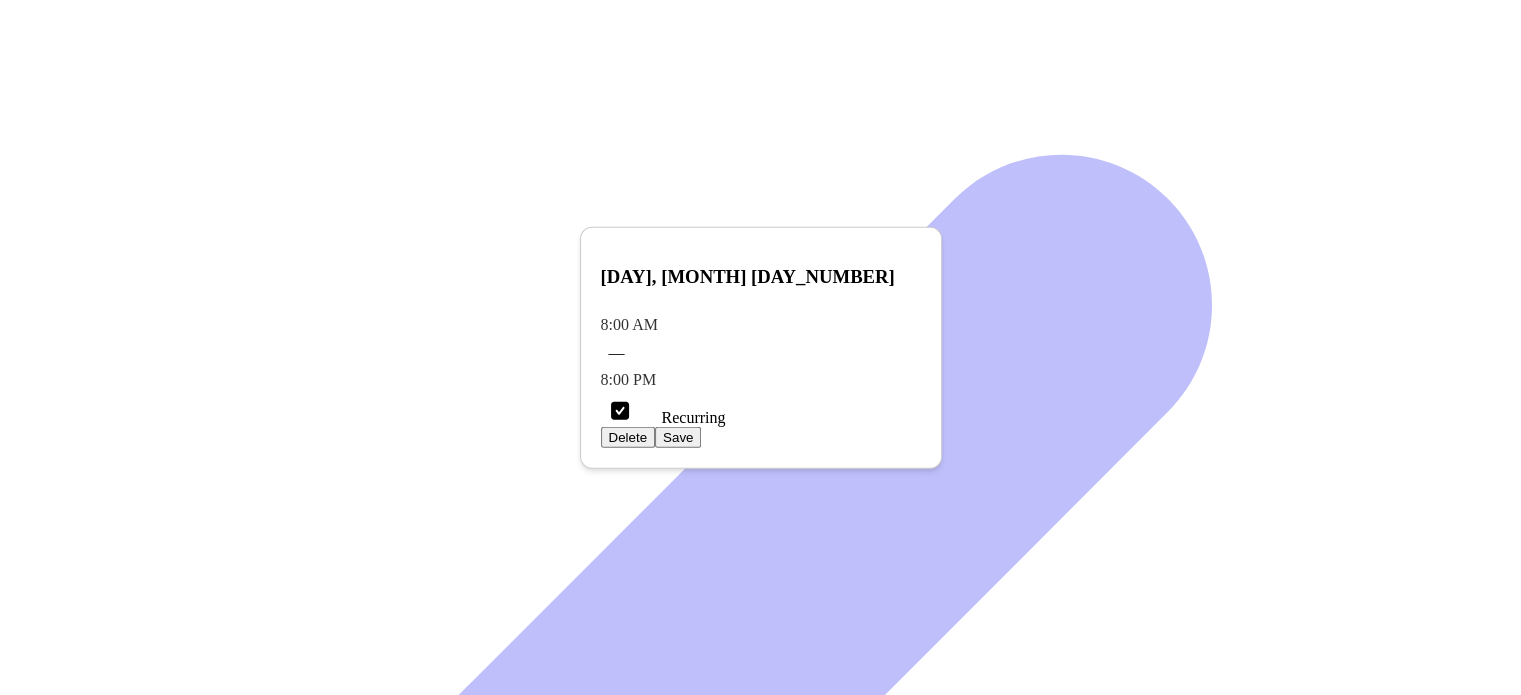 click on "Recurring" at bounding box center [679, 417] 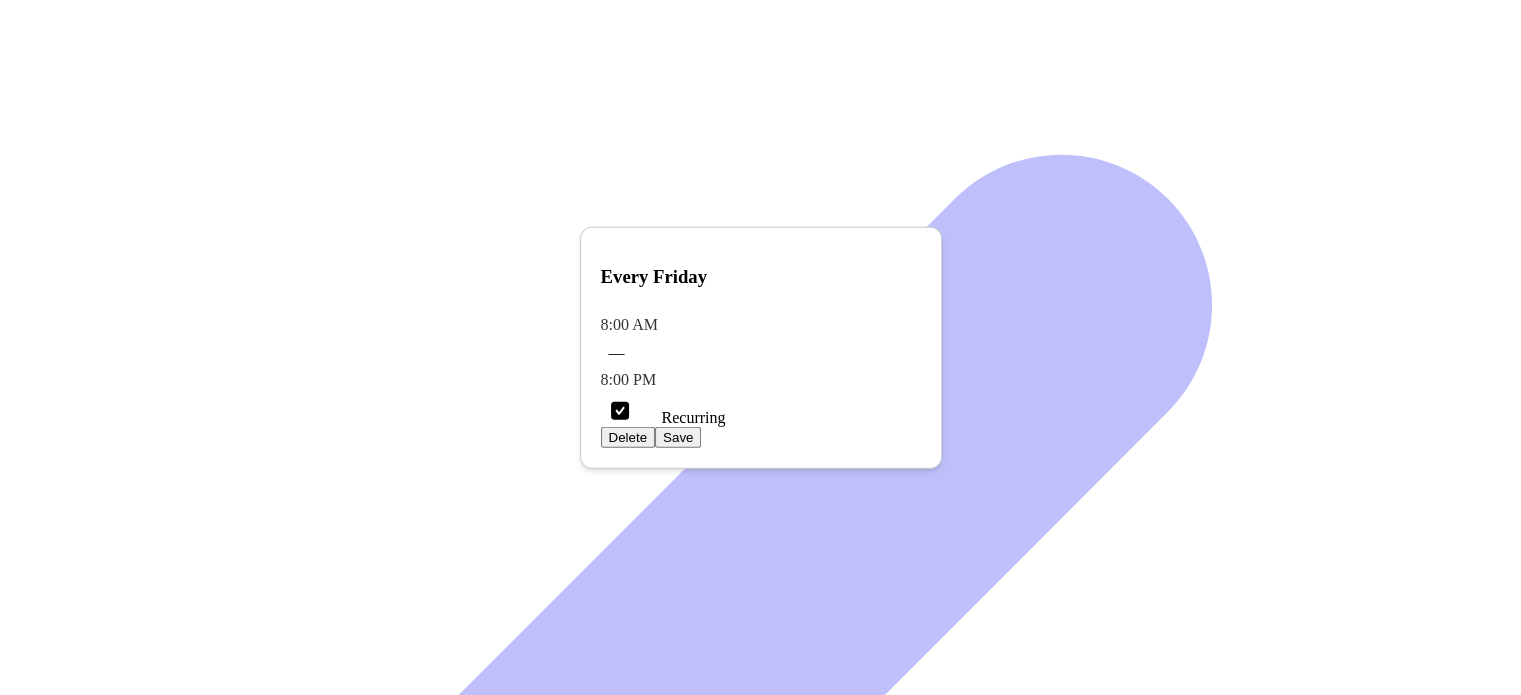 click on "Save" at bounding box center (678, 437) 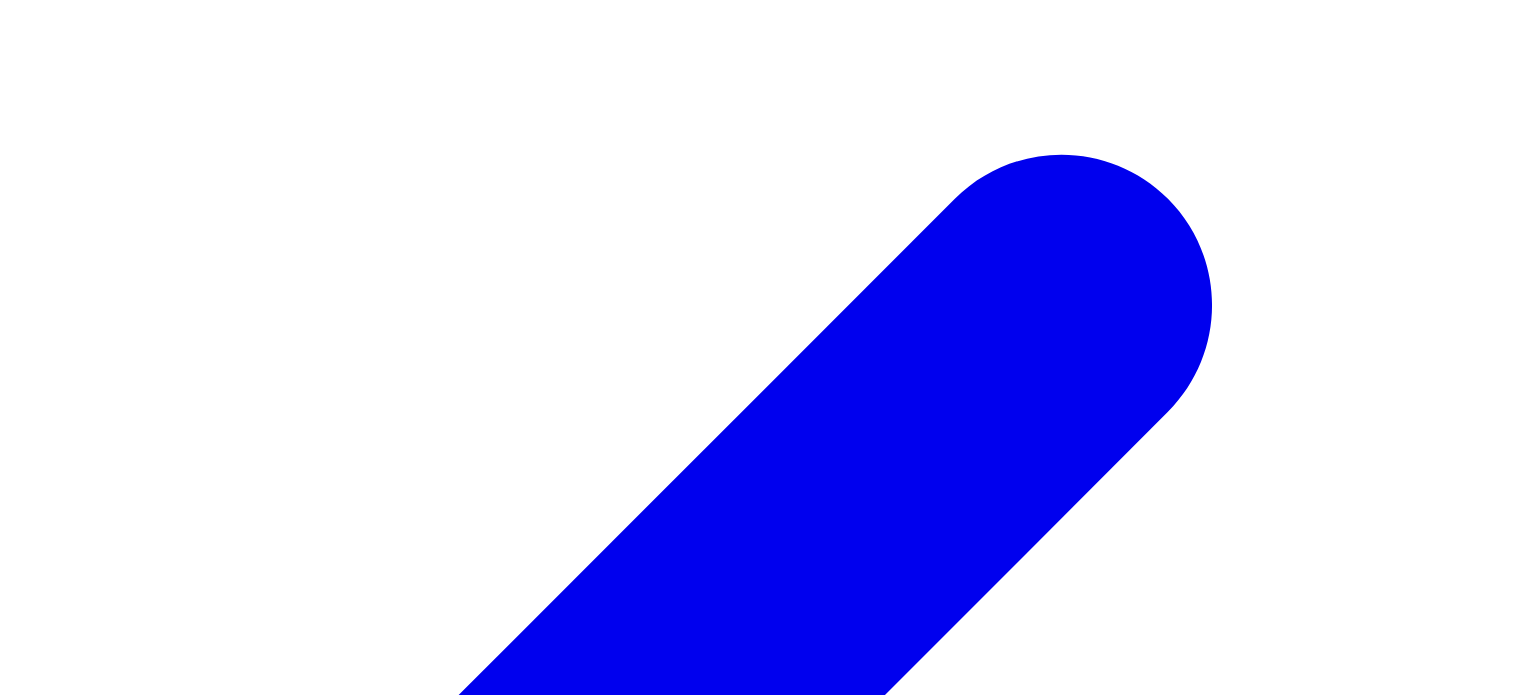 scroll, scrollTop: 1413, scrollLeft: 0, axis: vertical 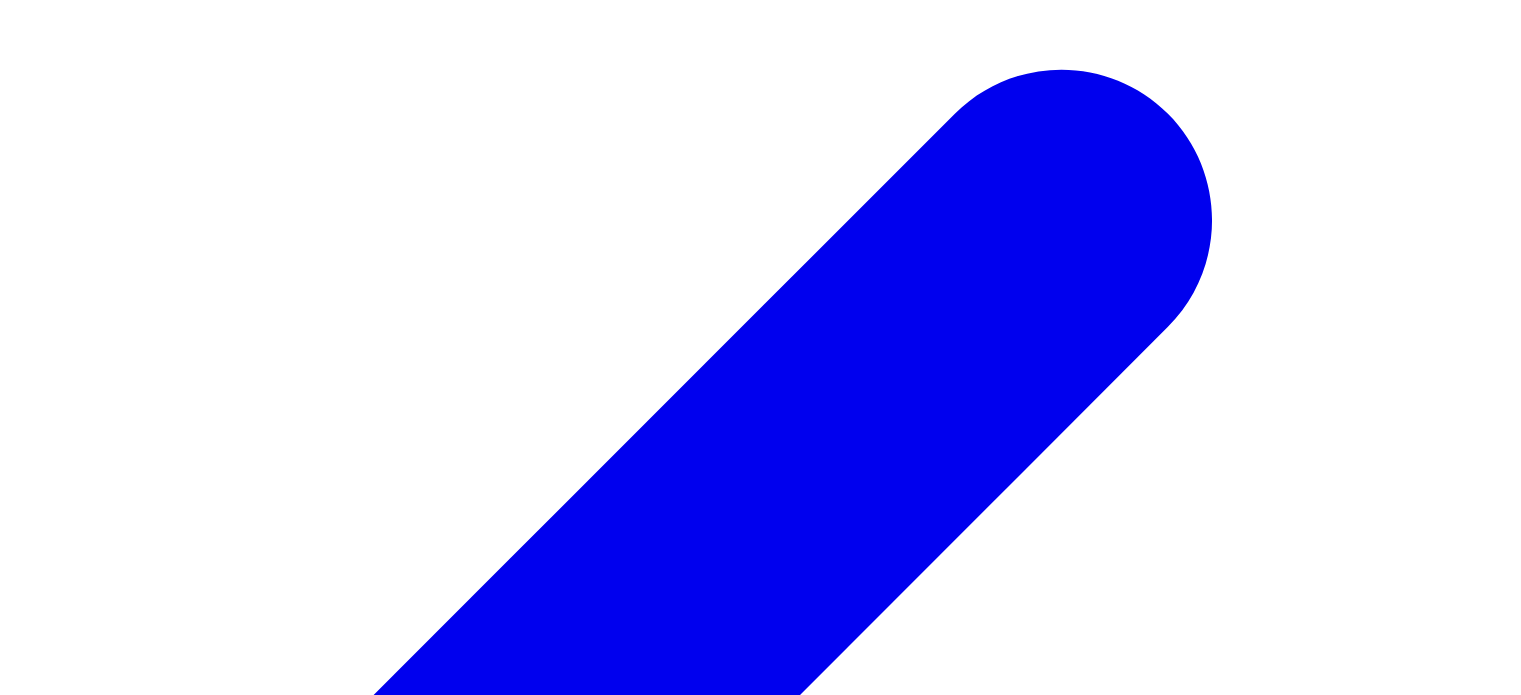click on "Time off" at bounding box center [76, 3177] 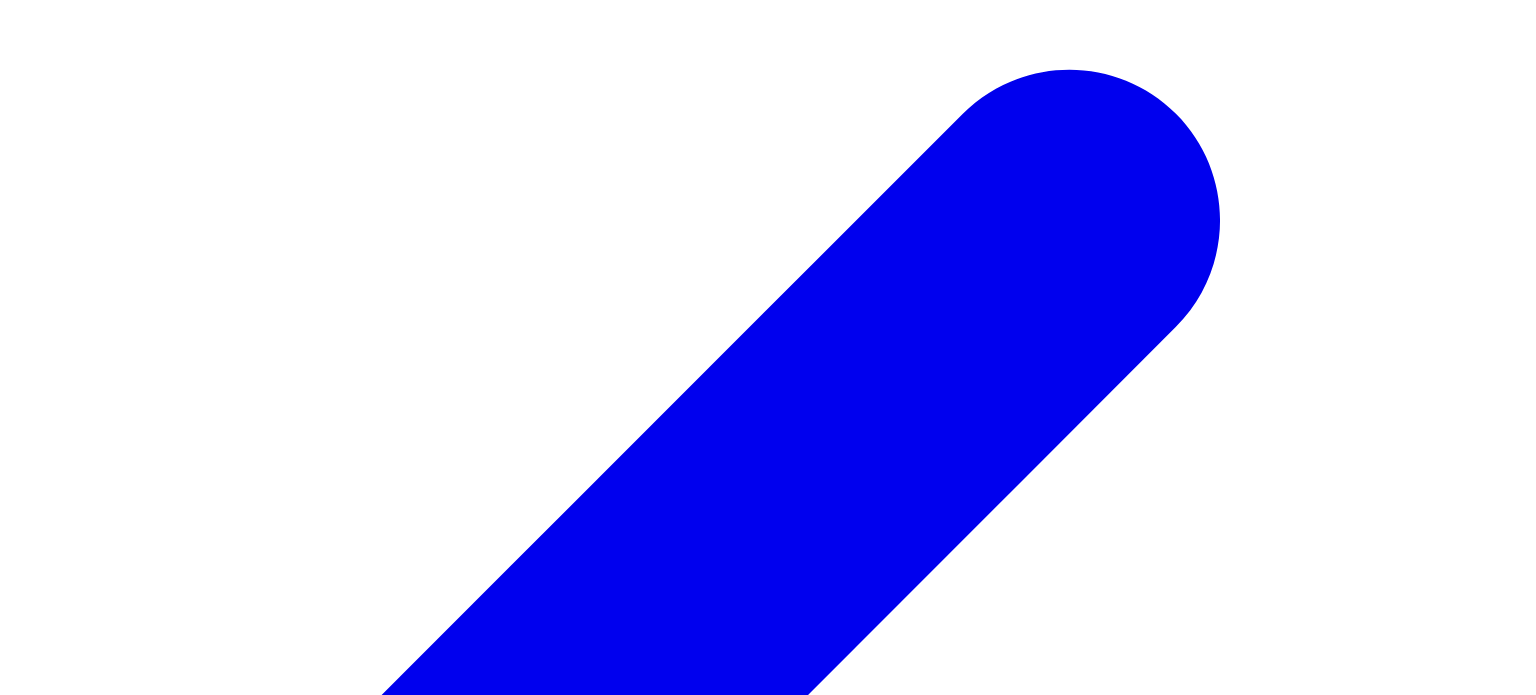 scroll, scrollTop: 0, scrollLeft: 0, axis: both 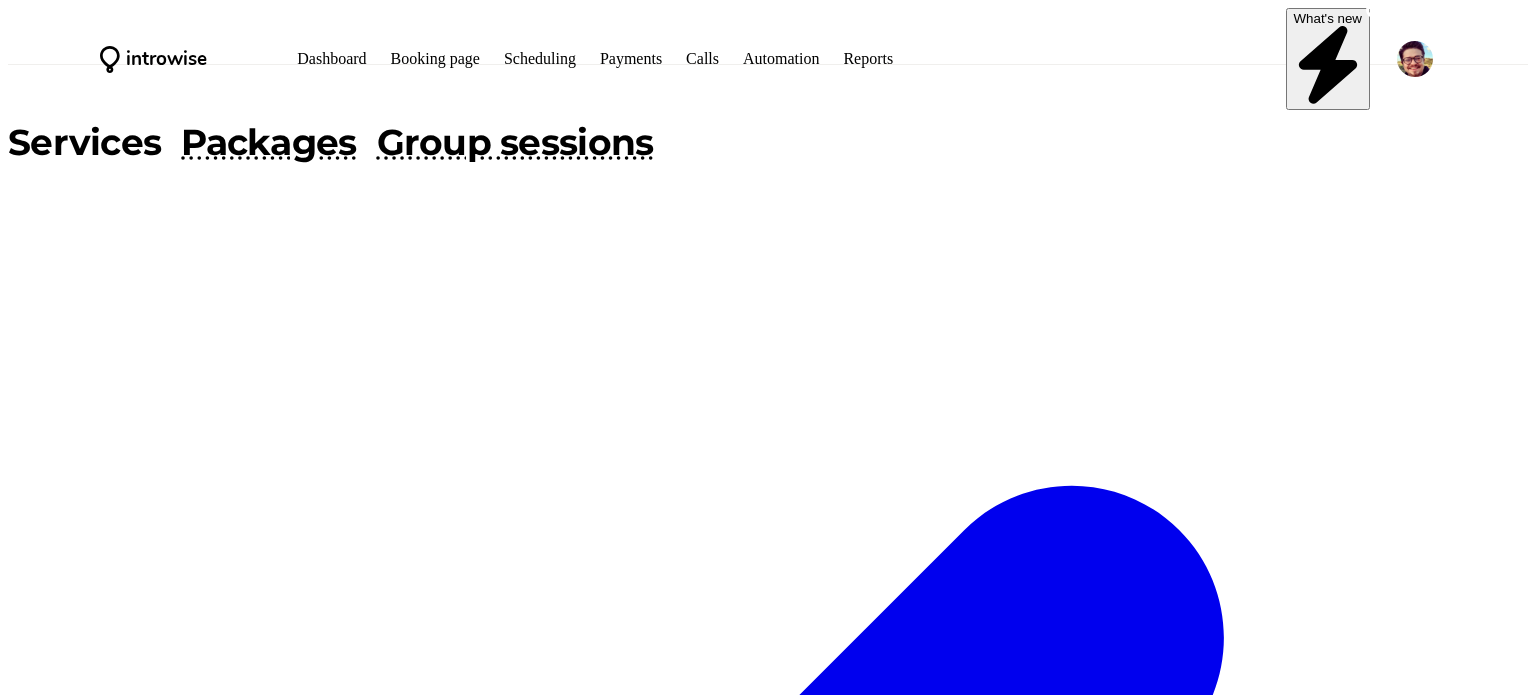 click on "Jul 8, 8:00 AM — Jul 11, 6:00 PM" at bounding box center [272, 2755] 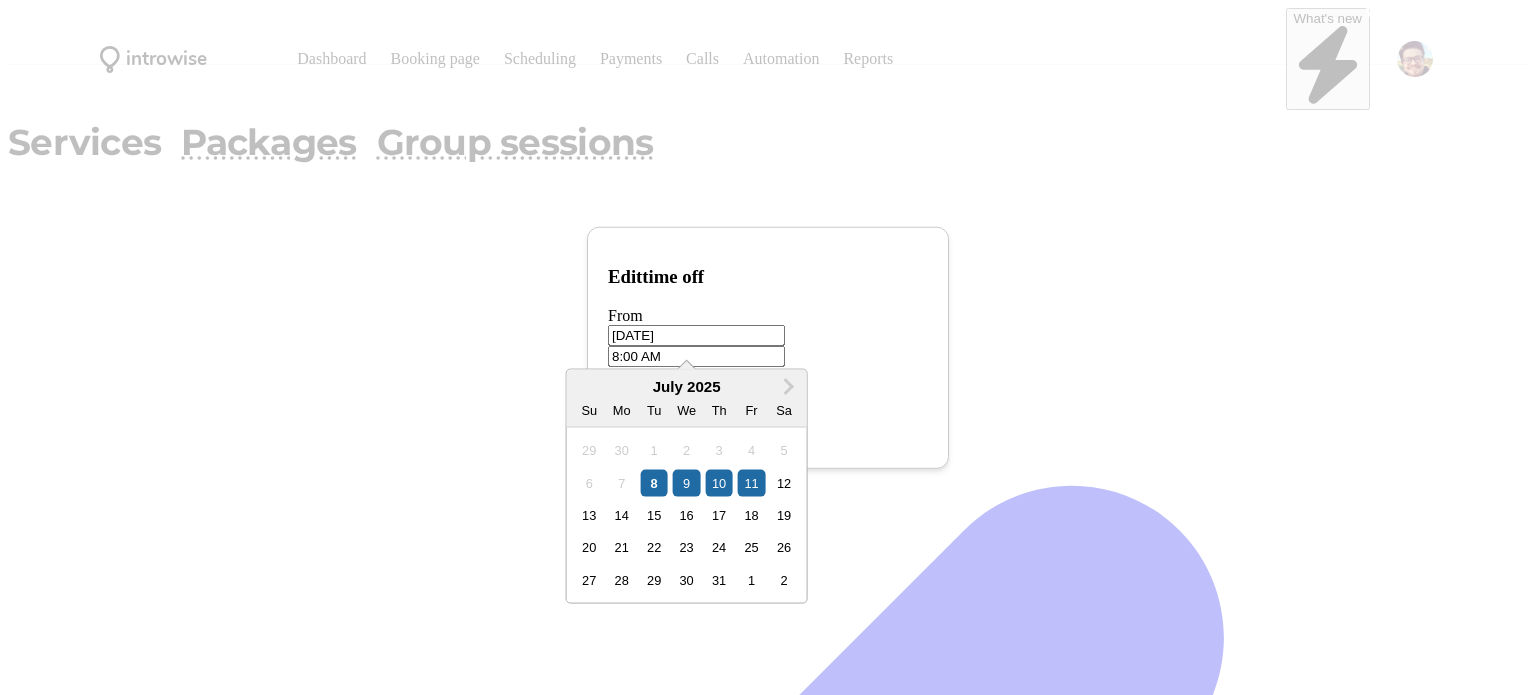 click on "07/08/2025" at bounding box center (696, 335) 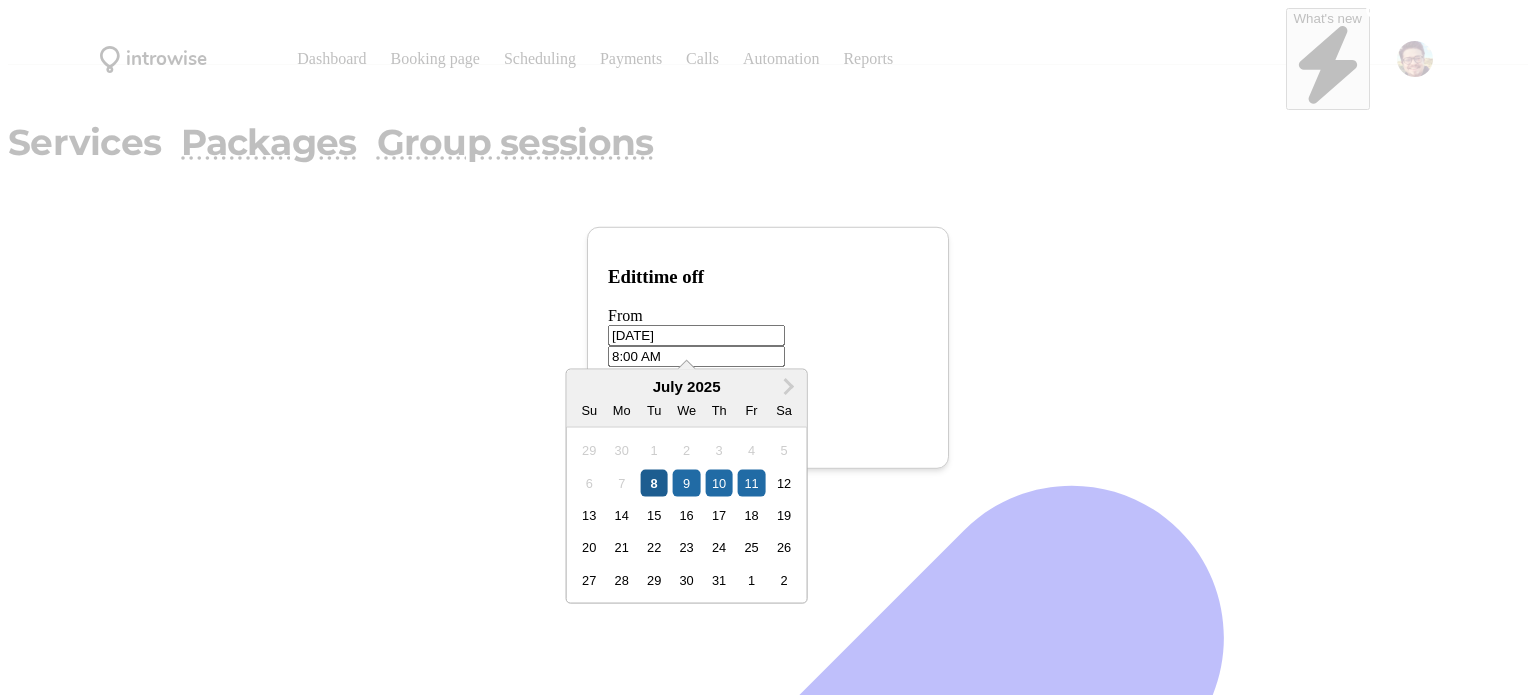 click on "8" at bounding box center [654, 482] 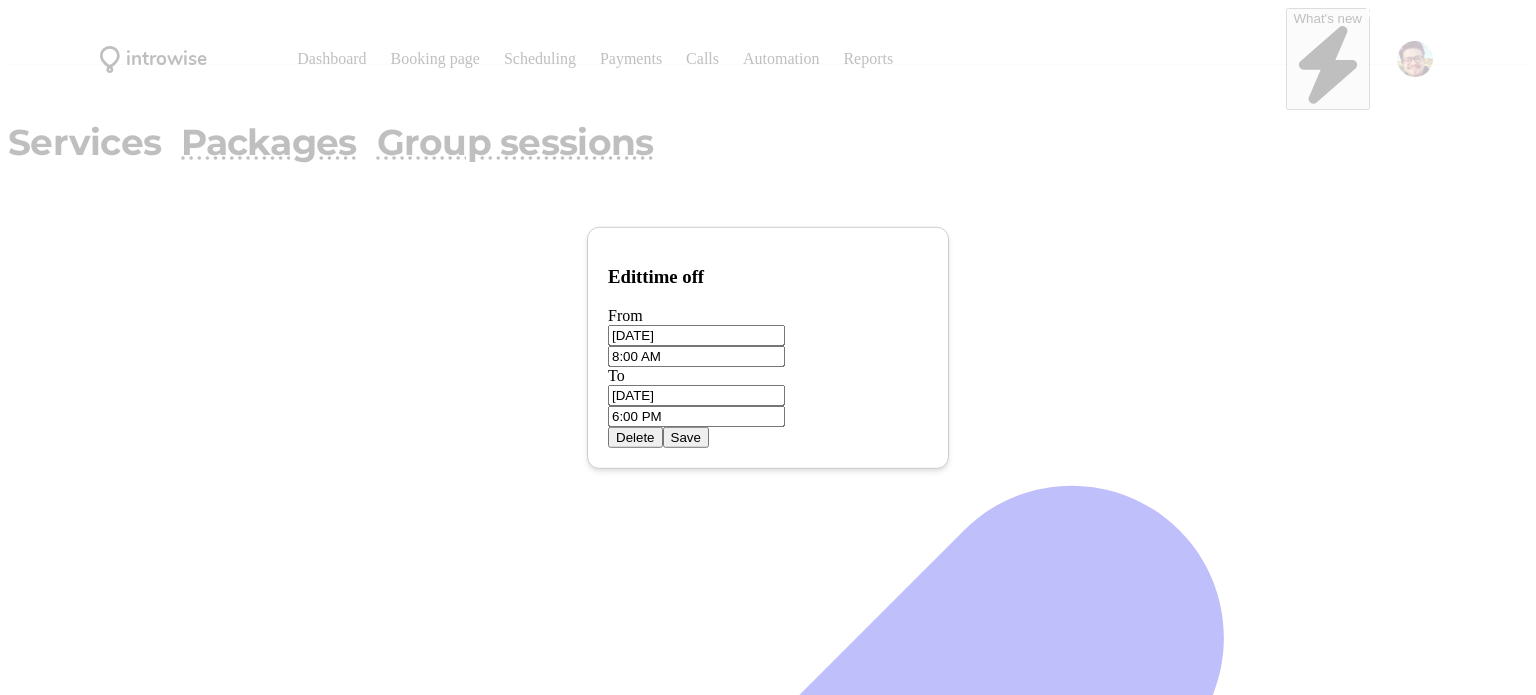 click on "07/11/2025" at bounding box center [696, 335] 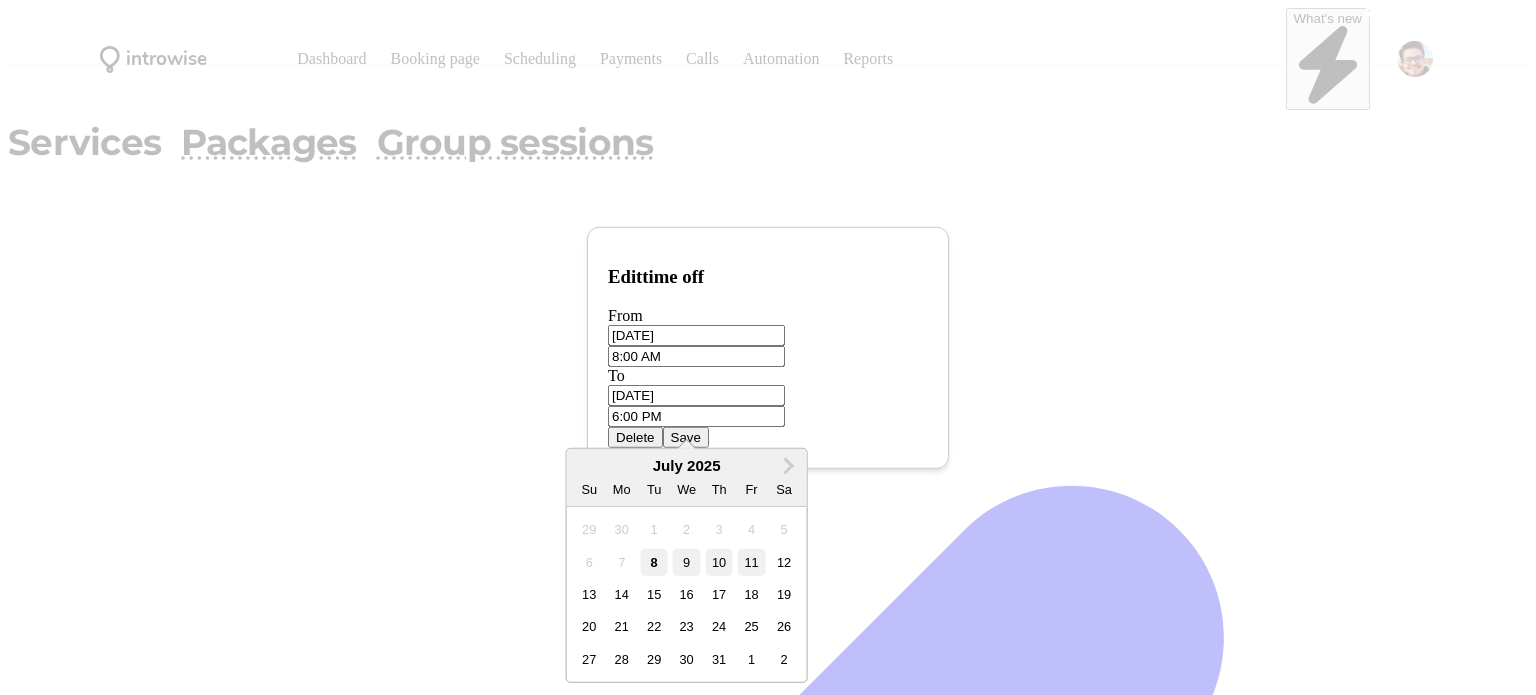 click on "8" at bounding box center (654, 561) 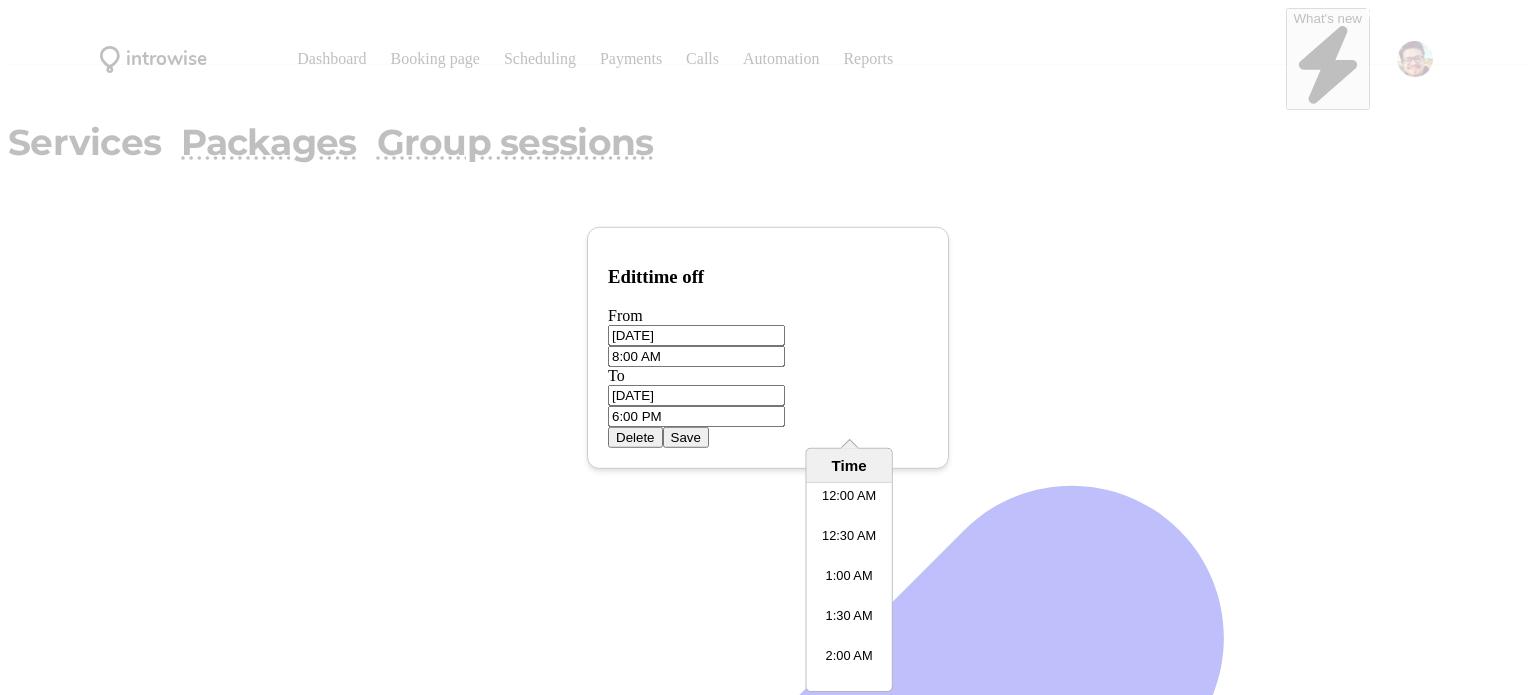 click on "6:00 PM" at bounding box center [696, 416] 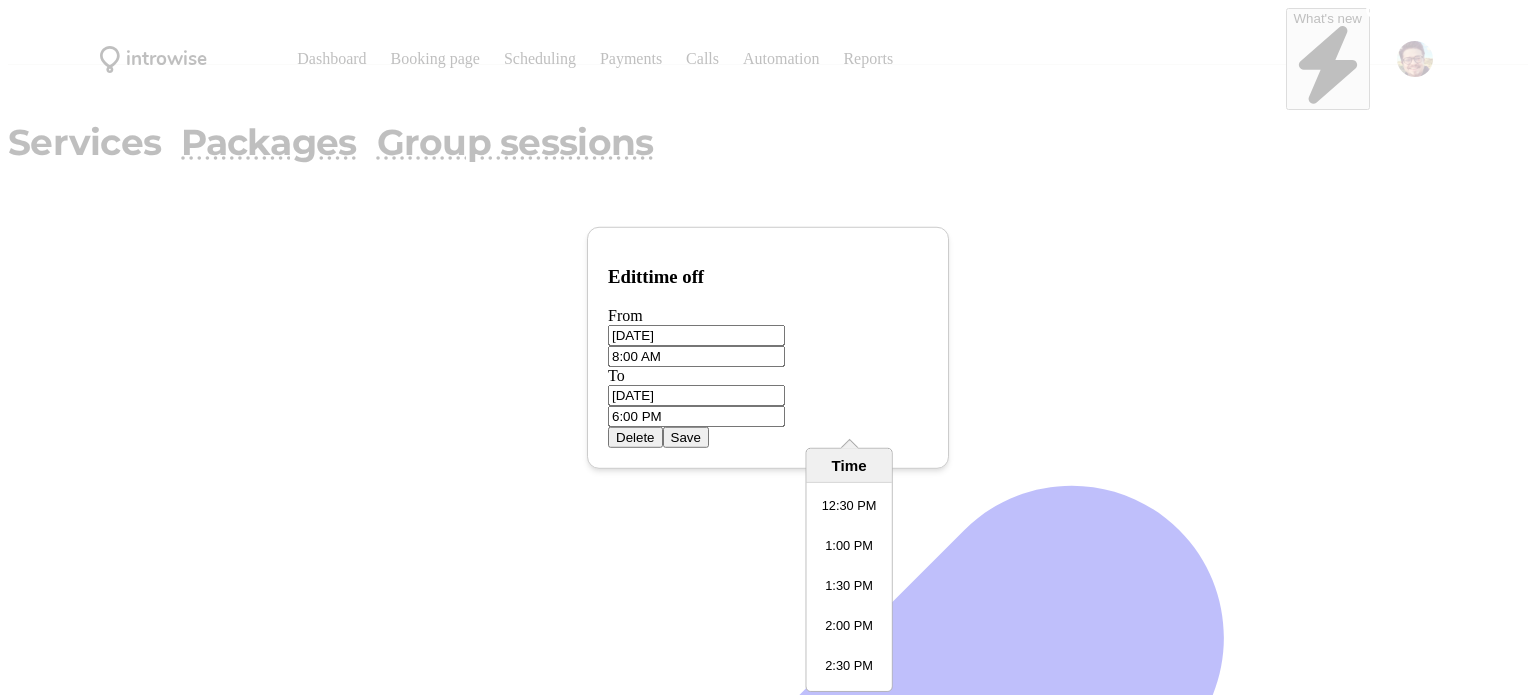 scroll, scrollTop: 1231, scrollLeft: 0, axis: vertical 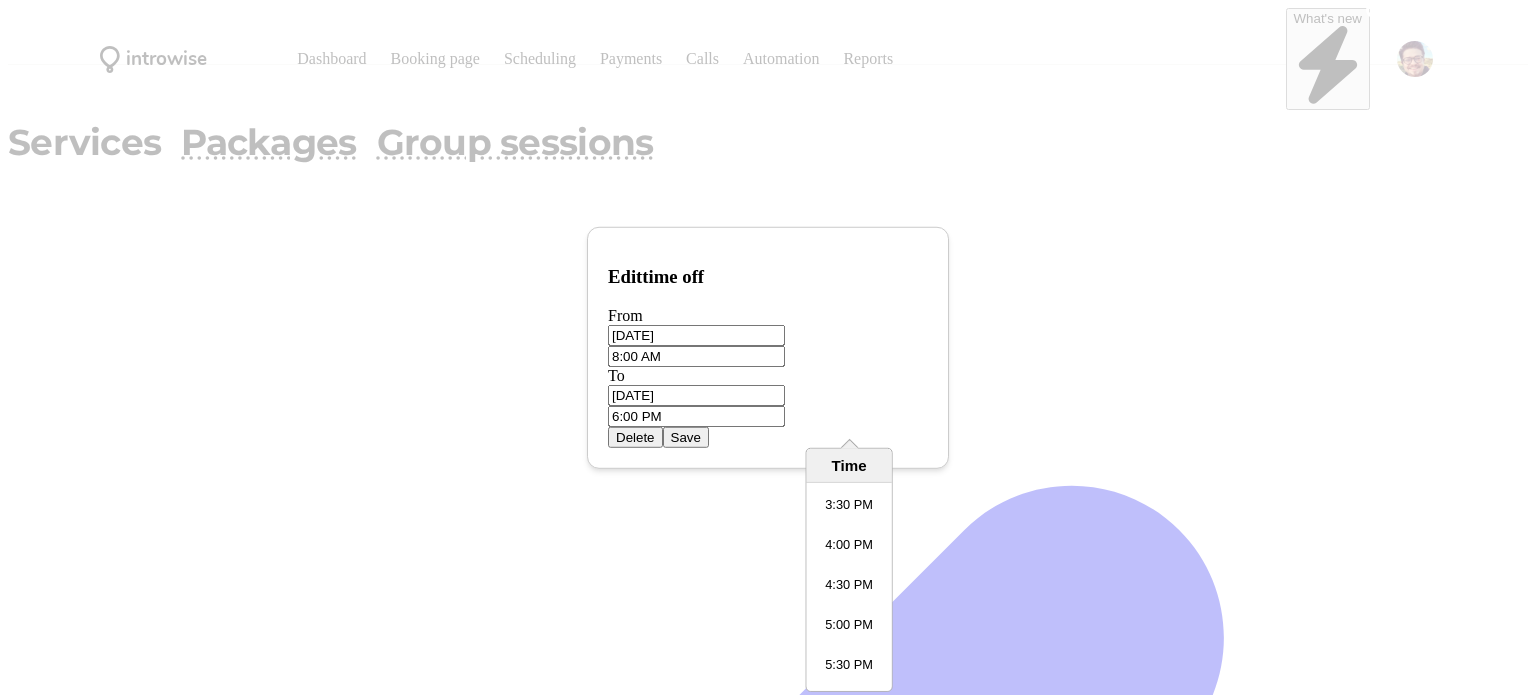 click on "11:30 PM" at bounding box center (849, 1151) 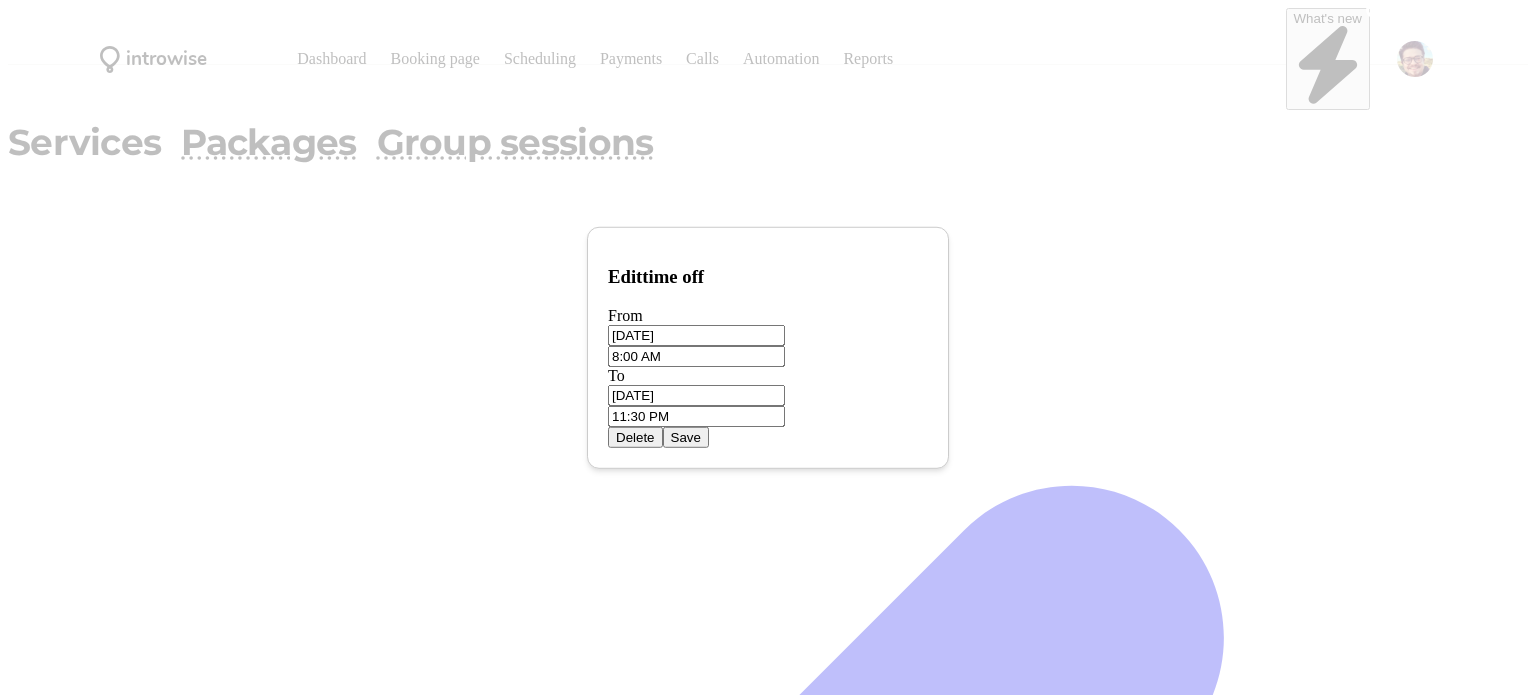 click on "Save" at bounding box center (686, 437) 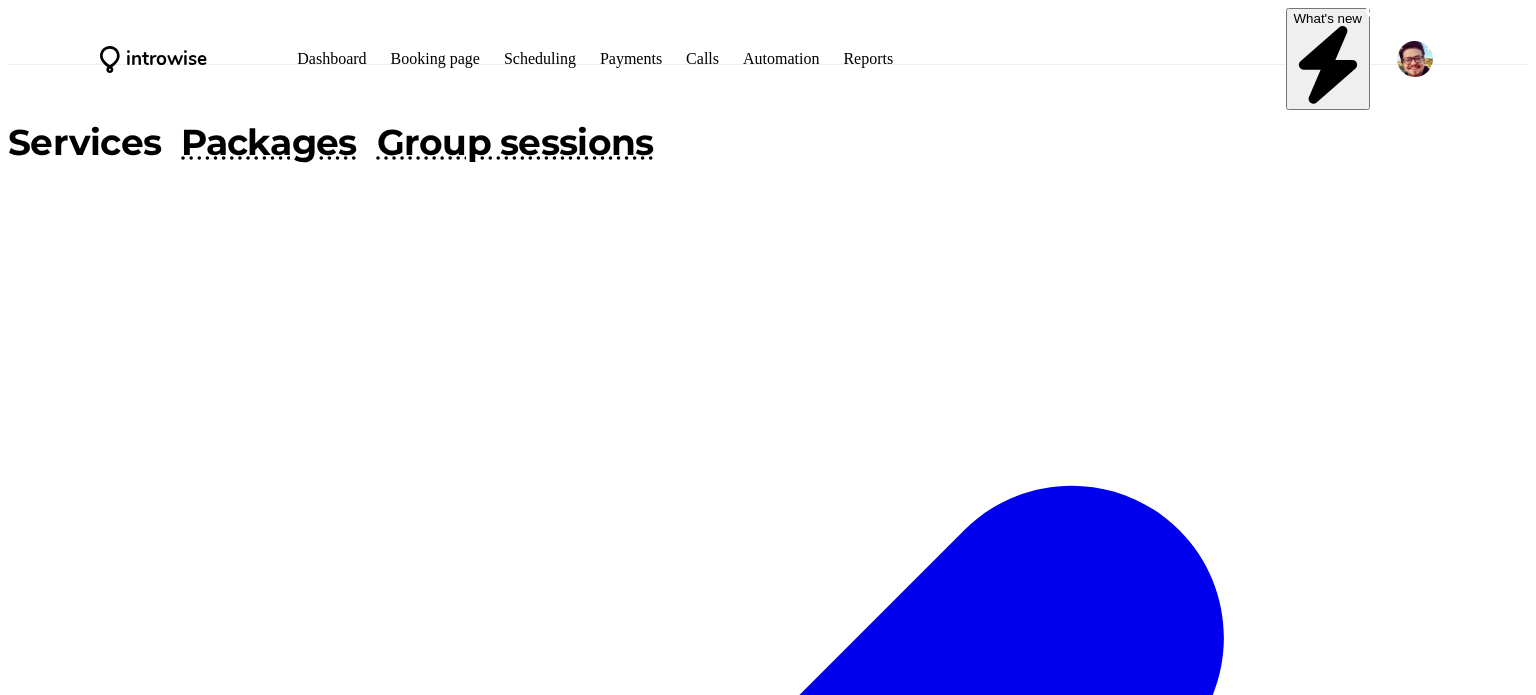 click on "Back" at bounding box center [768, 2617] 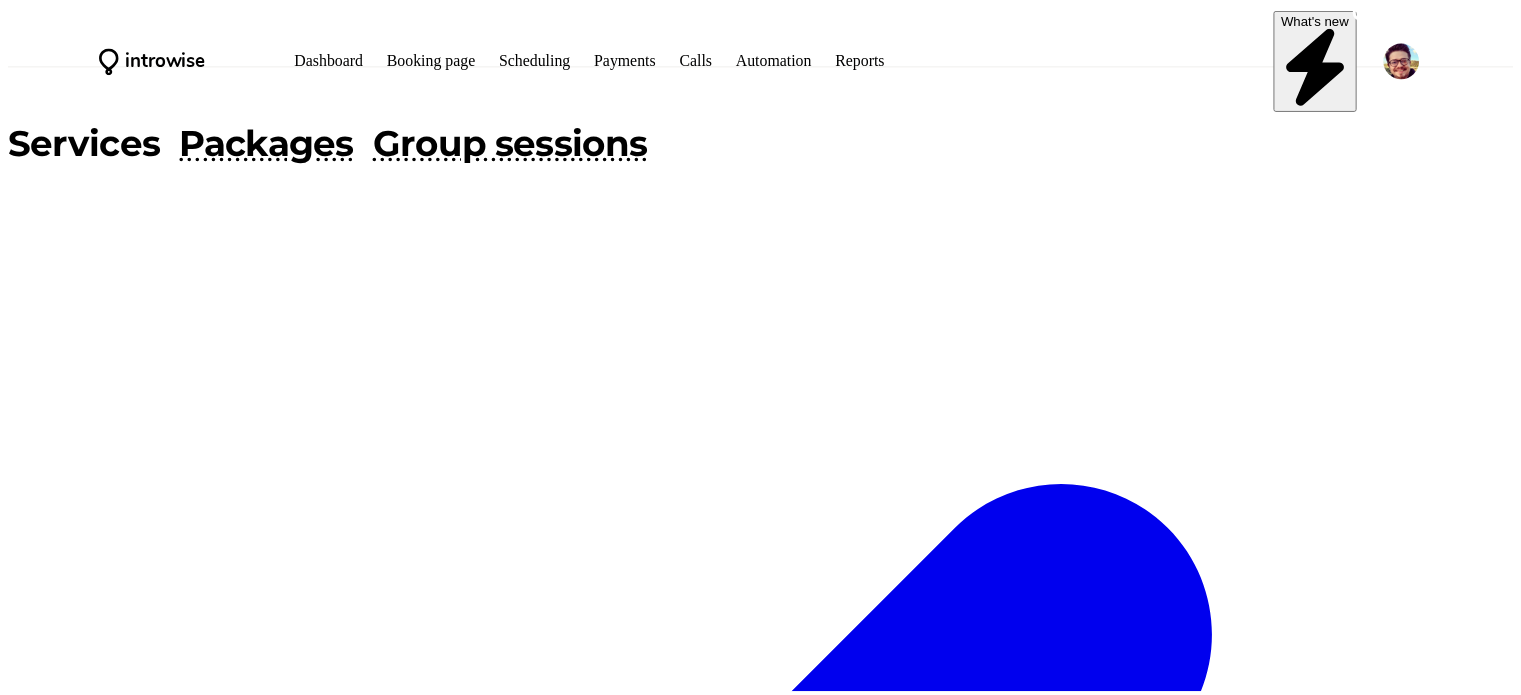 scroll, scrollTop: 413, scrollLeft: 0, axis: vertical 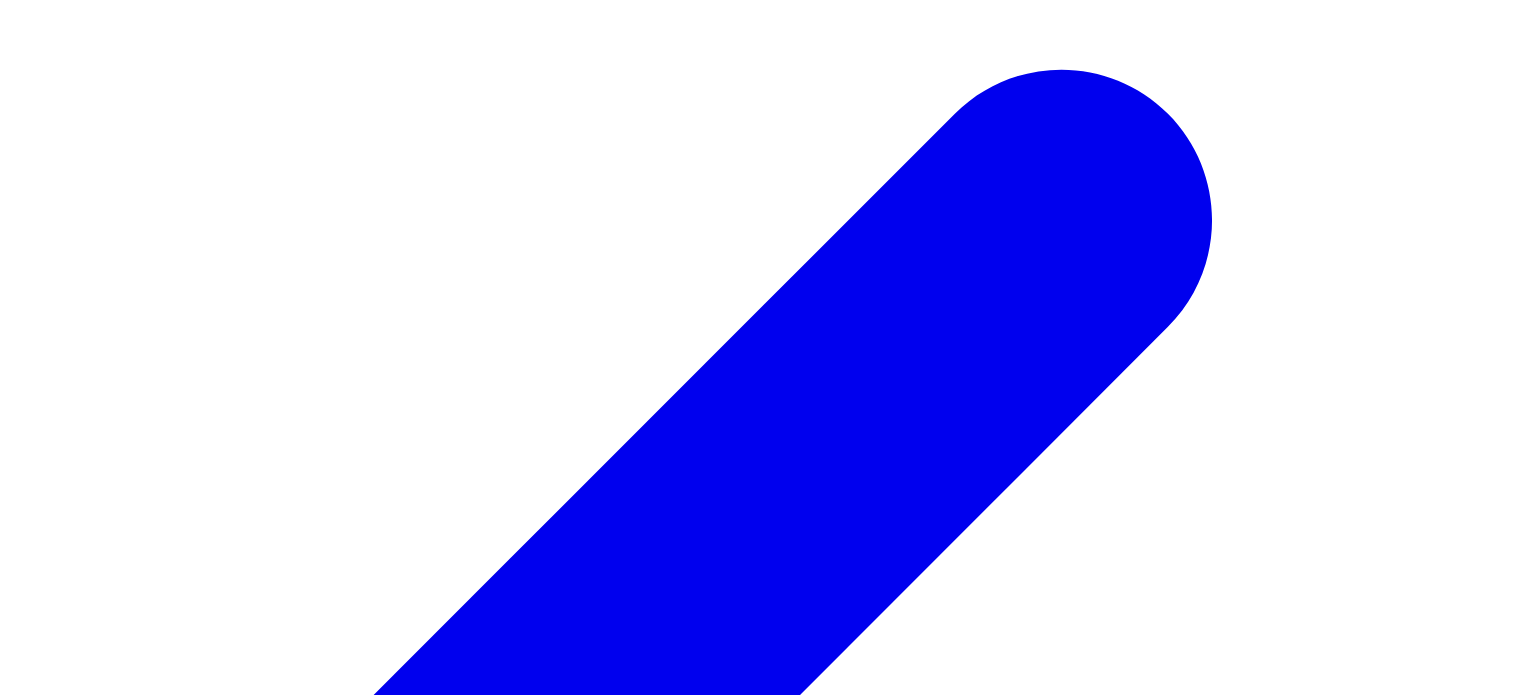 click at bounding box center [438, 2724] 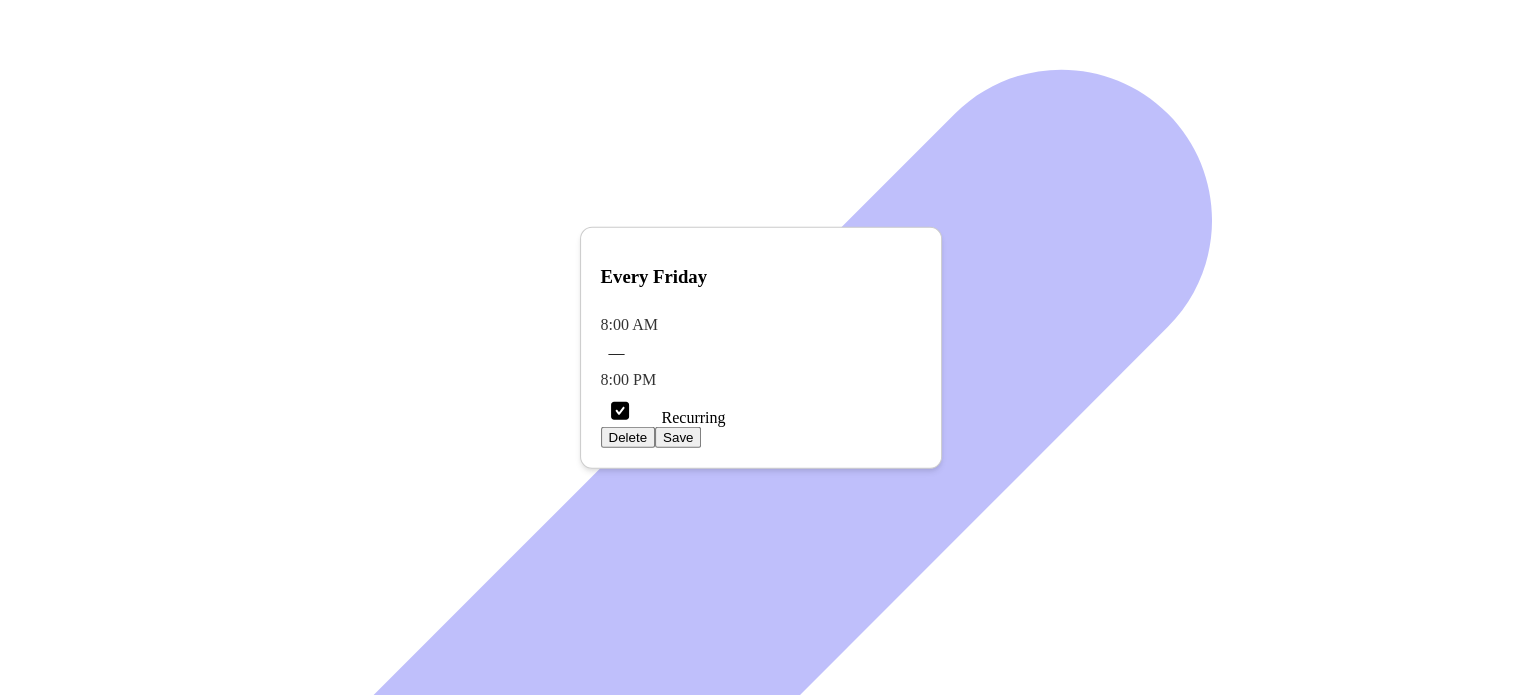 click on "Save" at bounding box center (678, 437) 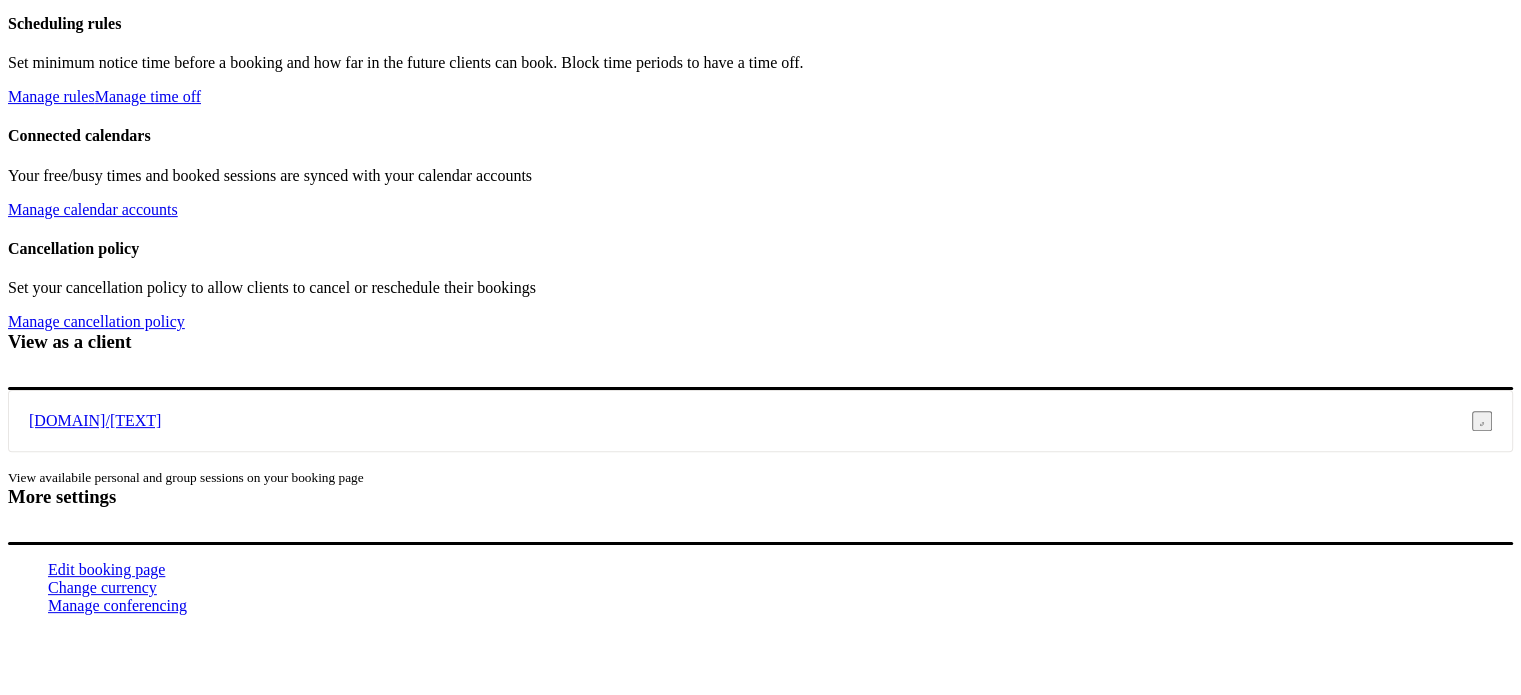 scroll, scrollTop: 681, scrollLeft: 0, axis: vertical 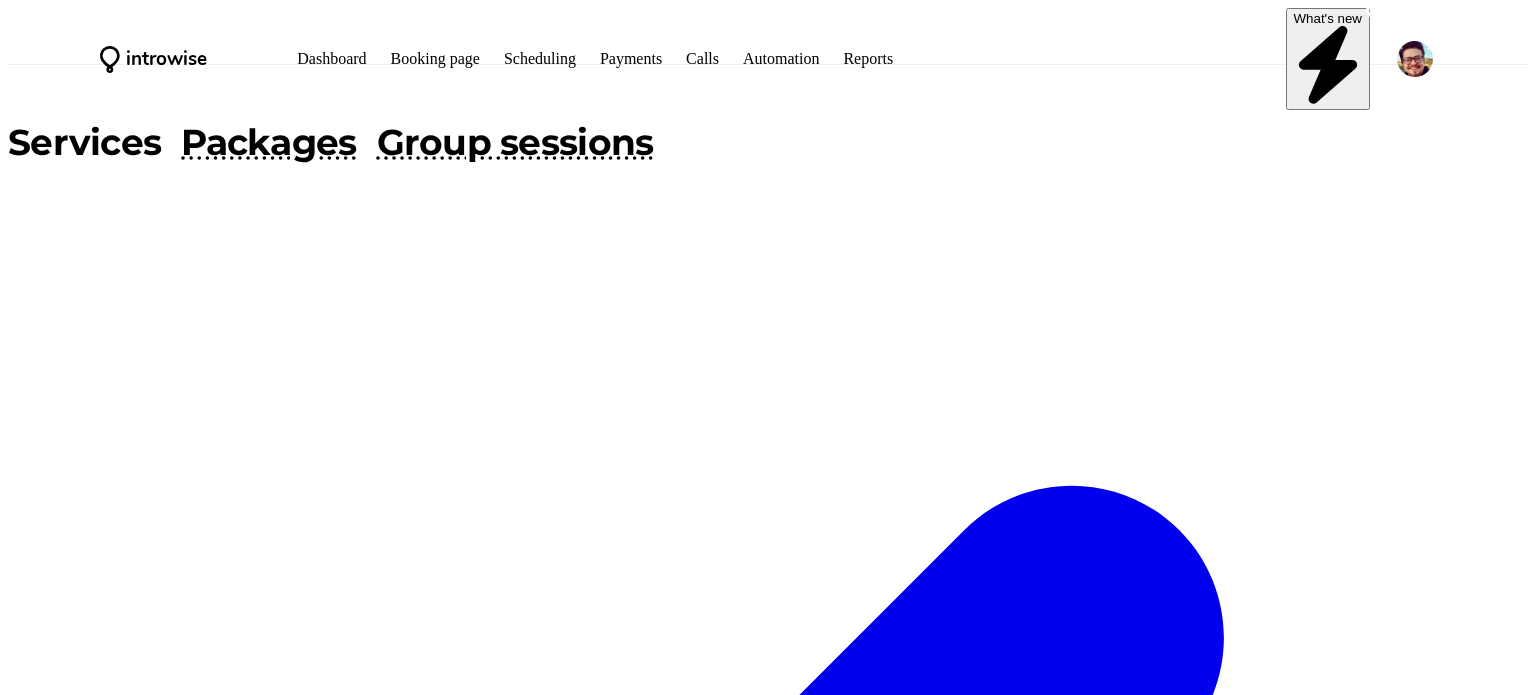 click on "Back" at bounding box center (768, 2617) 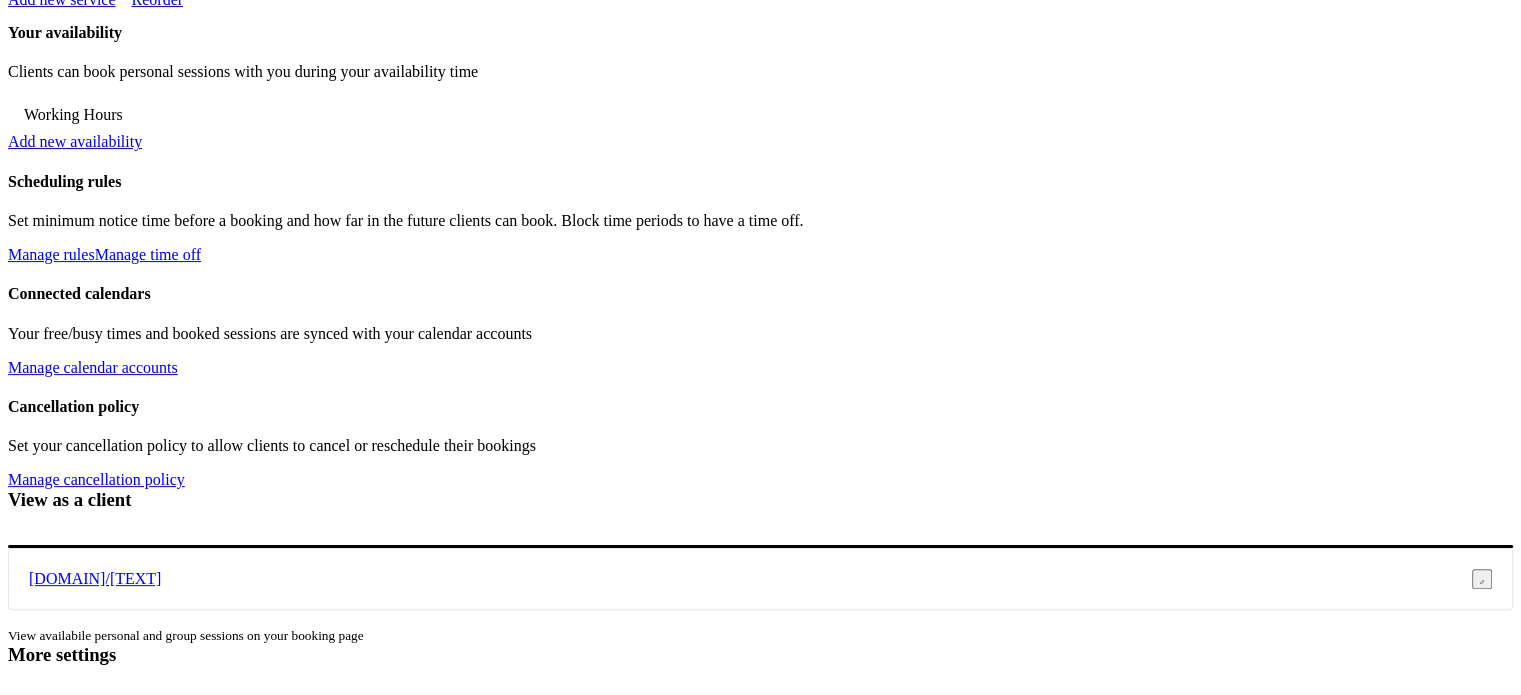 scroll, scrollTop: 213, scrollLeft: 0, axis: vertical 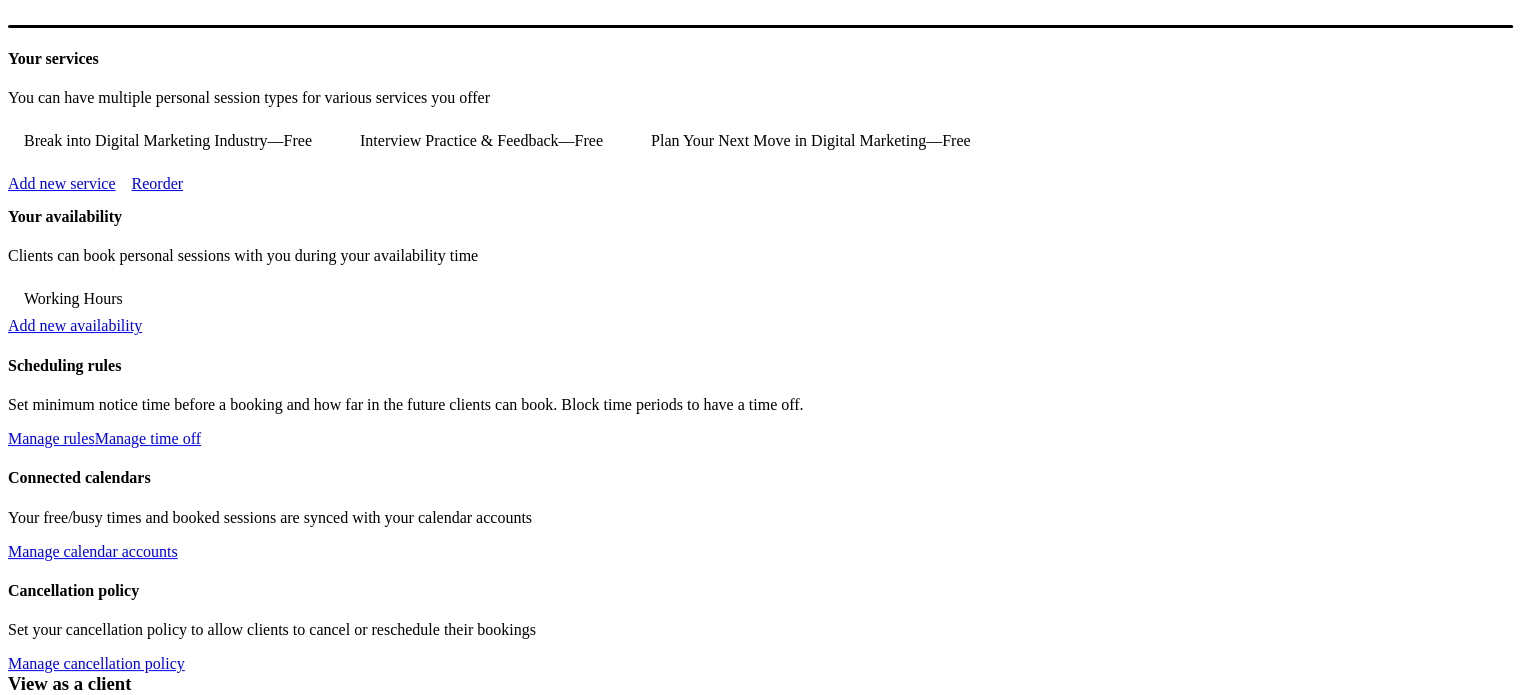 click on "Working Hours" at bounding box center [73, 299] 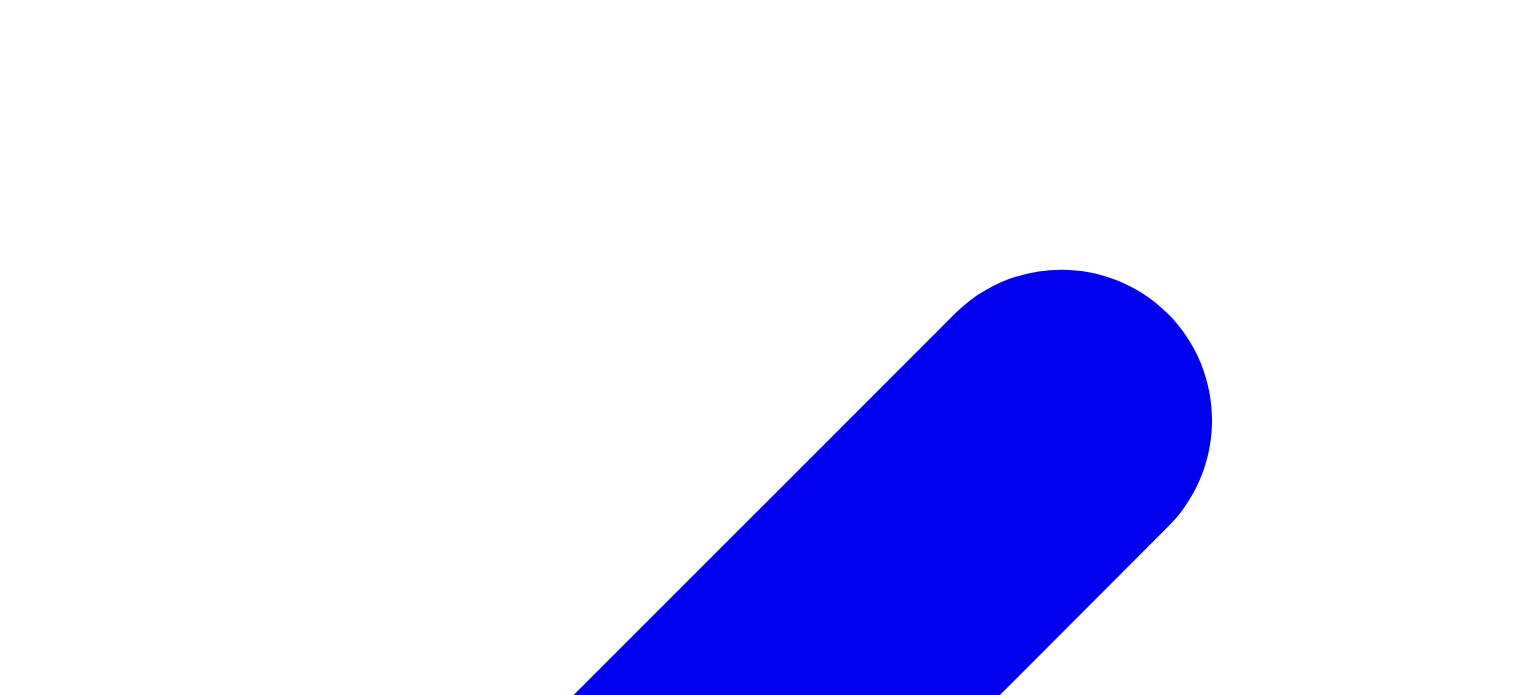 scroll, scrollTop: 1271, scrollLeft: 0, axis: vertical 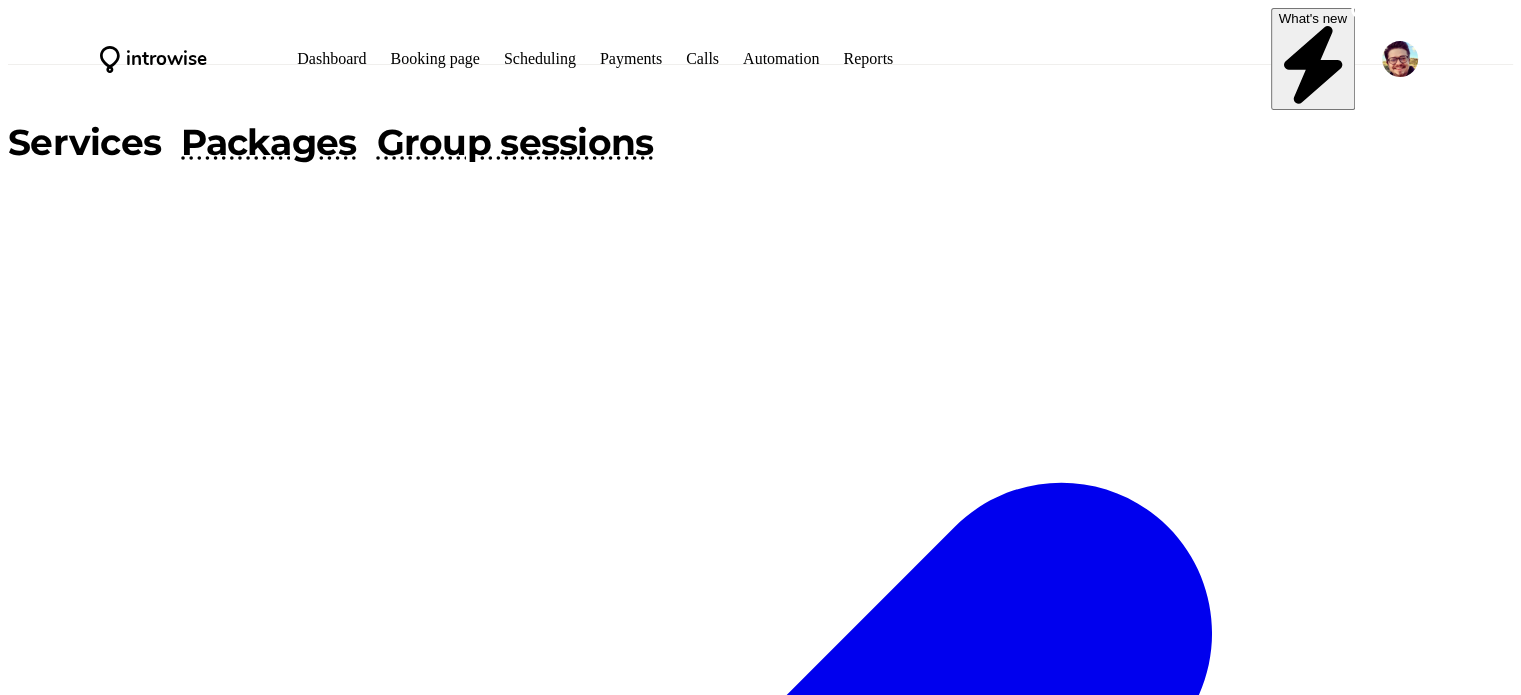 click on "What's new" at bounding box center [1313, 18] 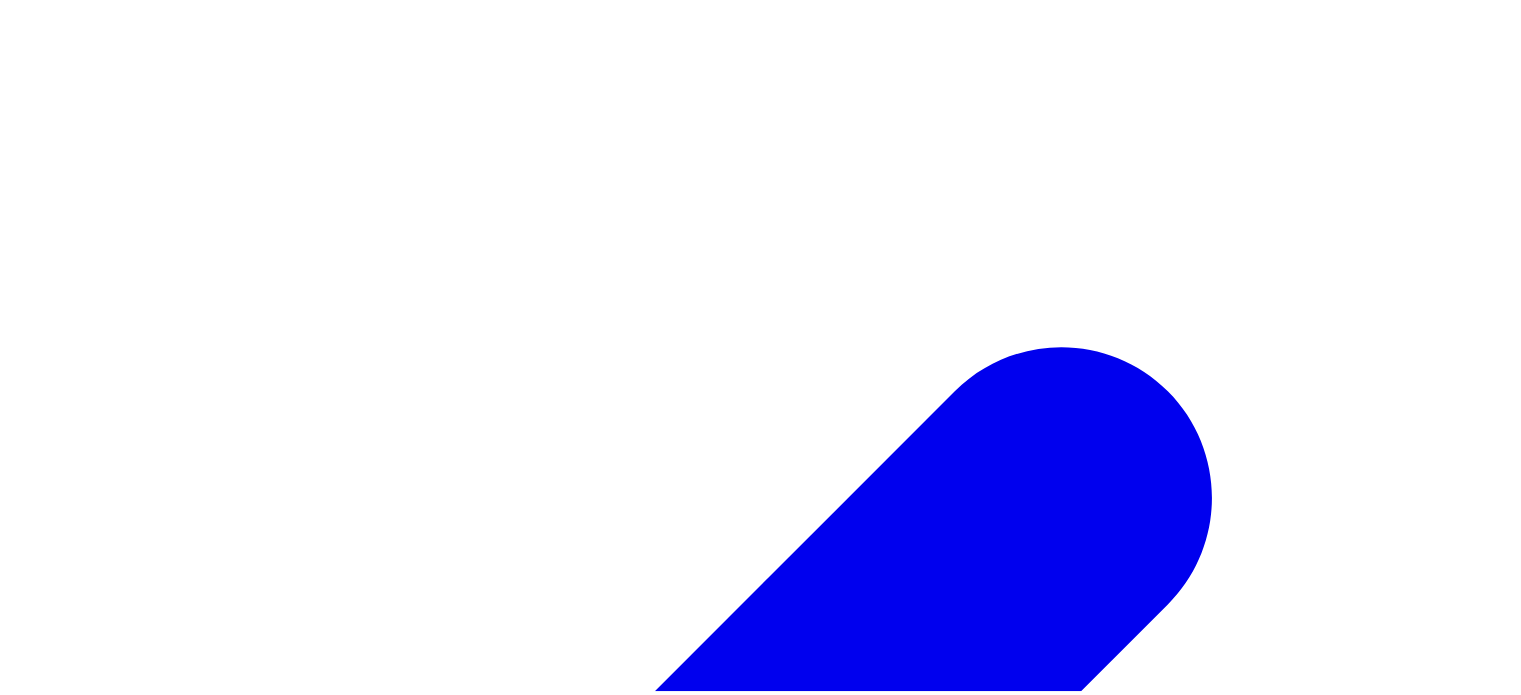scroll, scrollTop: 389, scrollLeft: 0, axis: vertical 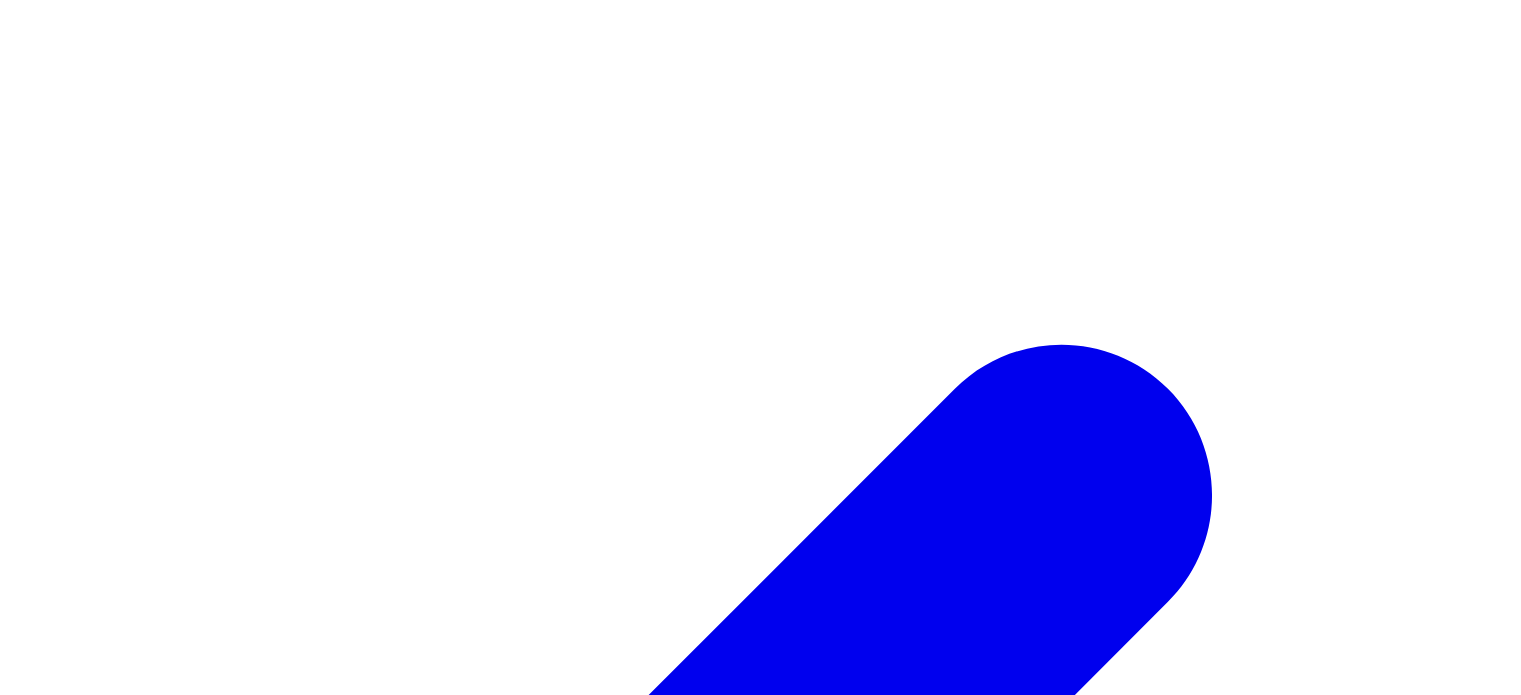 click on "Interview Practice & Feedback" at bounding box center (760, 2523) 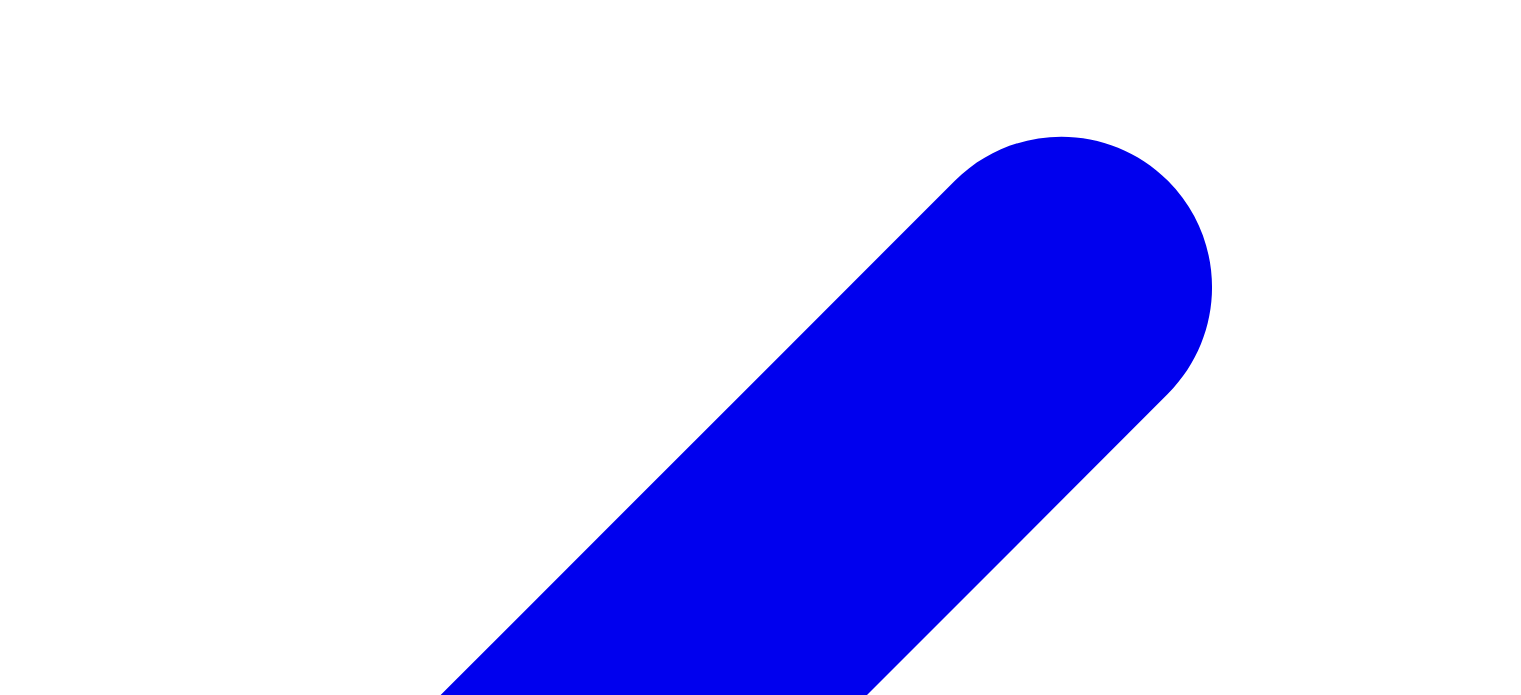 scroll, scrollTop: 208, scrollLeft: 0, axis: vertical 